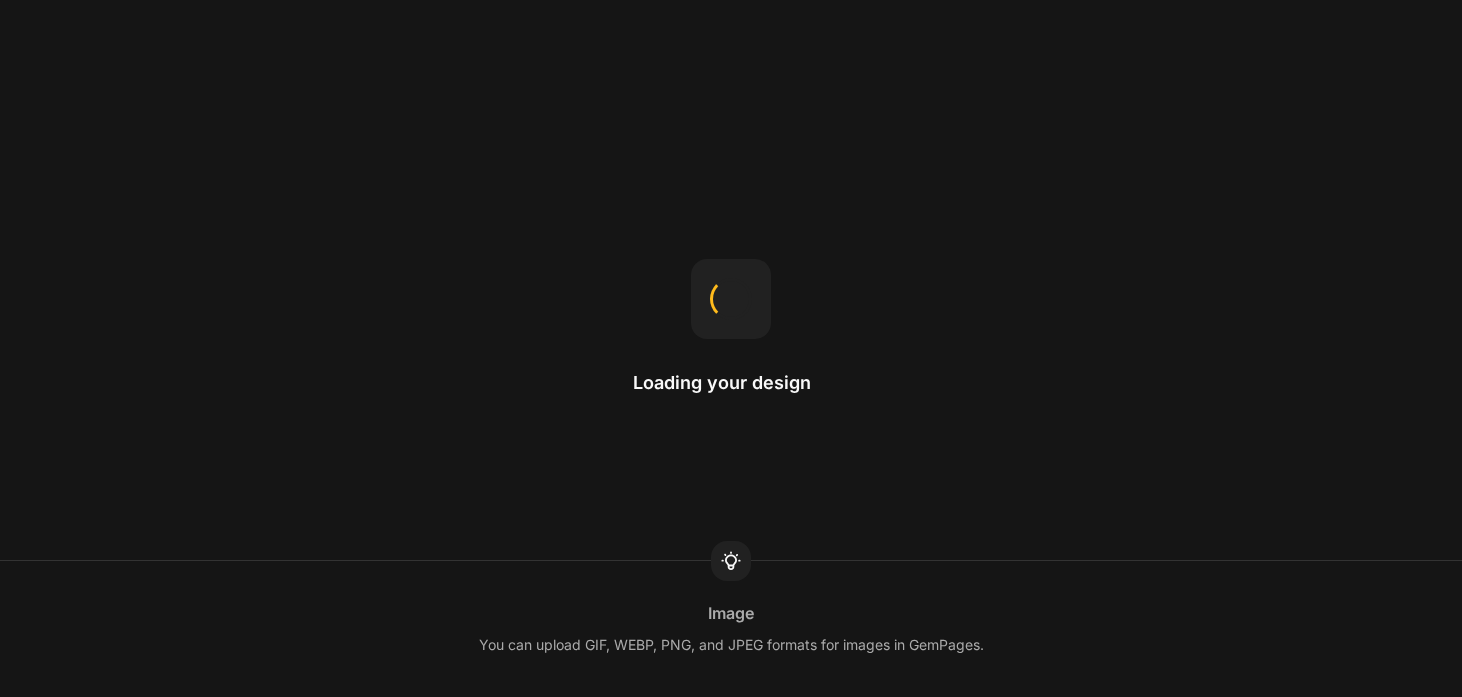 scroll, scrollTop: 0, scrollLeft: 0, axis: both 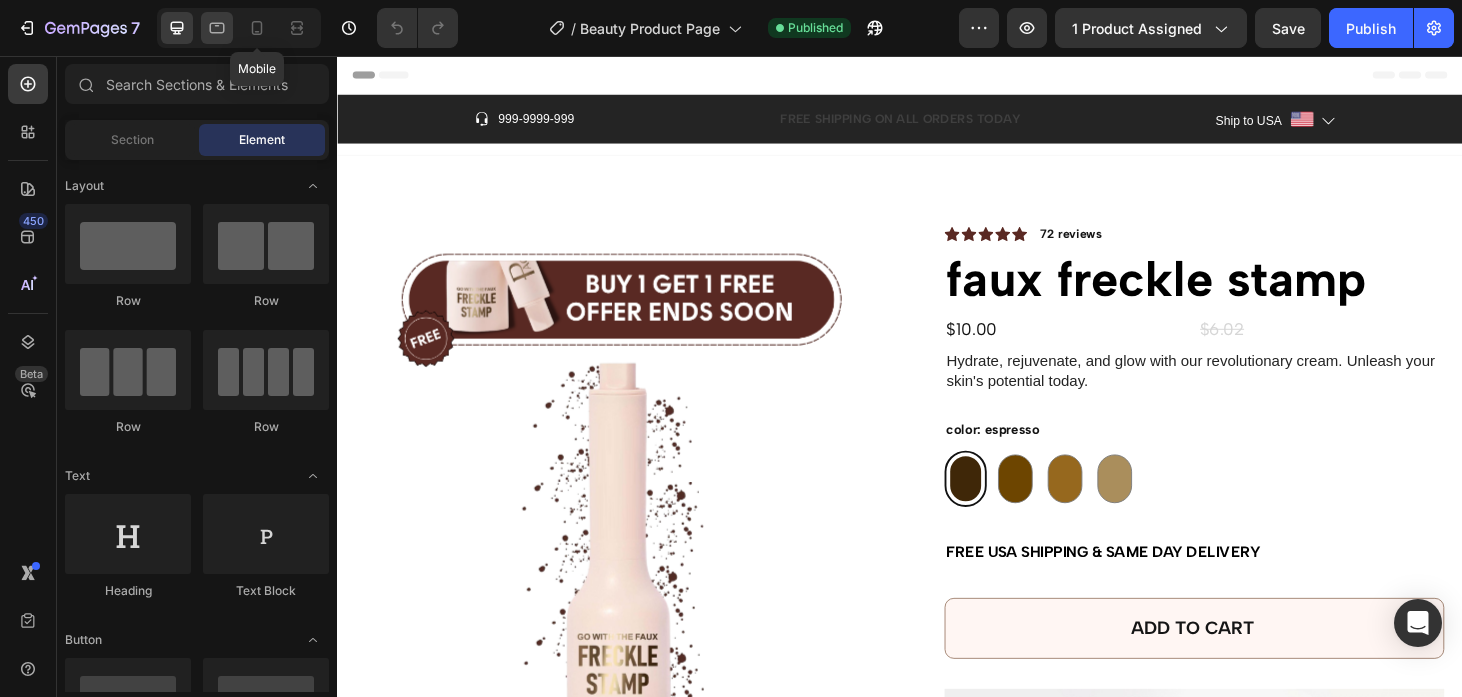 click 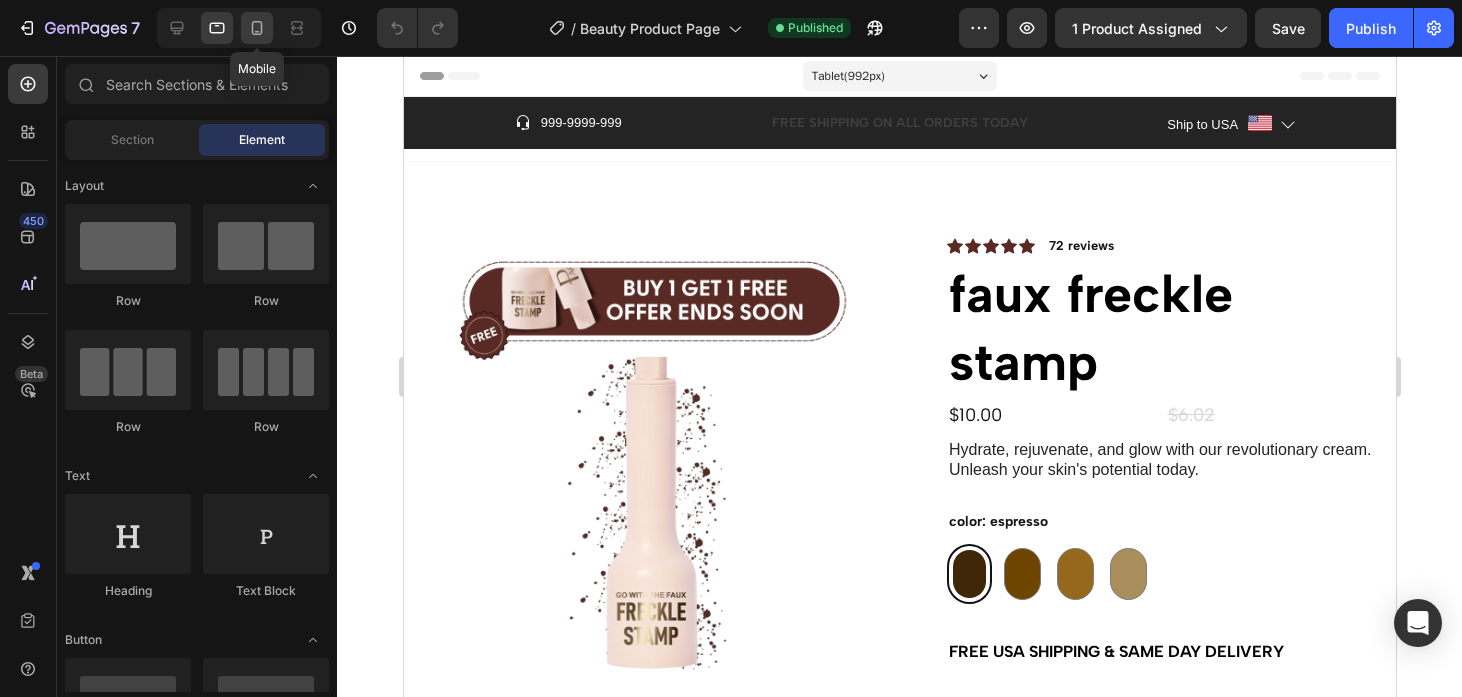 click 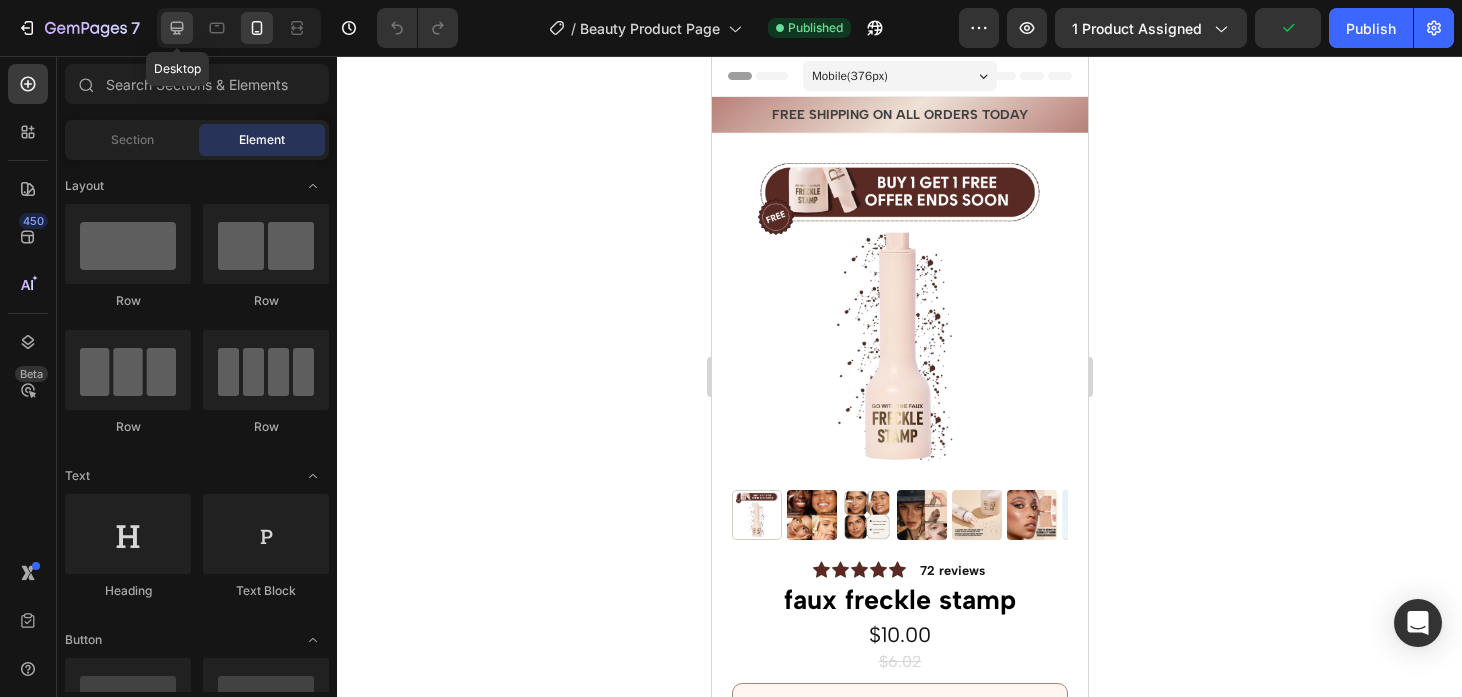 click 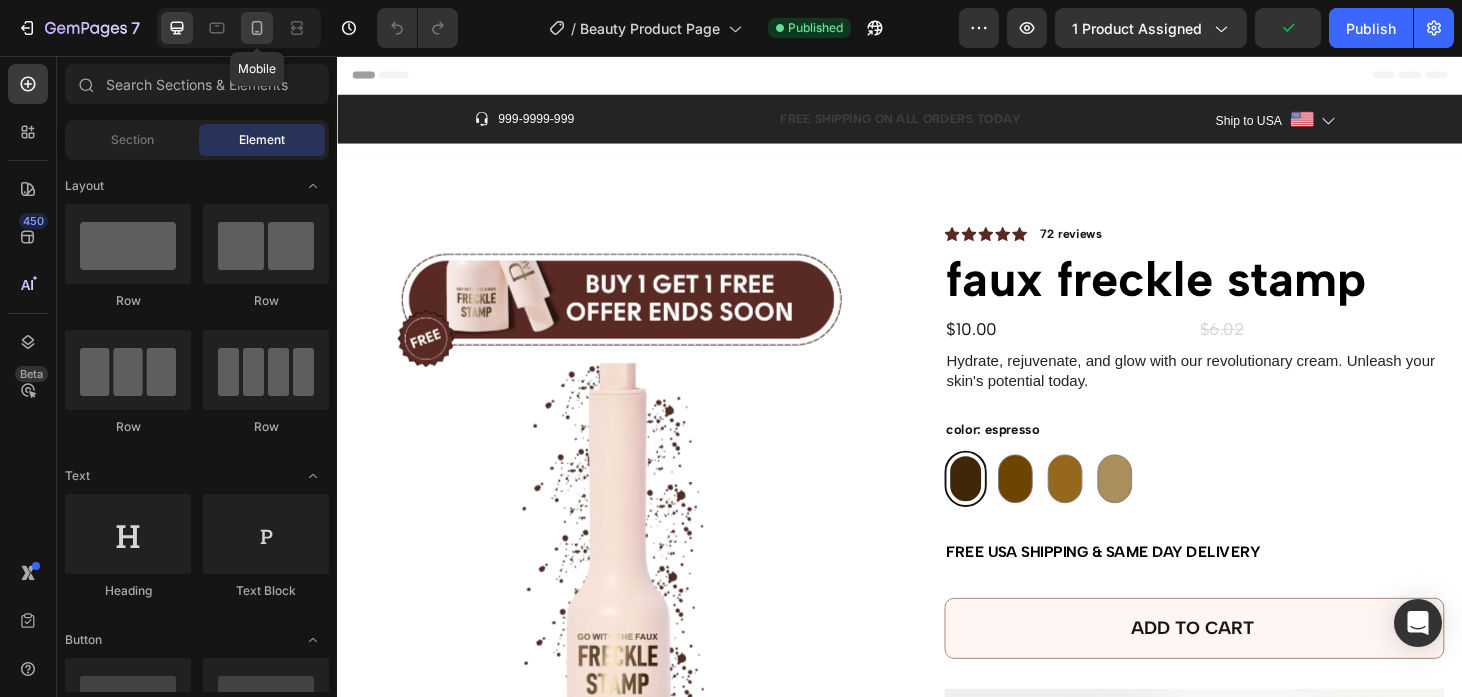 click 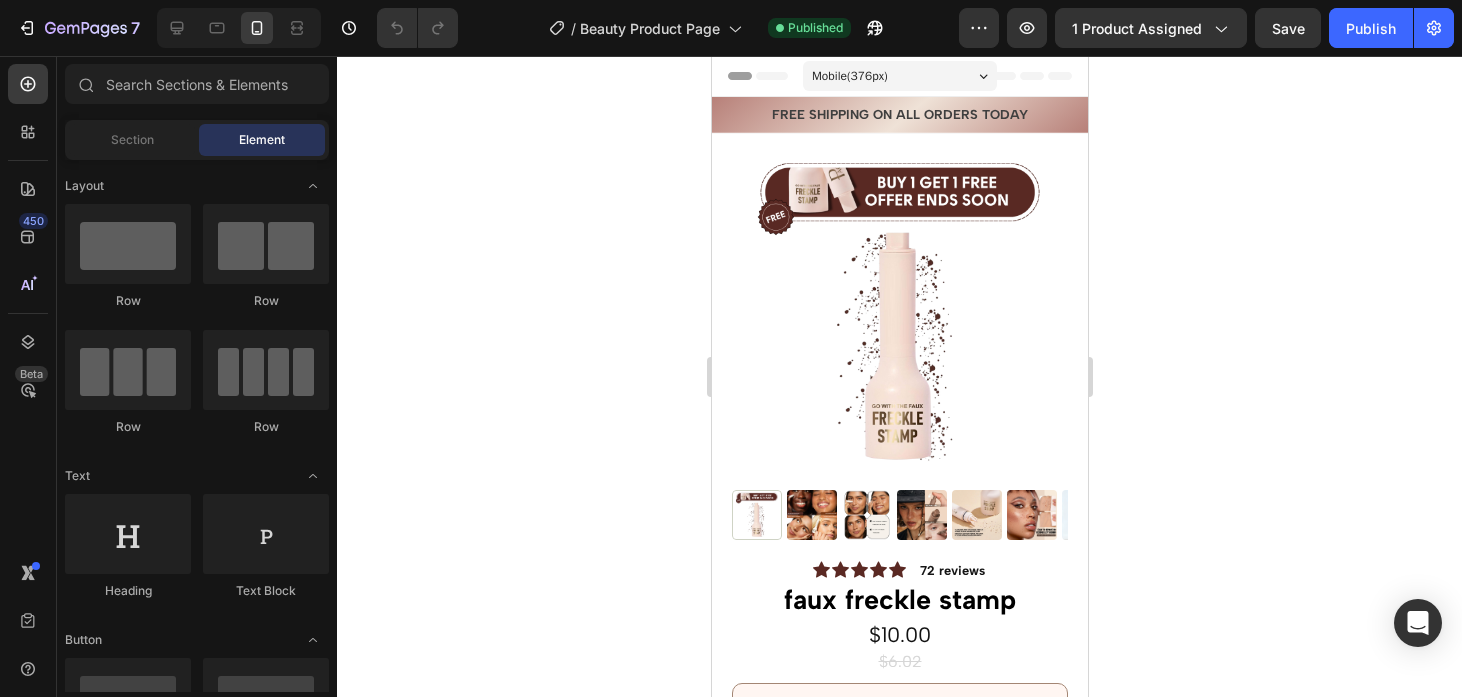click on "Header" at bounding box center [757, 76] 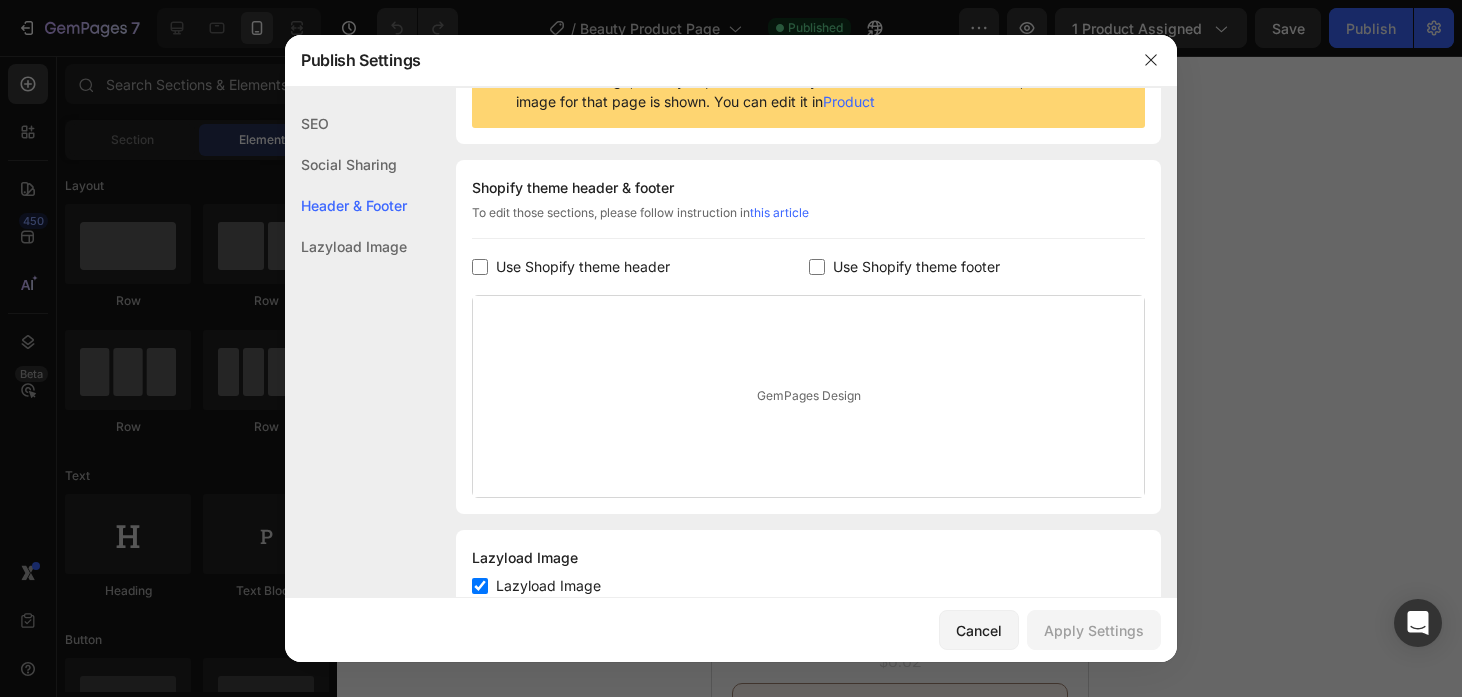 scroll, scrollTop: 291, scrollLeft: 0, axis: vertical 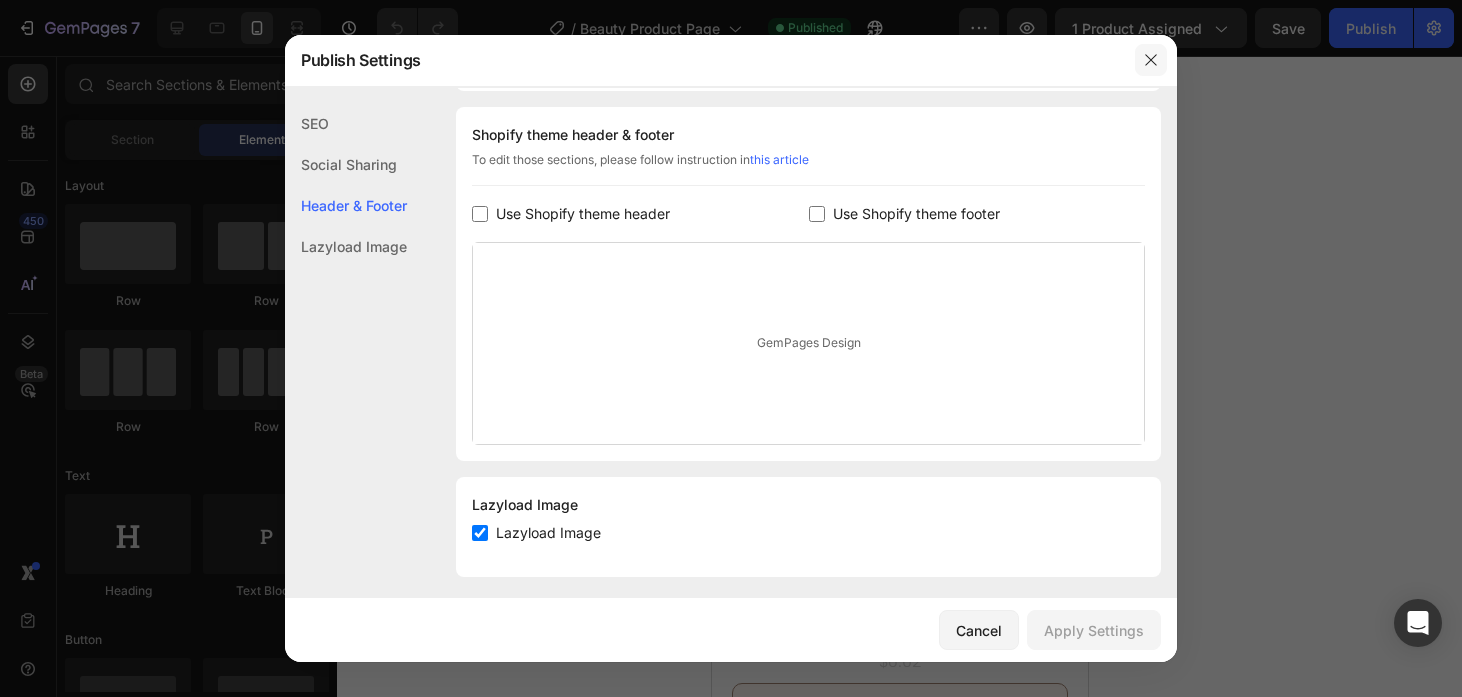 click 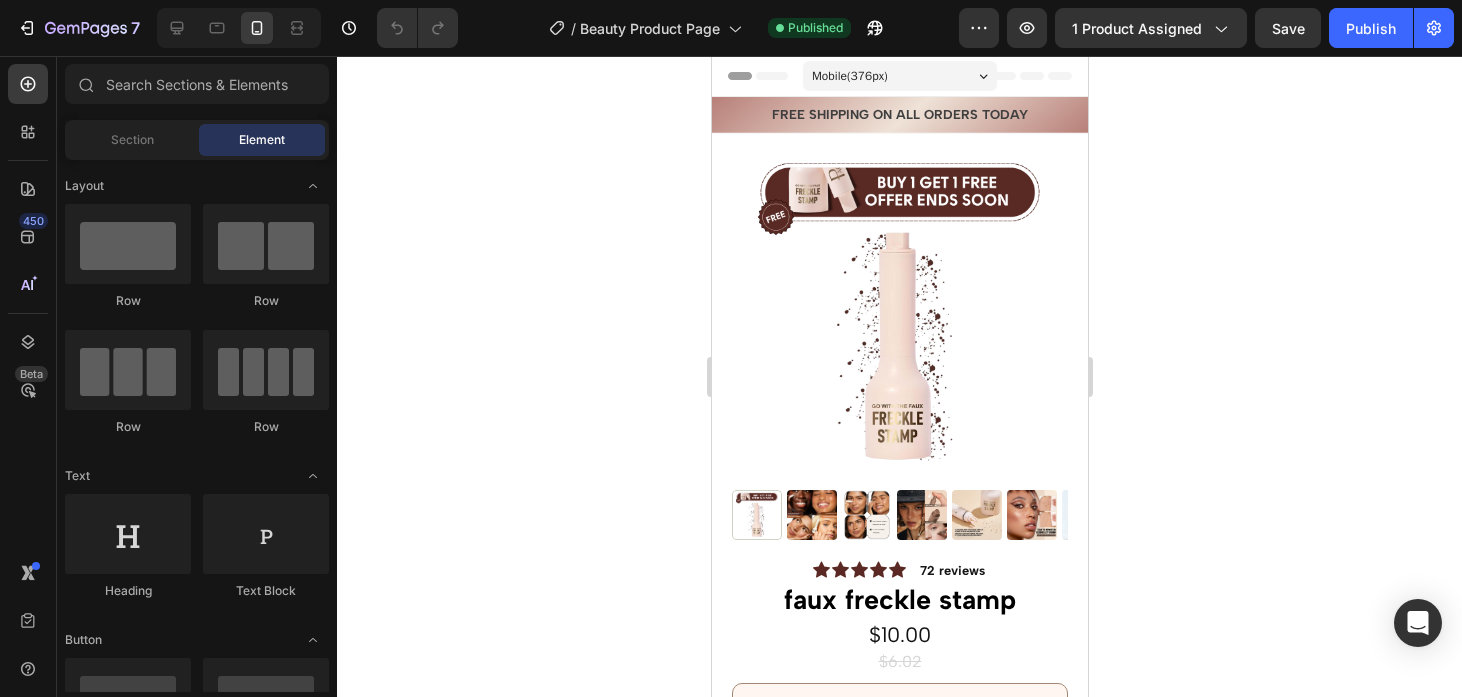 click on "Header" at bounding box center [899, 76] 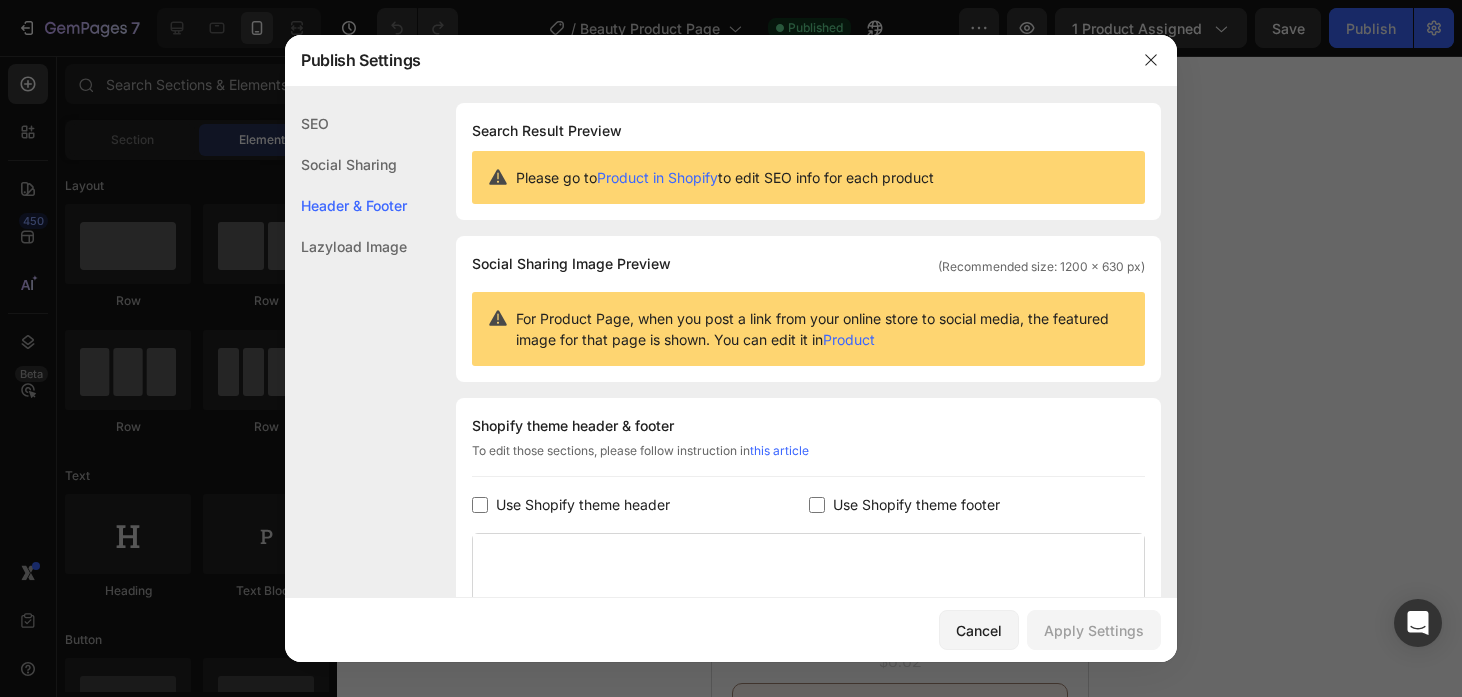 scroll, scrollTop: 291, scrollLeft: 0, axis: vertical 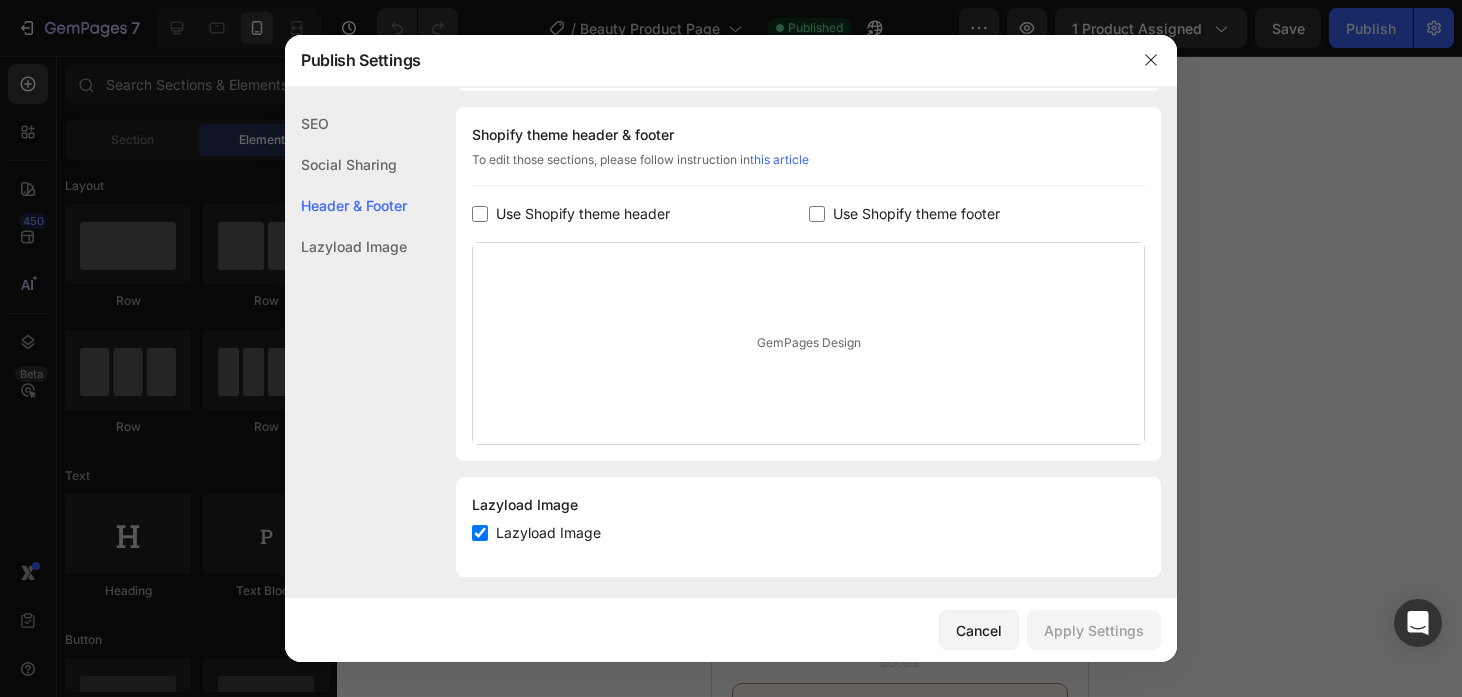 click on "Lazyload Image" 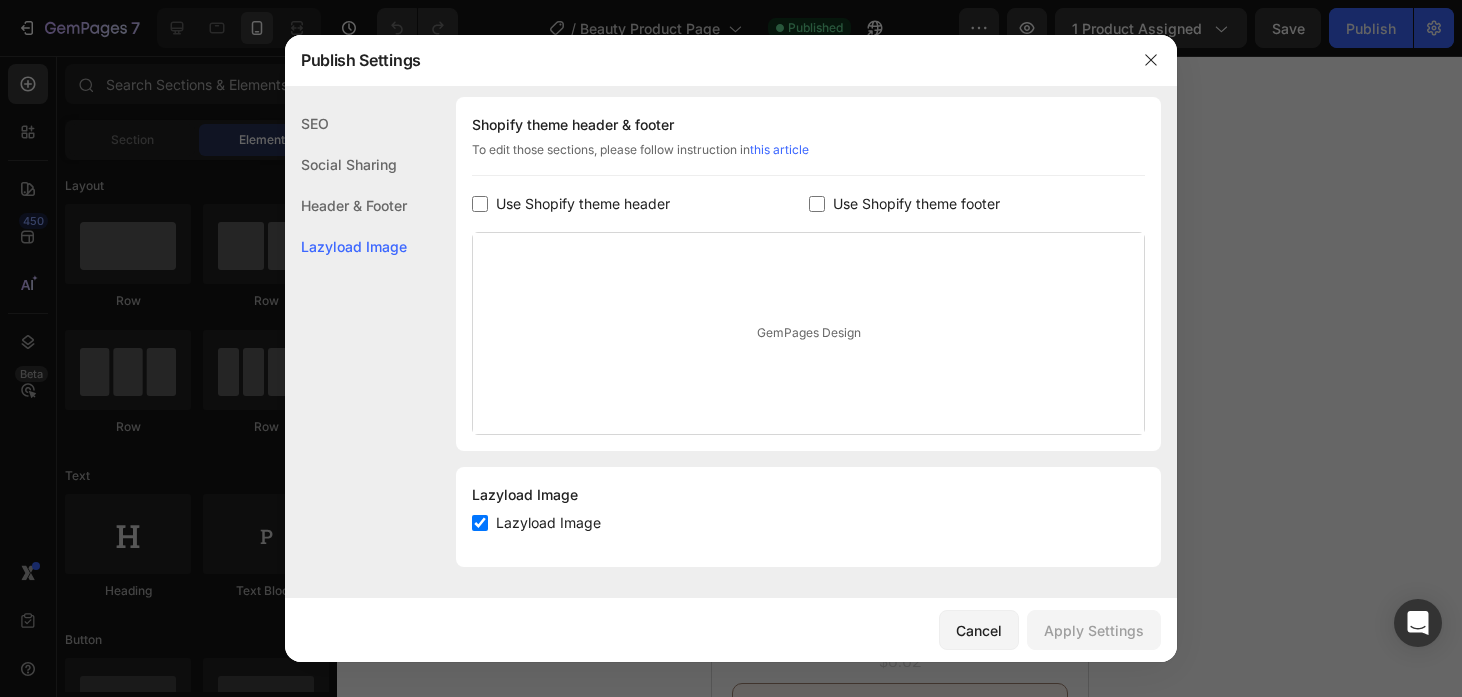 click on "Social Sharing" 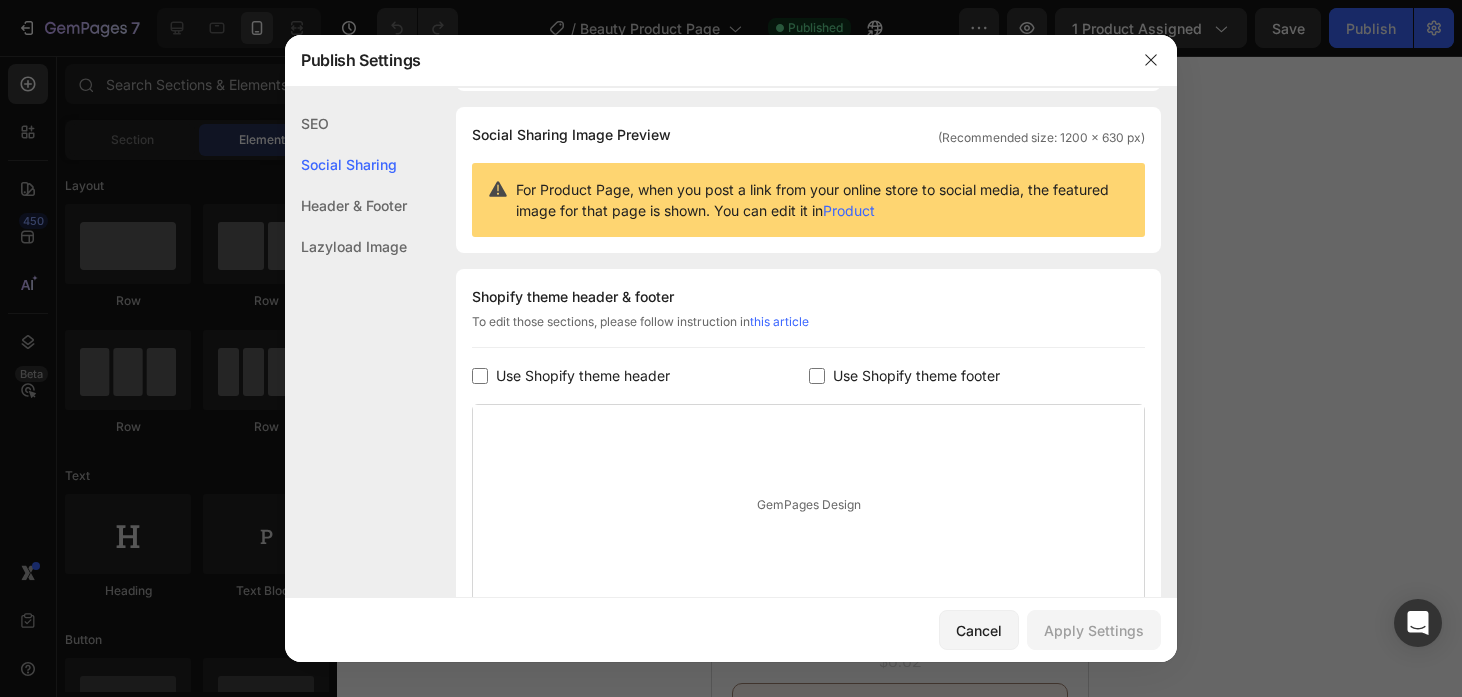 click on "SEO" 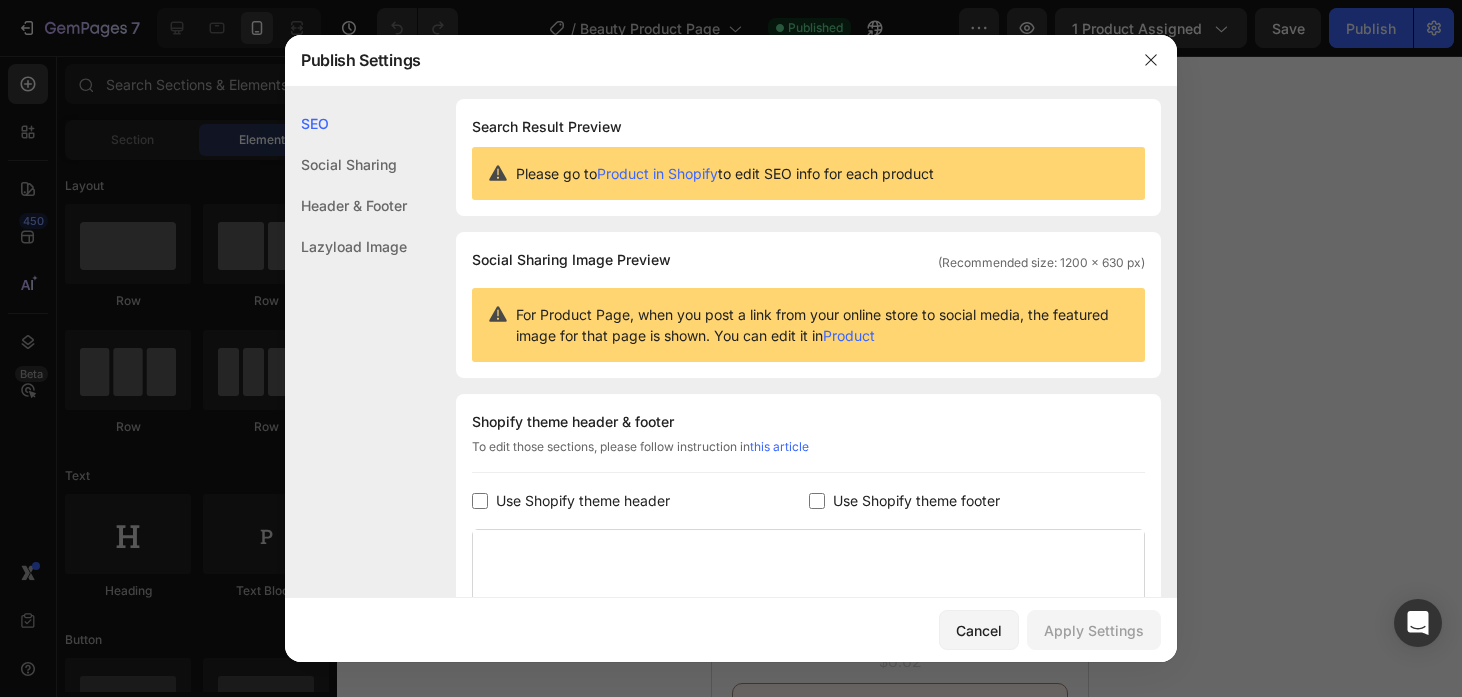 scroll, scrollTop: 0, scrollLeft: 0, axis: both 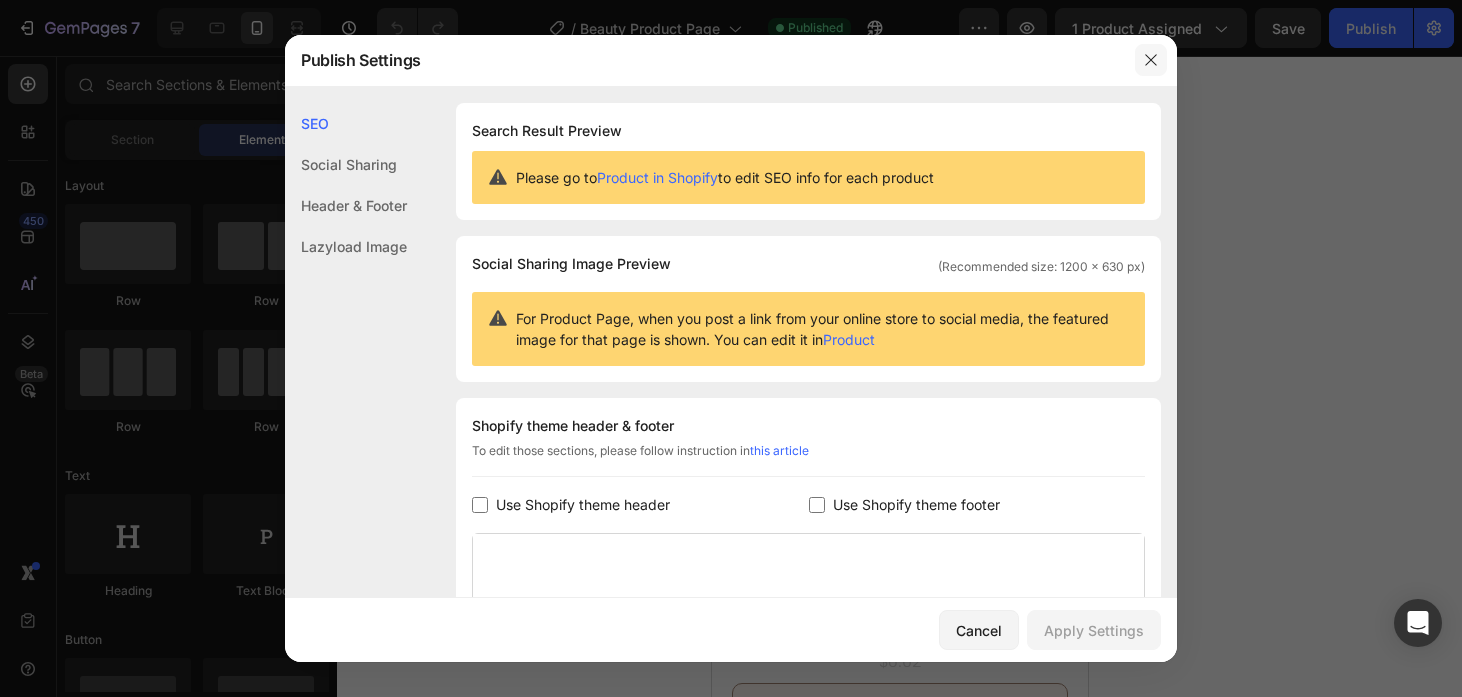 click 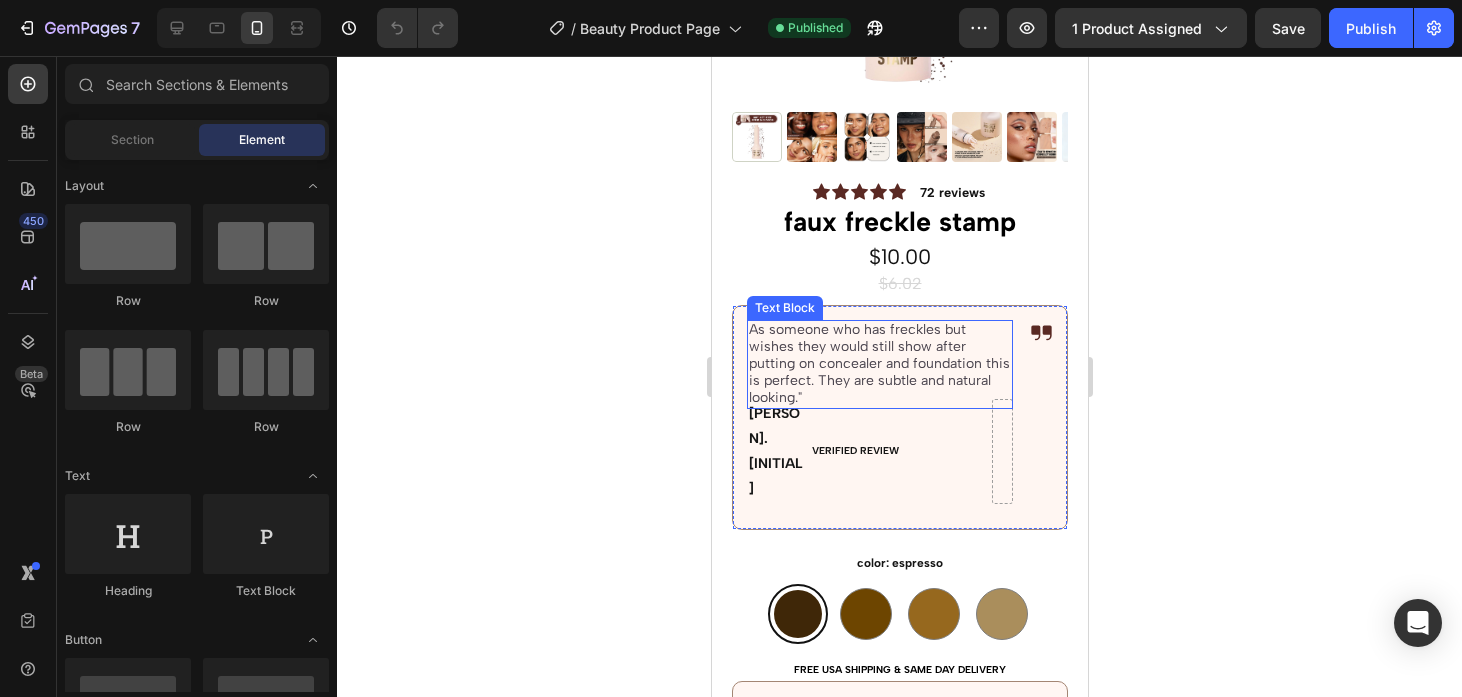 scroll, scrollTop: 384, scrollLeft: 0, axis: vertical 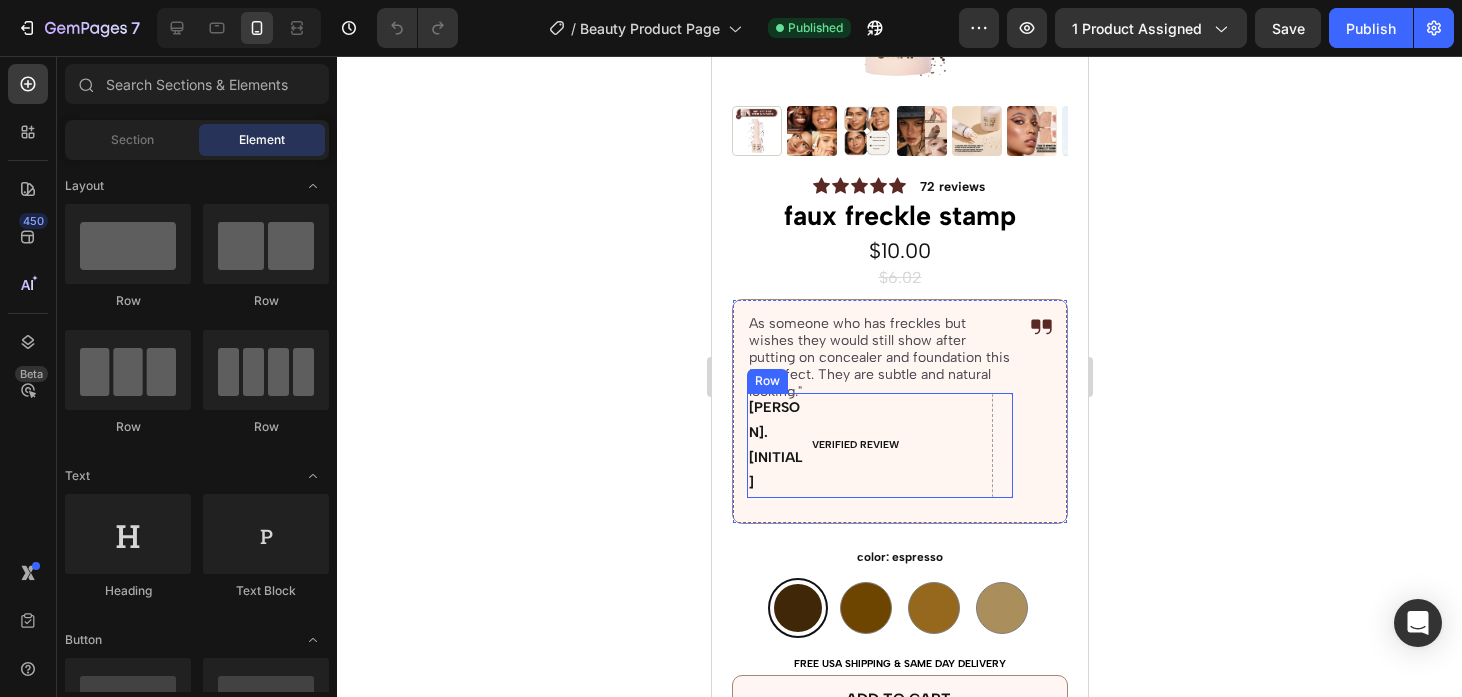 click on "VERIFIED REVIEW Text Block" at bounding box center (899, 445) 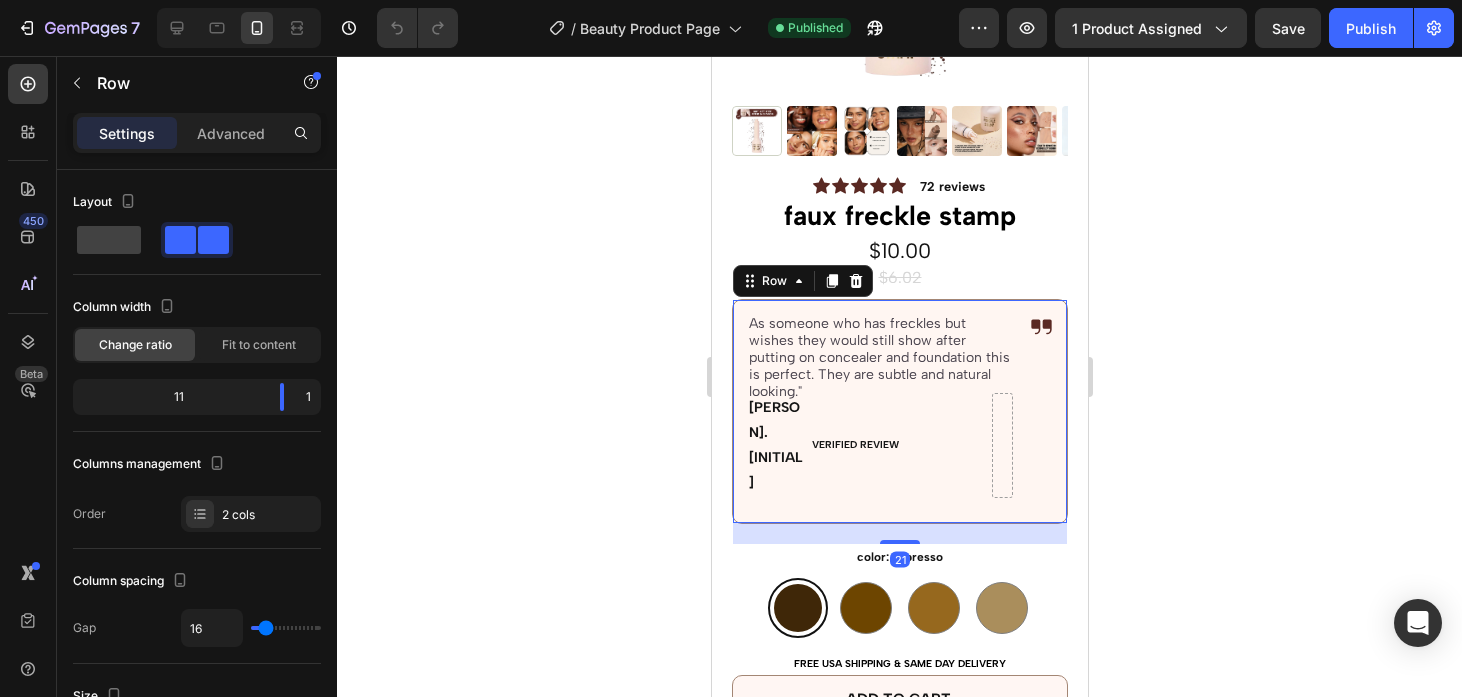 click on "As someone who has freckles but wishes they would still show after putting on concealer and foundation this is perfect. They are subtle and natural looking." Text Block [PERSON]. [INITIAL] Text Block VERIFIED REVIEW Text Block
Row
Icon Row 21" at bounding box center [899, 411] 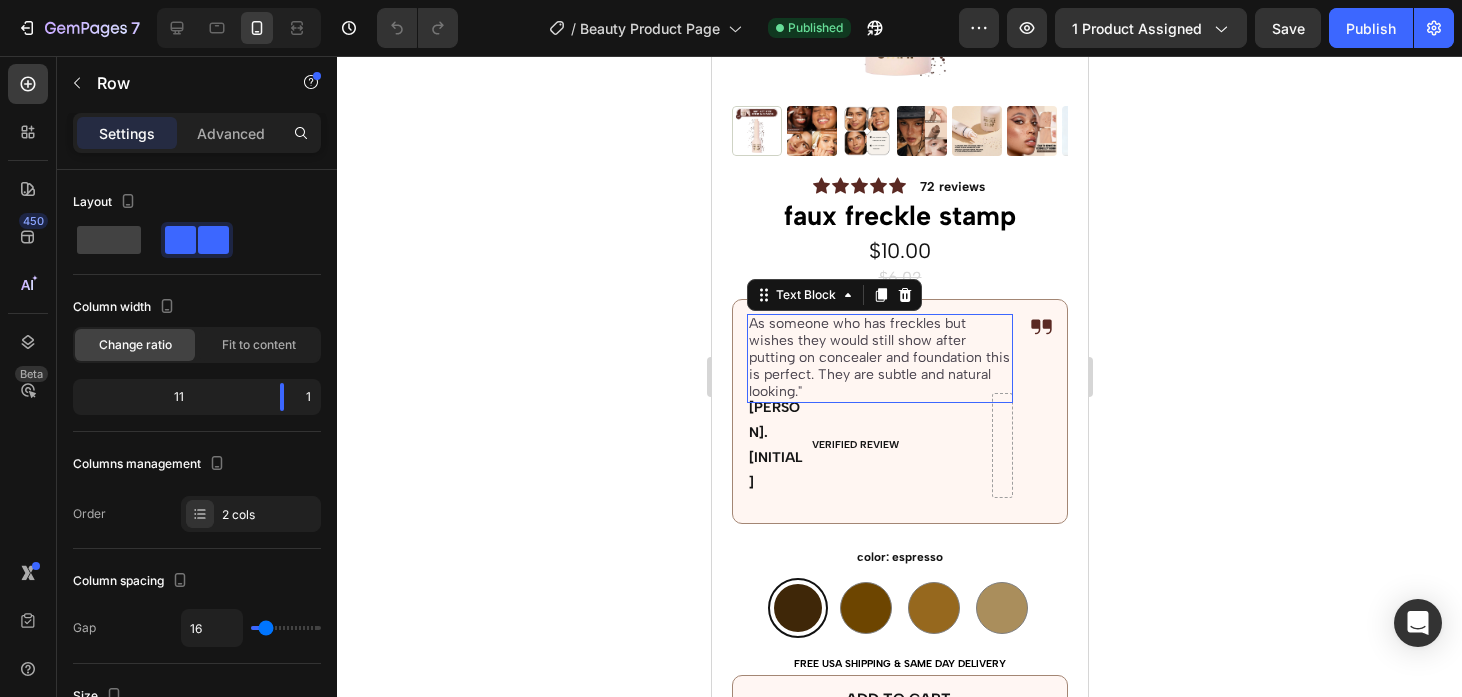 click on "As someone who has freckles but wishes they would still show after putting on concealer and foundation this is perfect. They are subtle and natural looking."" at bounding box center (879, 358) 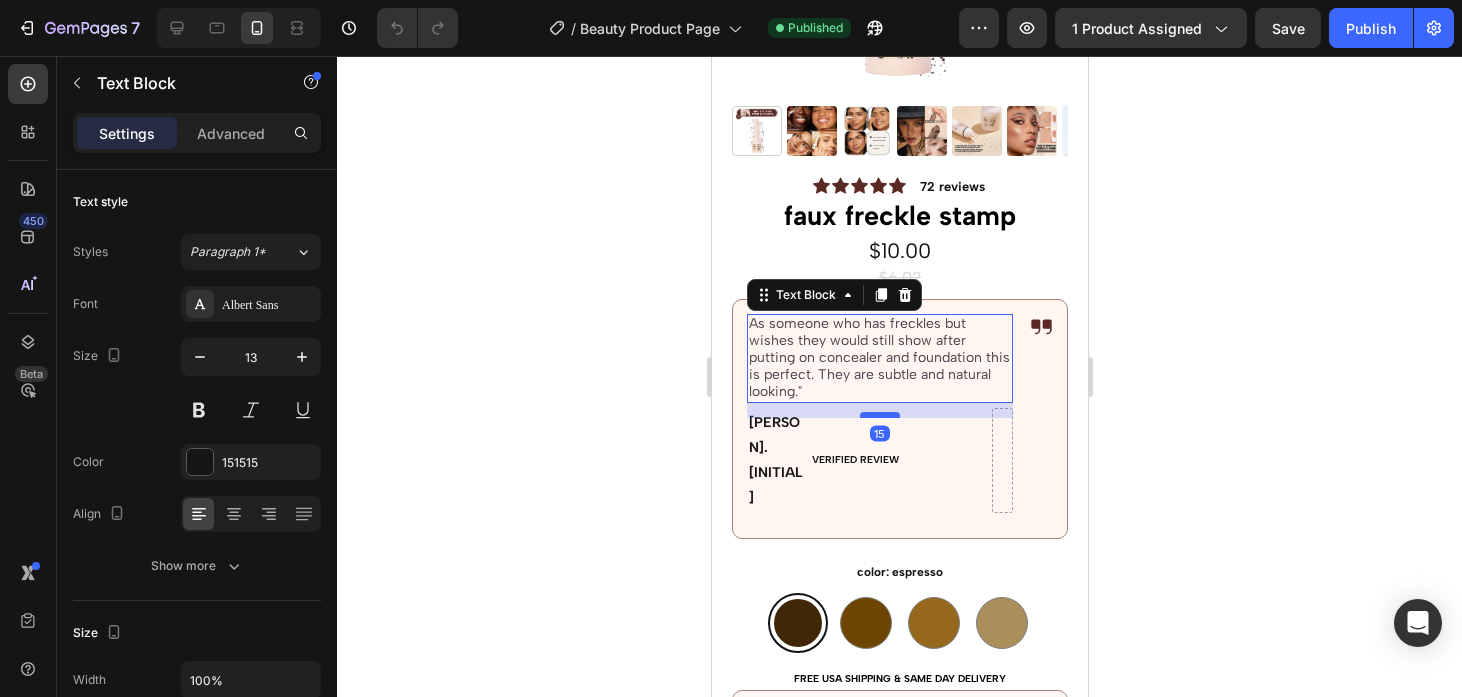 drag, startPoint x: 877, startPoint y: 404, endPoint x: 879, endPoint y: 419, distance: 15.132746 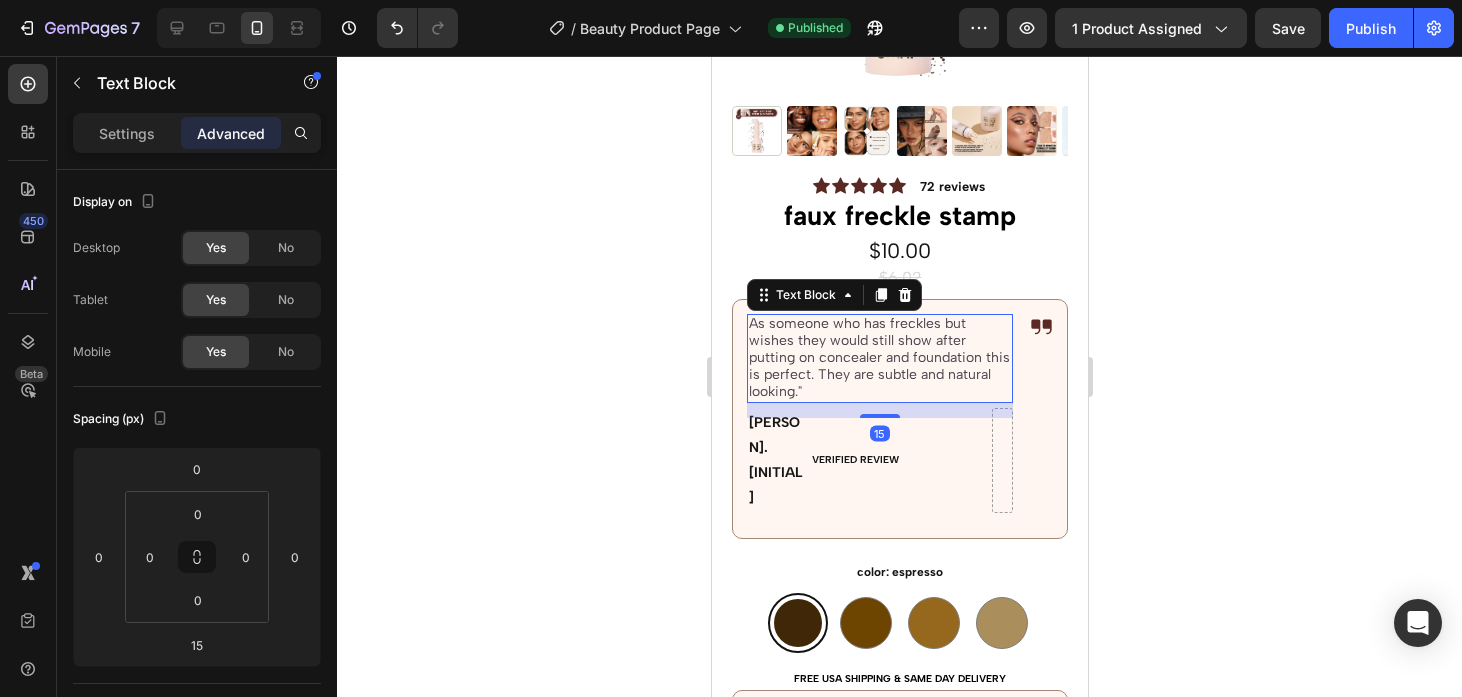 click 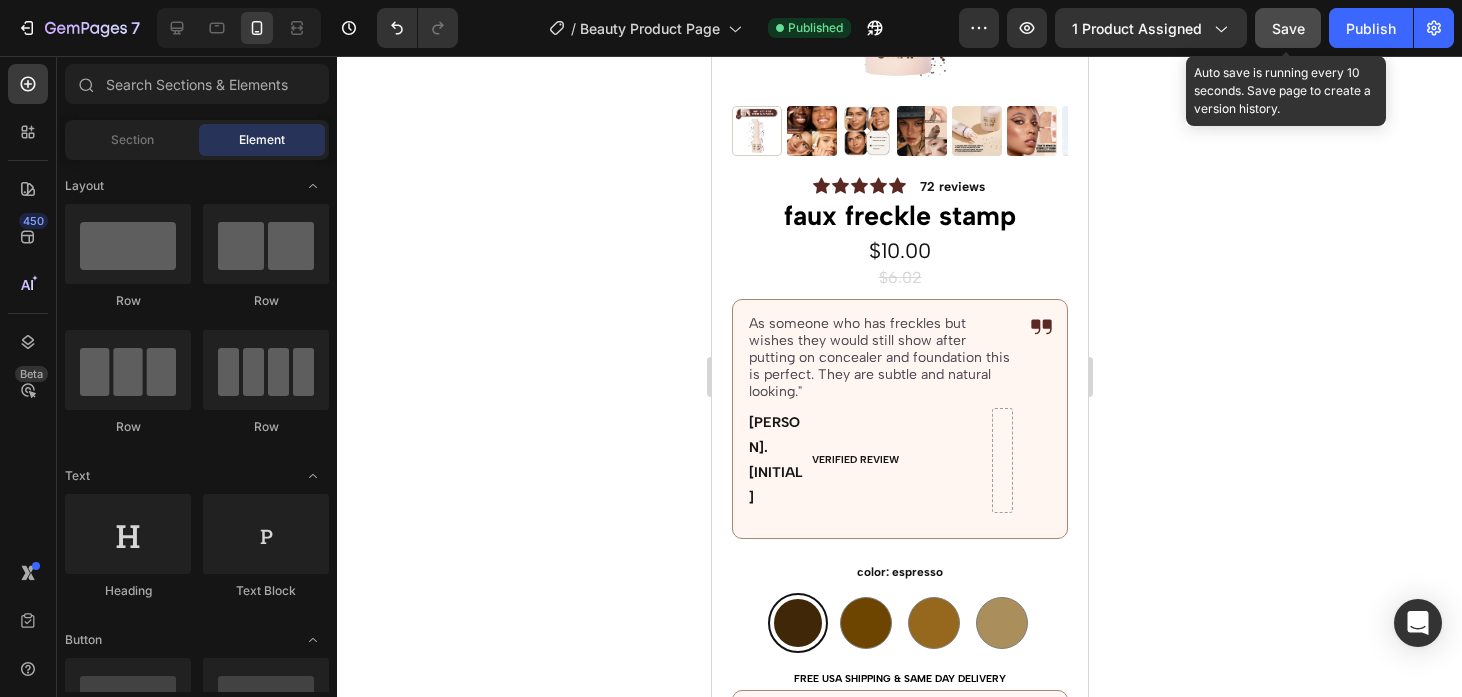 click on "Save" 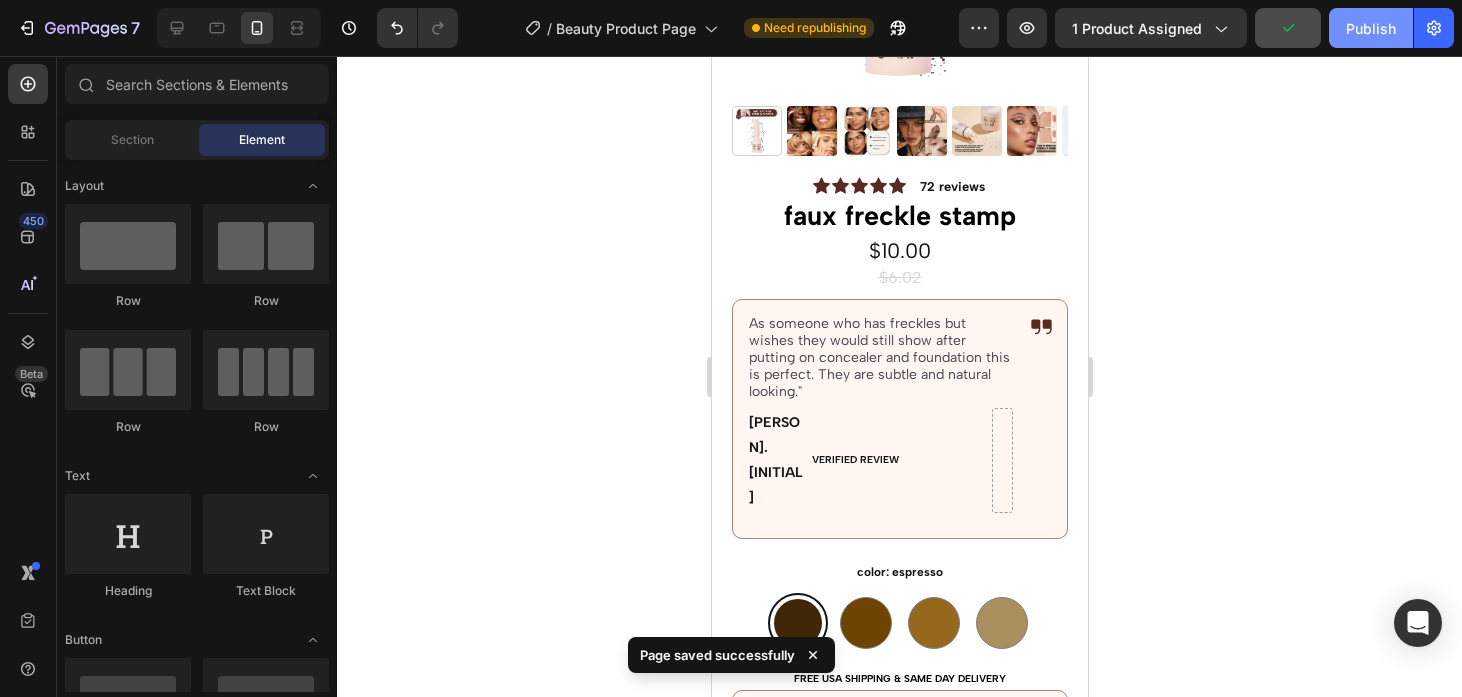 click on "Publish" at bounding box center (1371, 28) 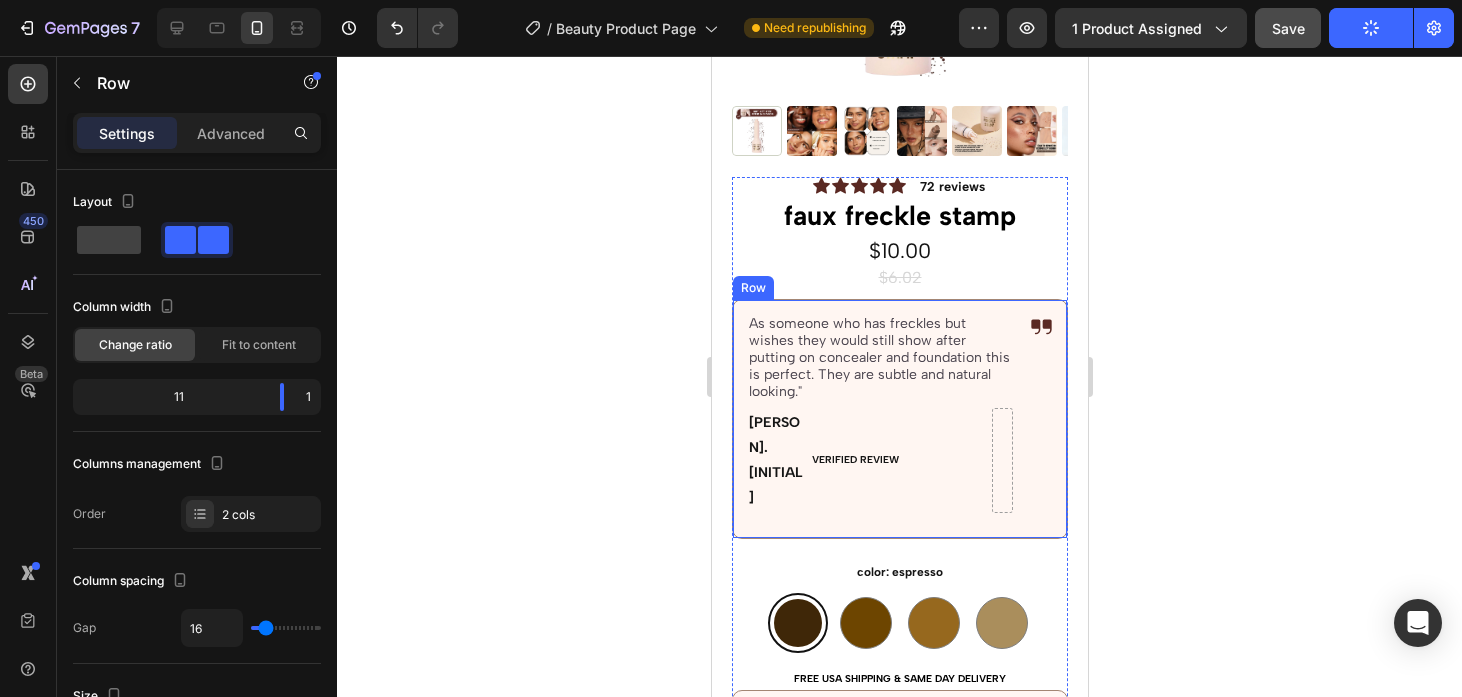 click on "As someone who has freckles but wishes they would still show after putting on concealer and foundation this is perfect. They are subtle and natural looking." Text Block [PERSON]. [INITIAL] Text Block VERIFIED REVIEW Text Block
Row
Icon Row" at bounding box center [899, 418] 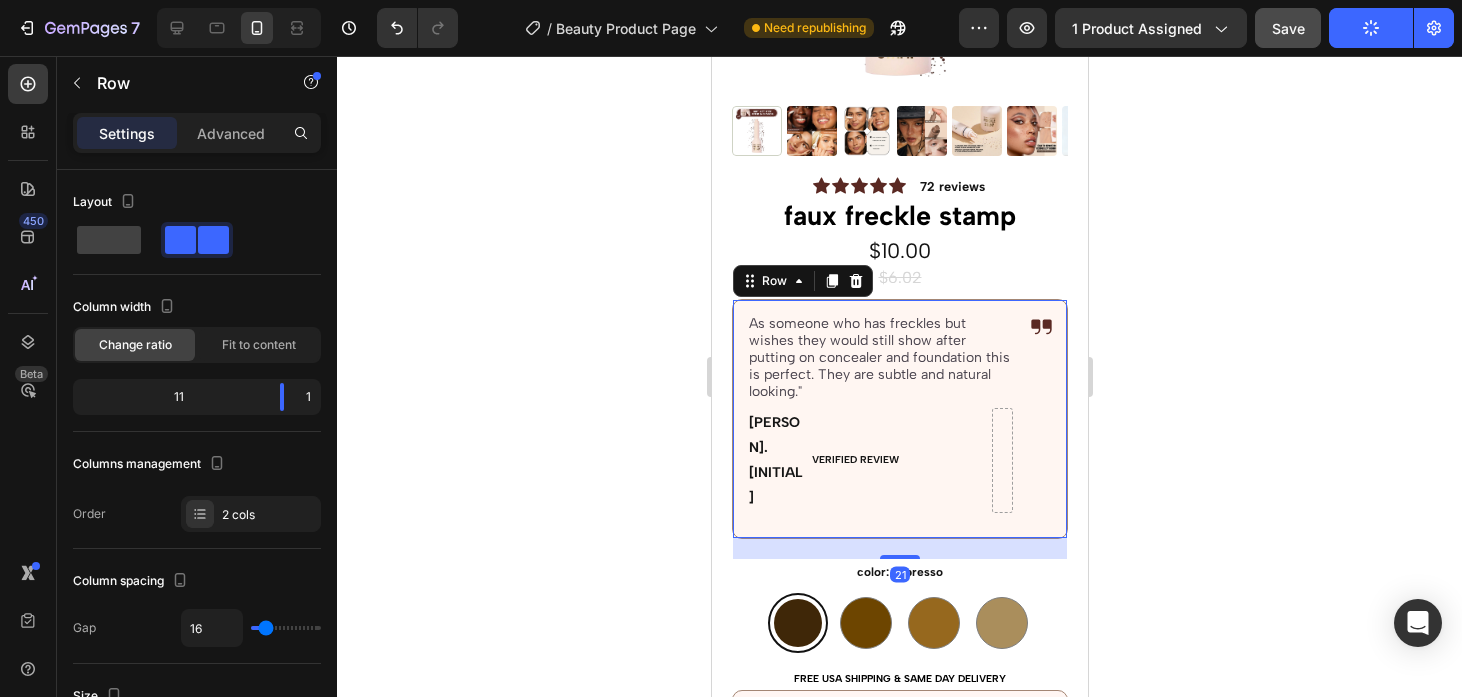 click on "As someone who has freckles but wishes they would still show after putting on concealer and foundation this is perfect. They are subtle and natural looking." Text Block [PERSON]. [INITIAL] Text Block VERIFIED REVIEW Text Block
Row
Icon Row 21" at bounding box center [899, 418] 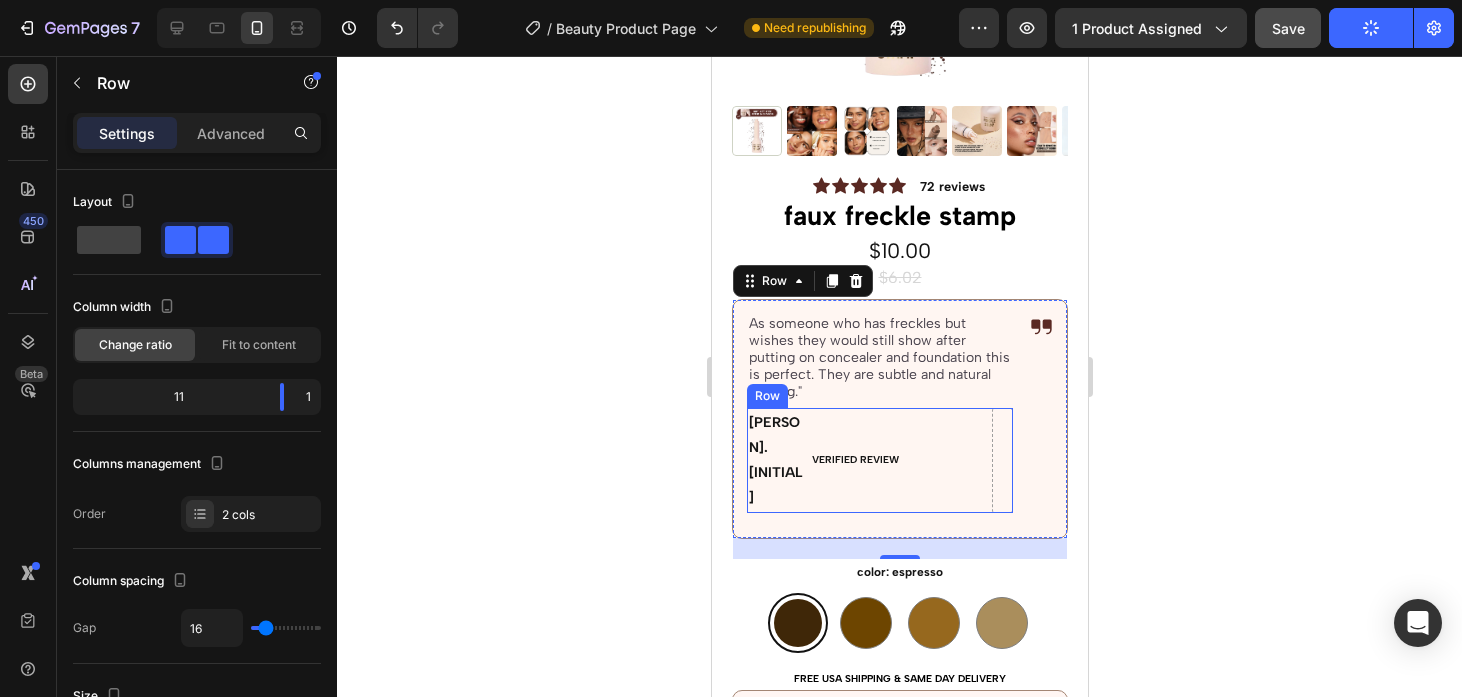 click on "VERIFIED REVIEW Text Block" at bounding box center (899, 460) 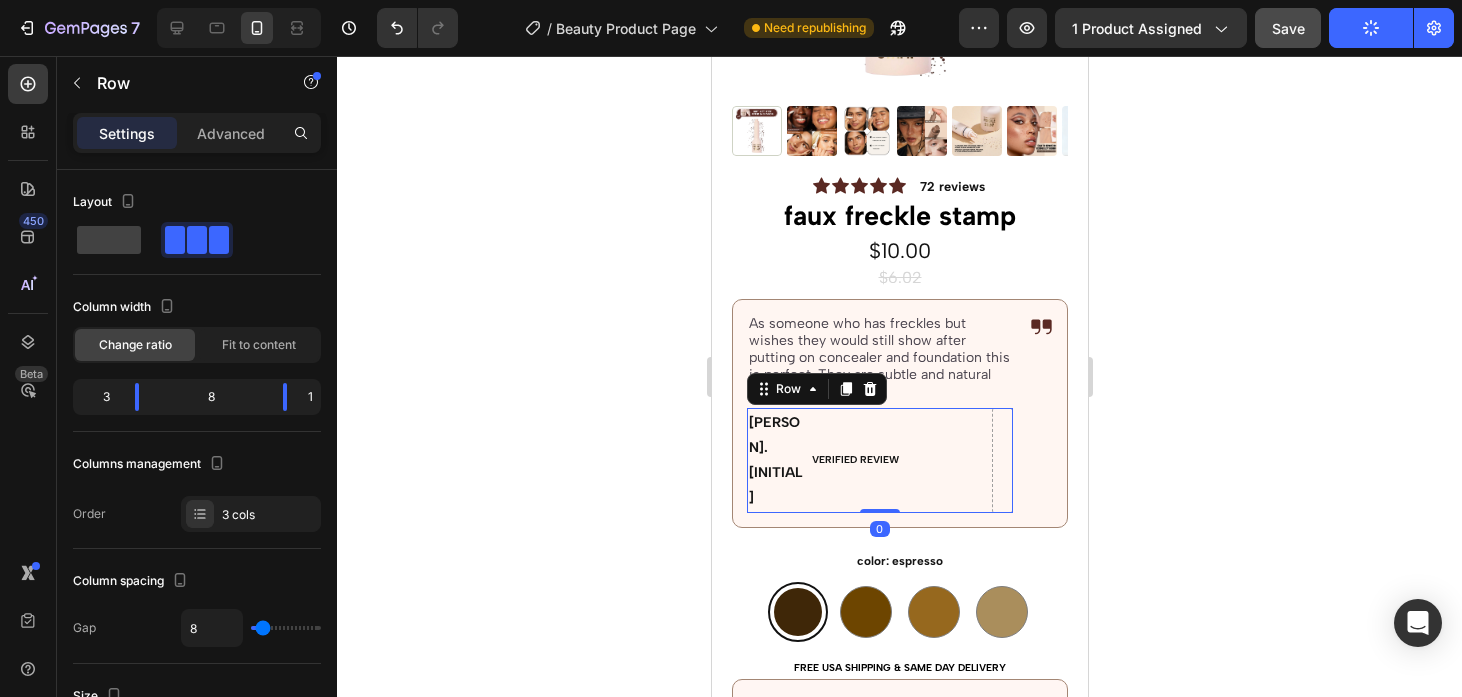 drag, startPoint x: 890, startPoint y: 480, endPoint x: 892, endPoint y: 460, distance: 20.09975 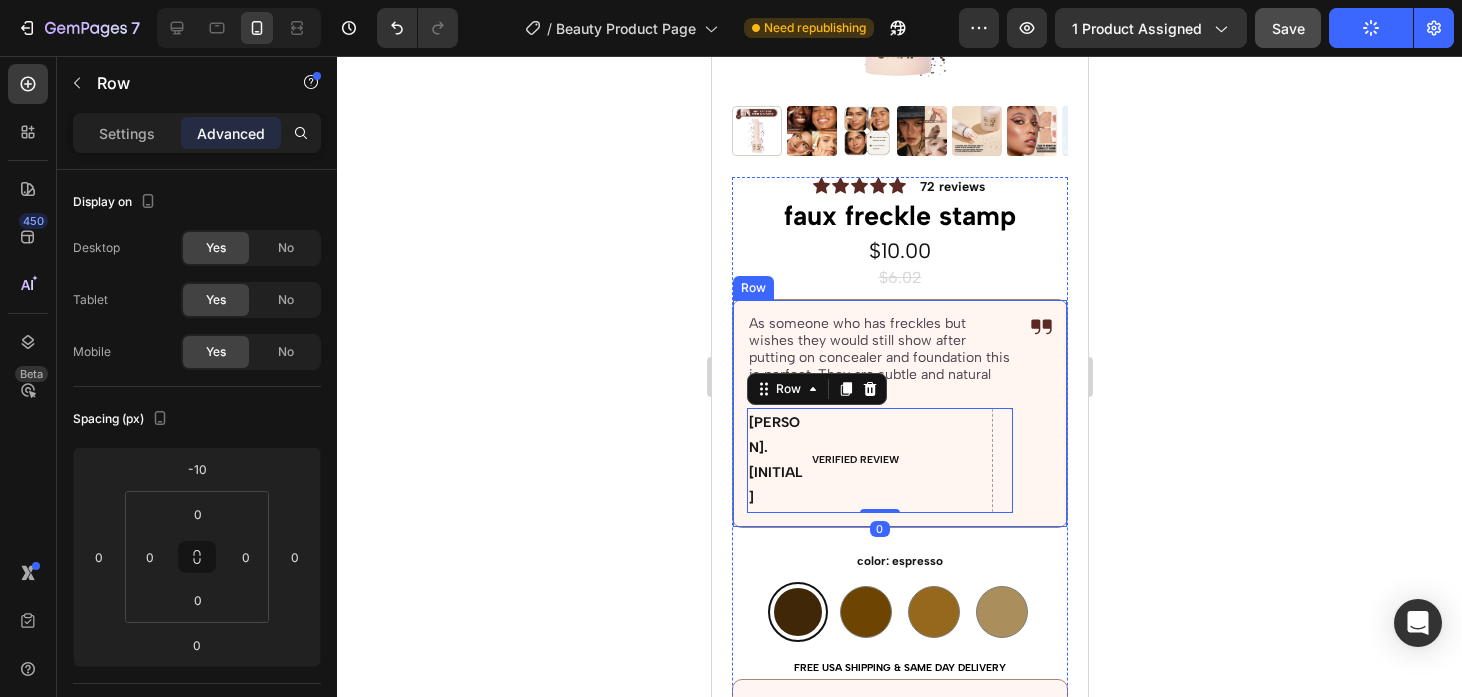 click 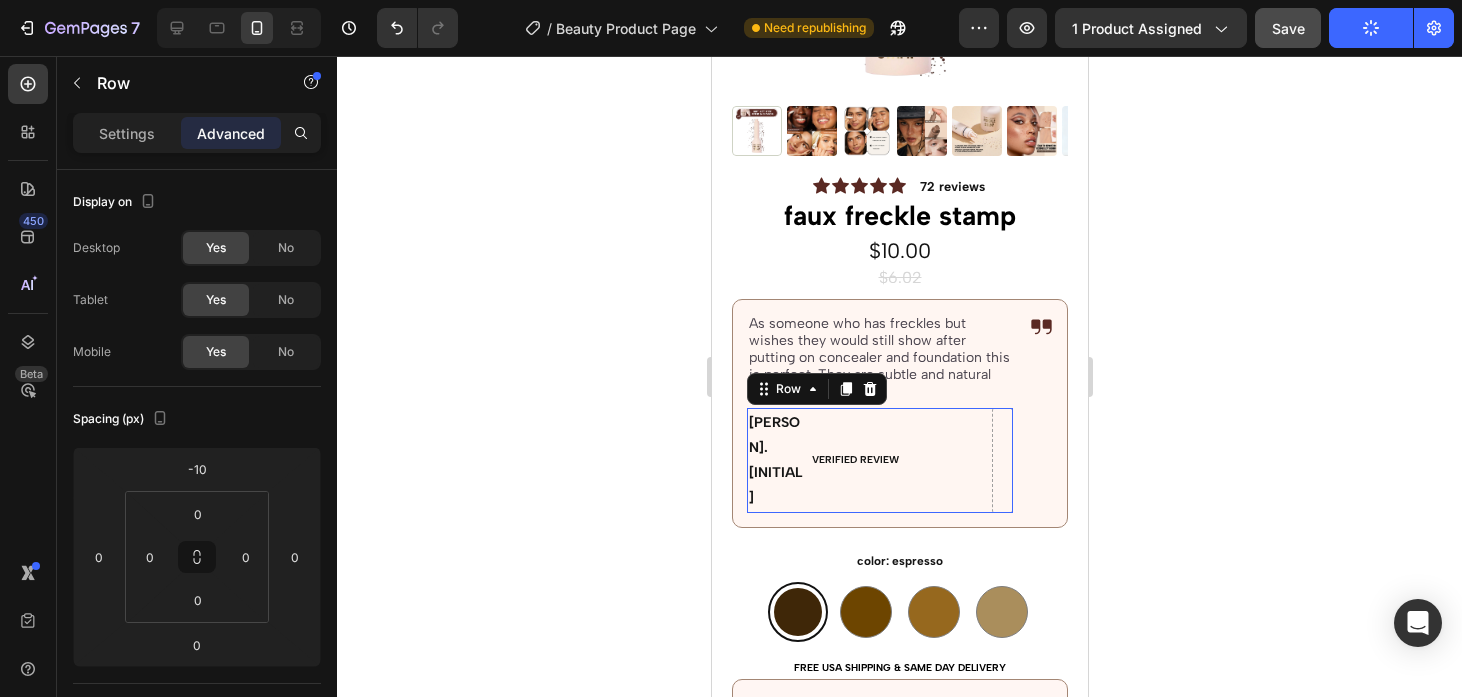 click on "VERIFIED REVIEW Text Block" at bounding box center [899, 460] 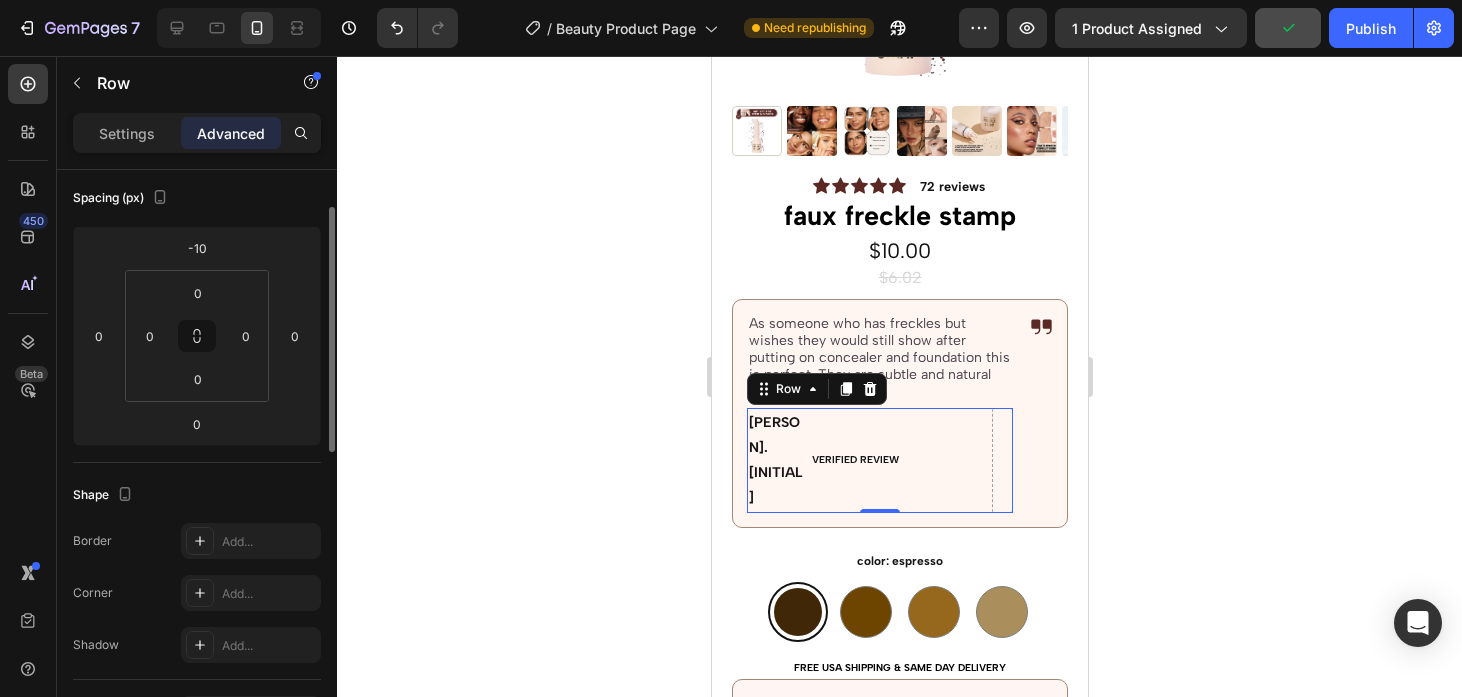 scroll, scrollTop: 182, scrollLeft: 0, axis: vertical 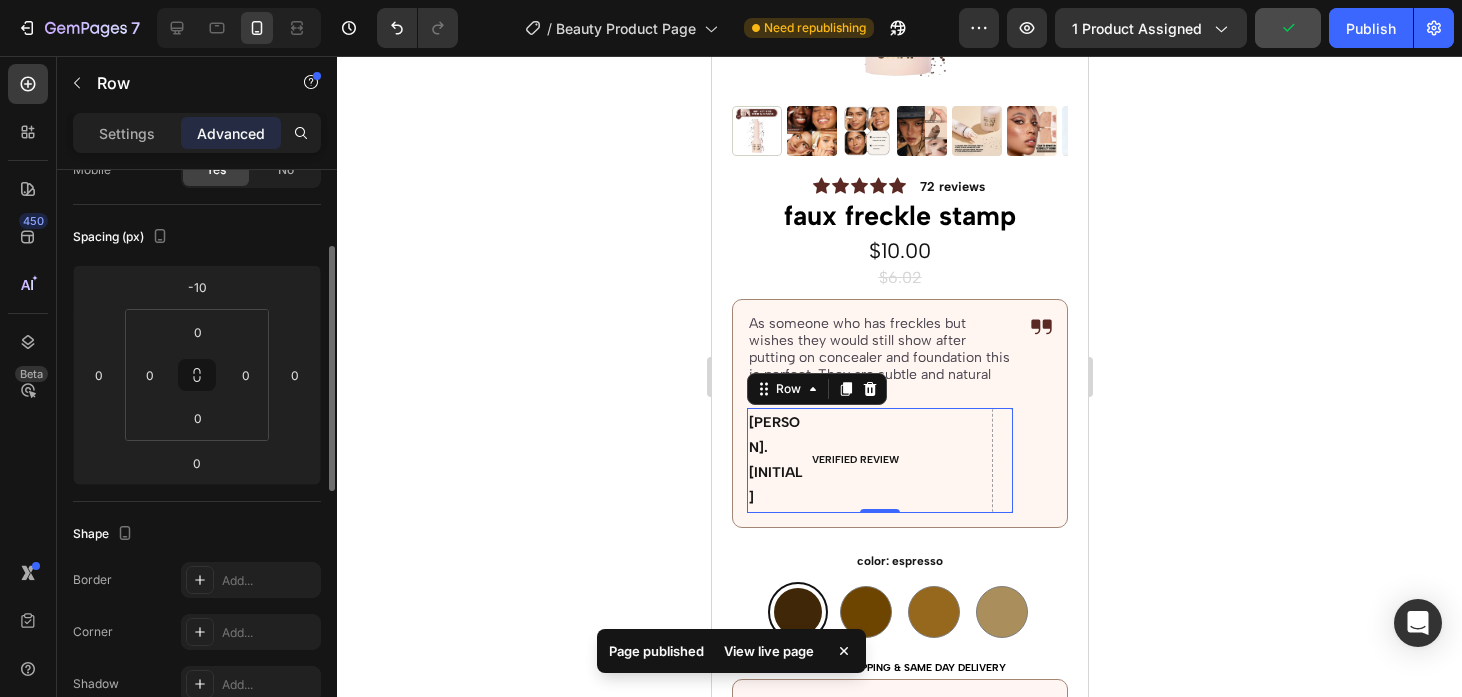 click 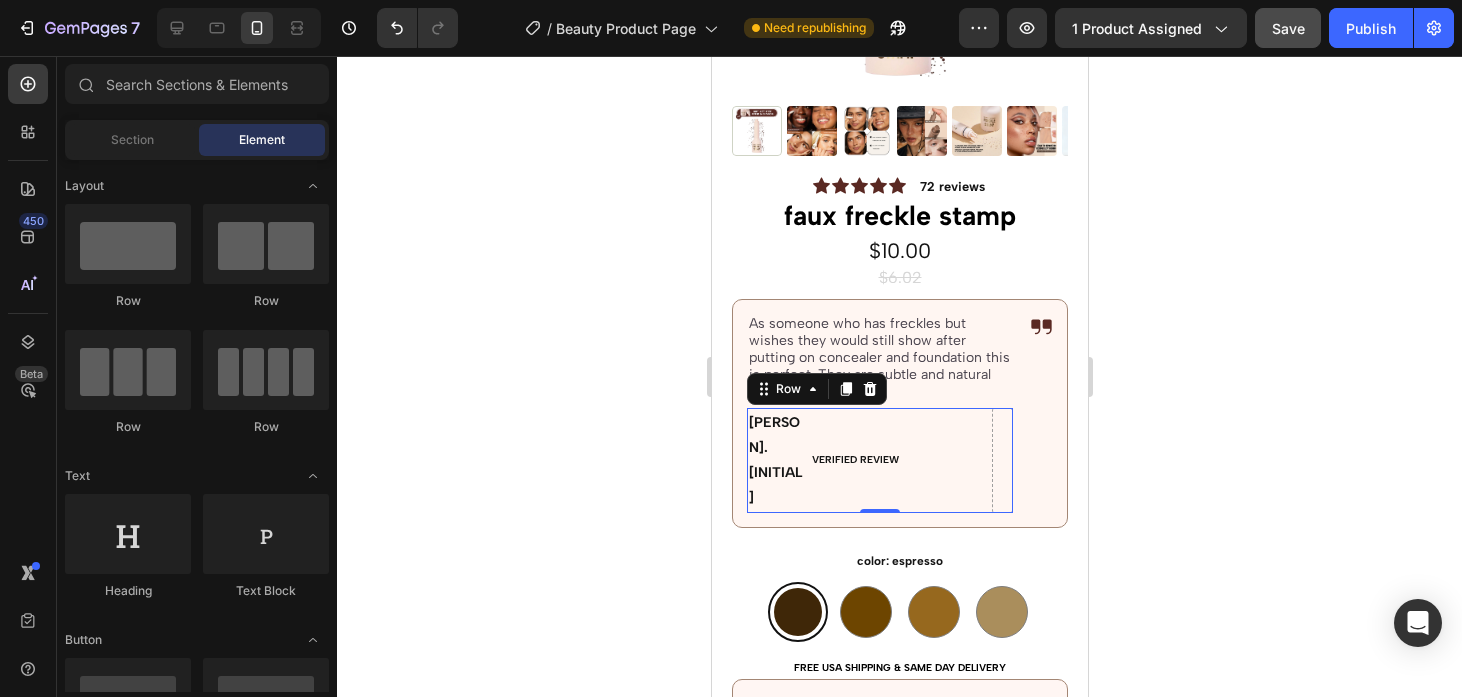 click on "VERIFIED REVIEW Text Block" at bounding box center (899, 460) 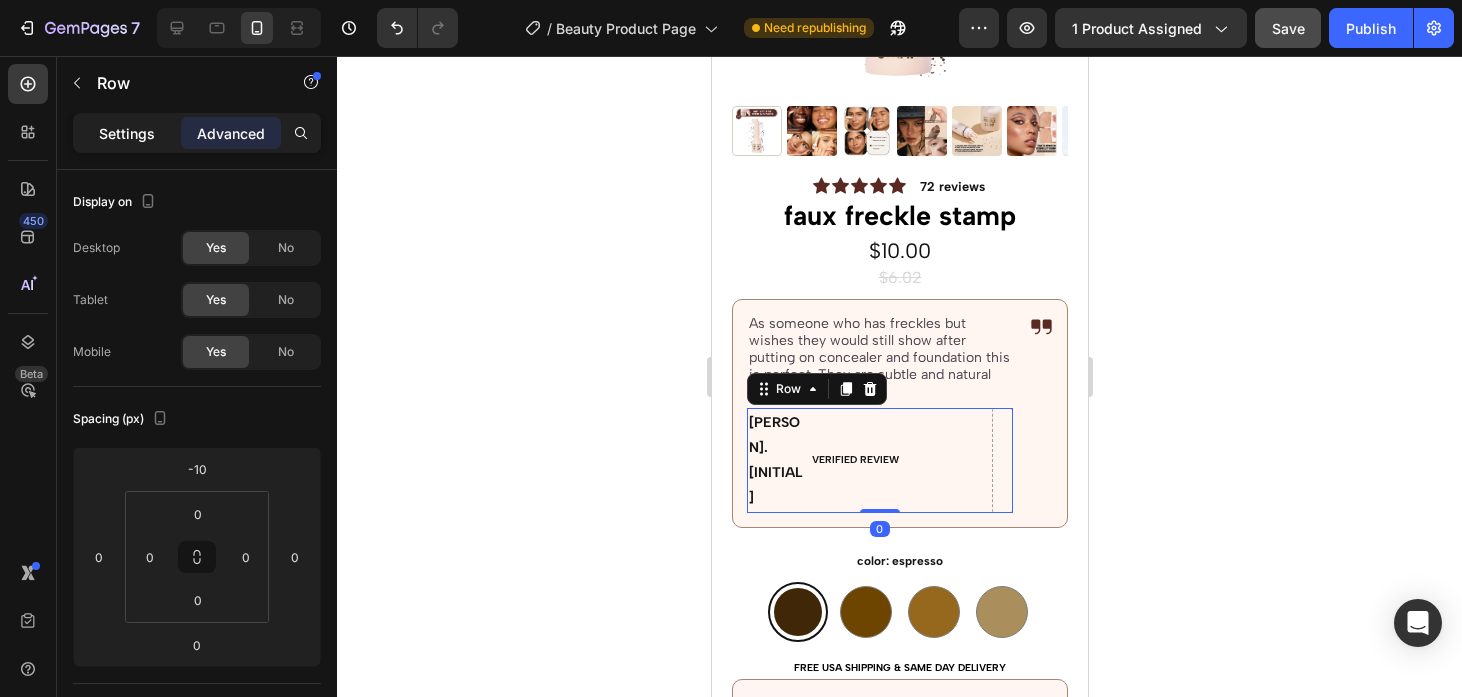 click on "Settings" 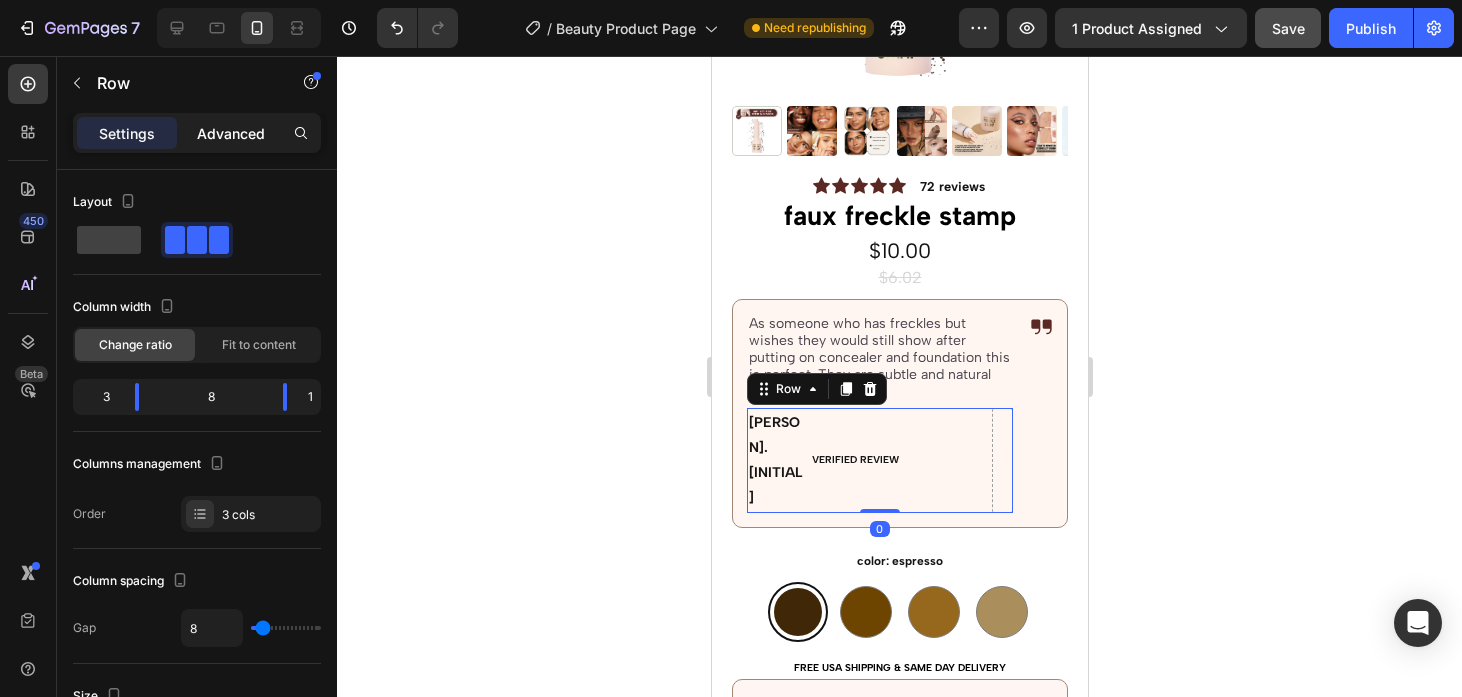 click on "Advanced" 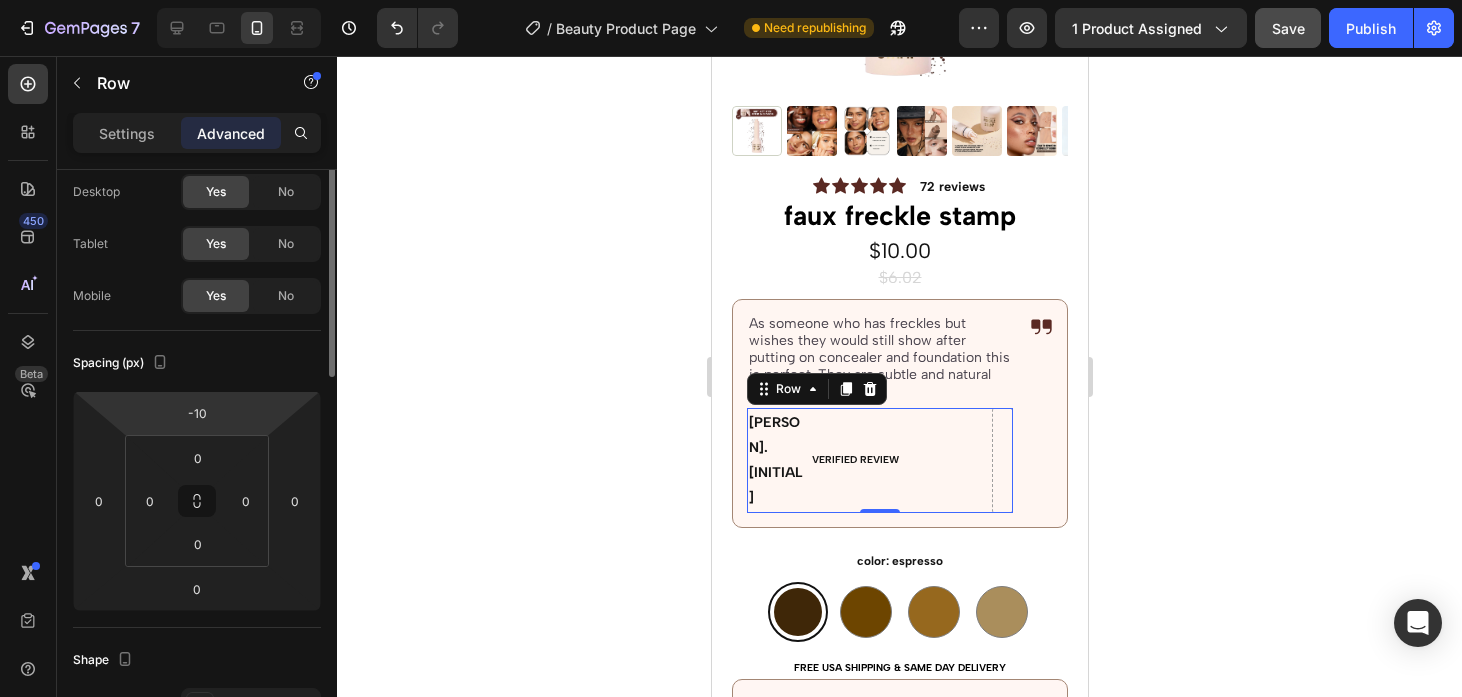 scroll, scrollTop: 0, scrollLeft: 0, axis: both 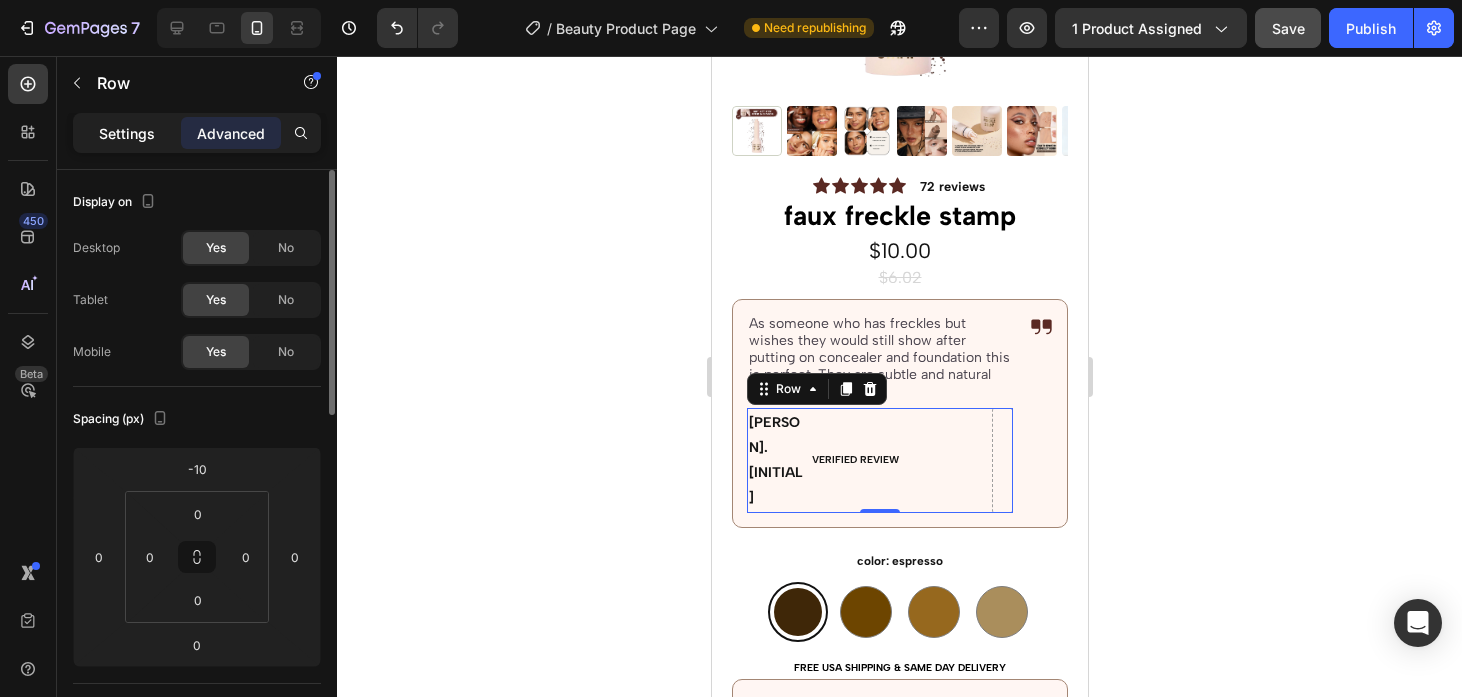click on "Settings" at bounding box center [127, 133] 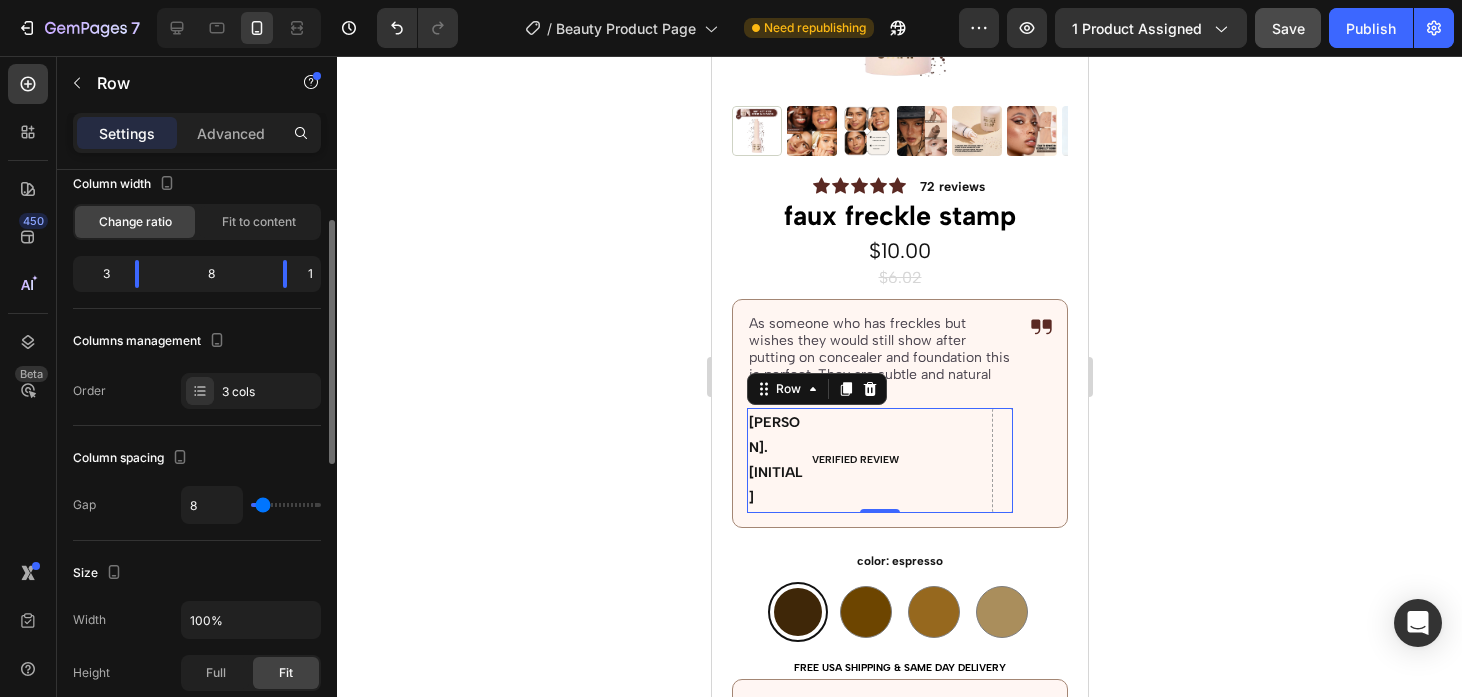 scroll, scrollTop: 122, scrollLeft: 0, axis: vertical 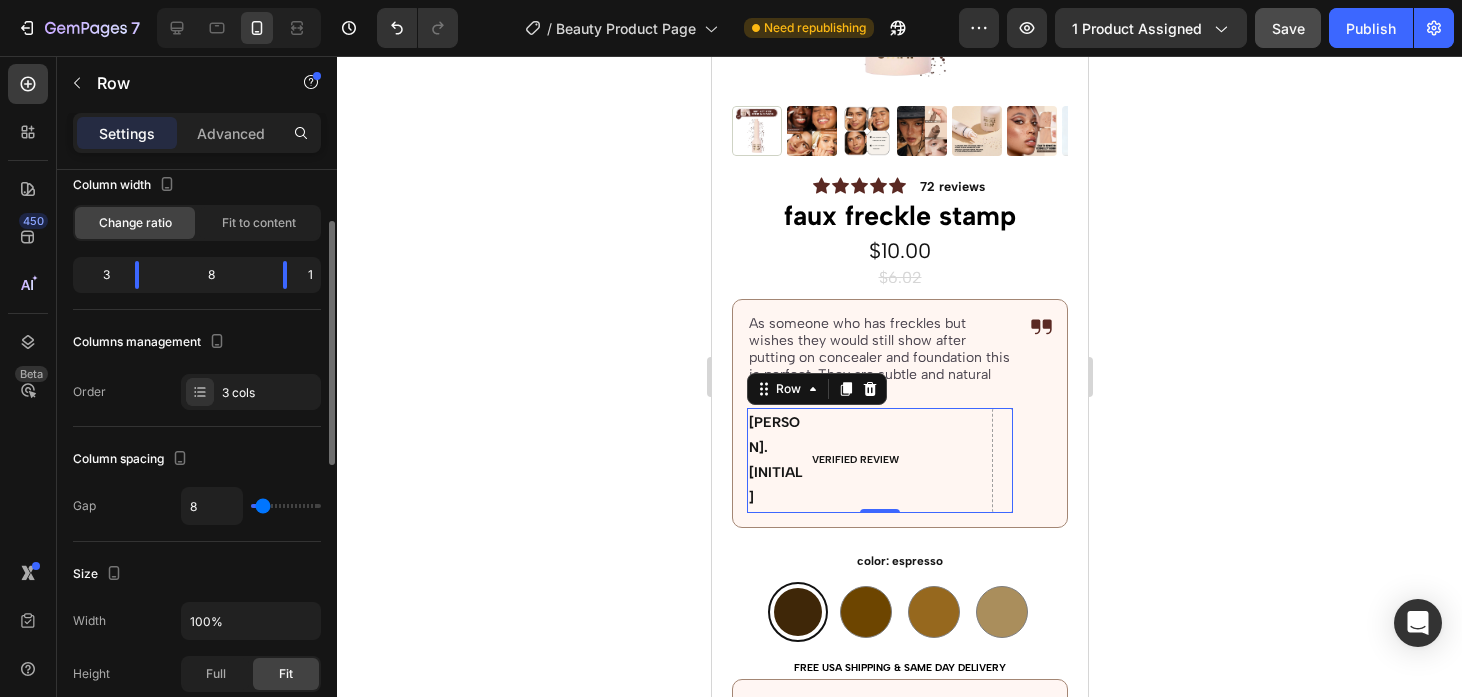 type on "7" 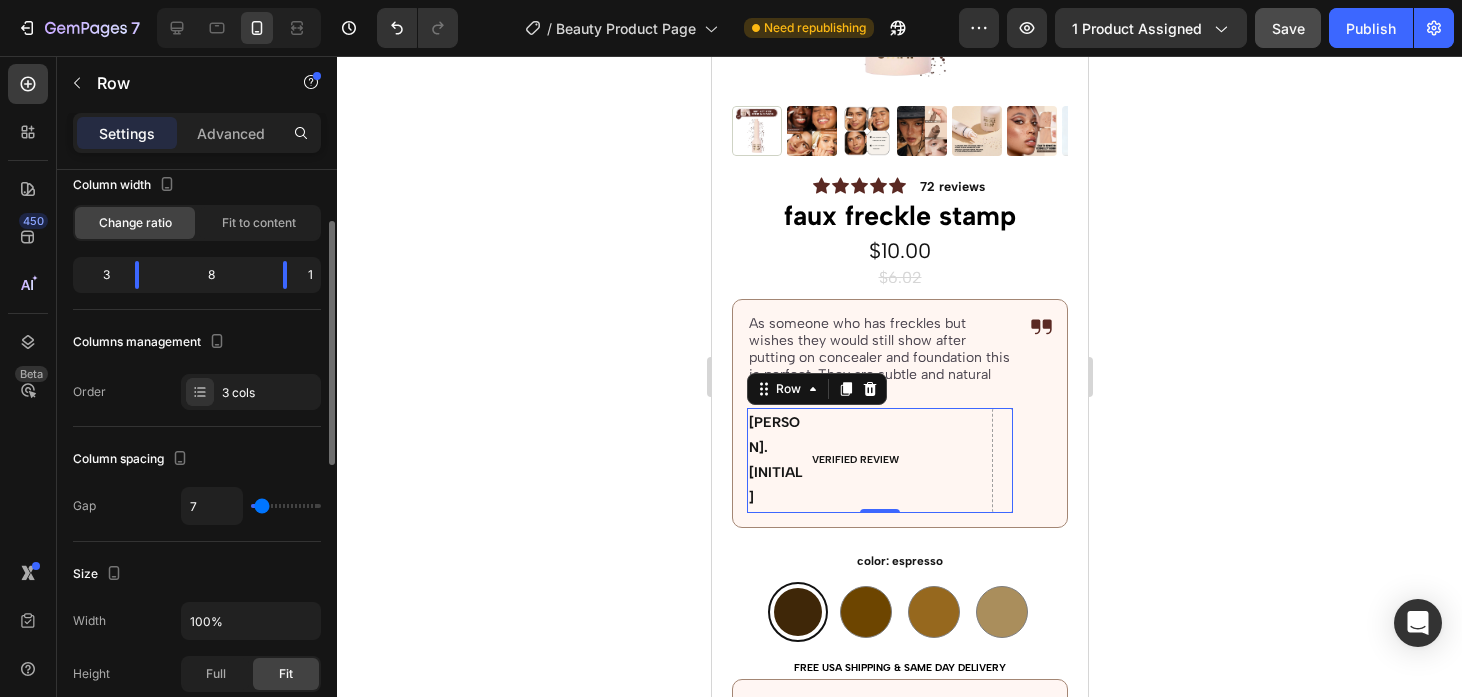 type on "6" 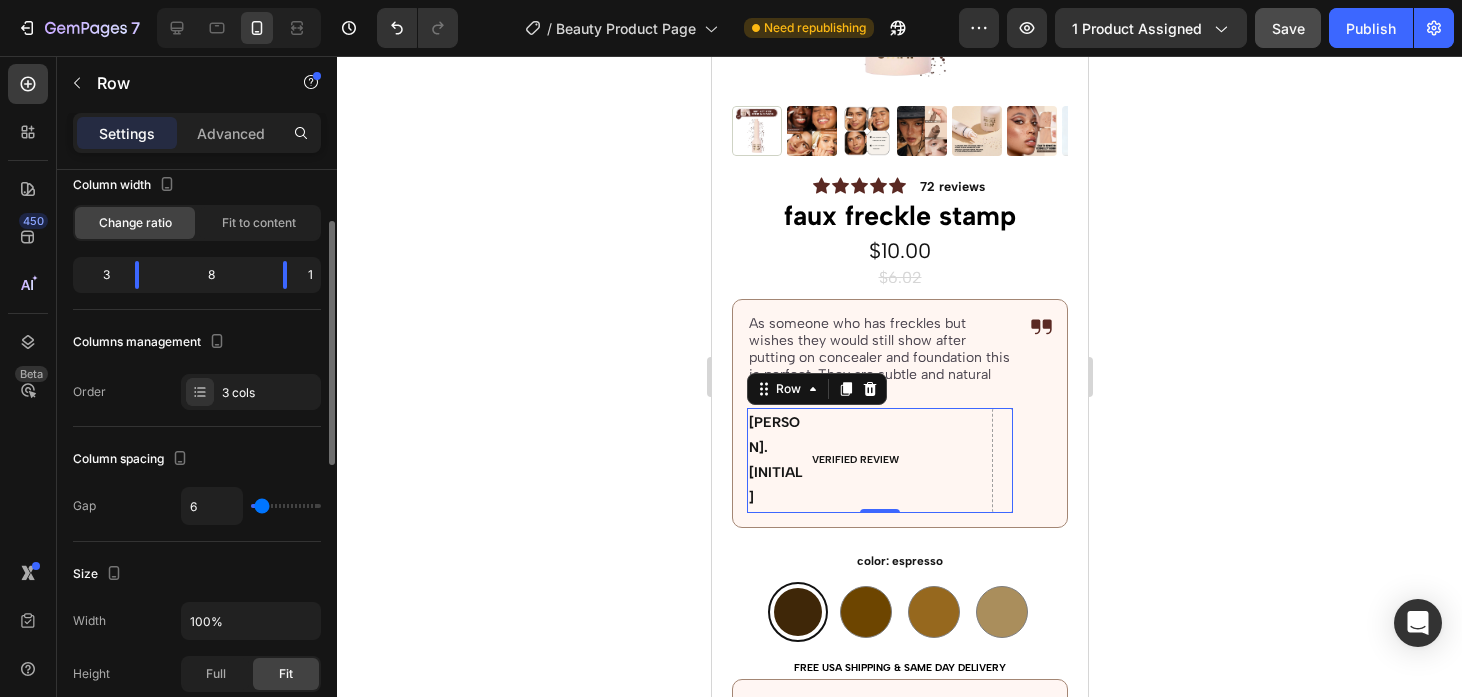 type on "2" 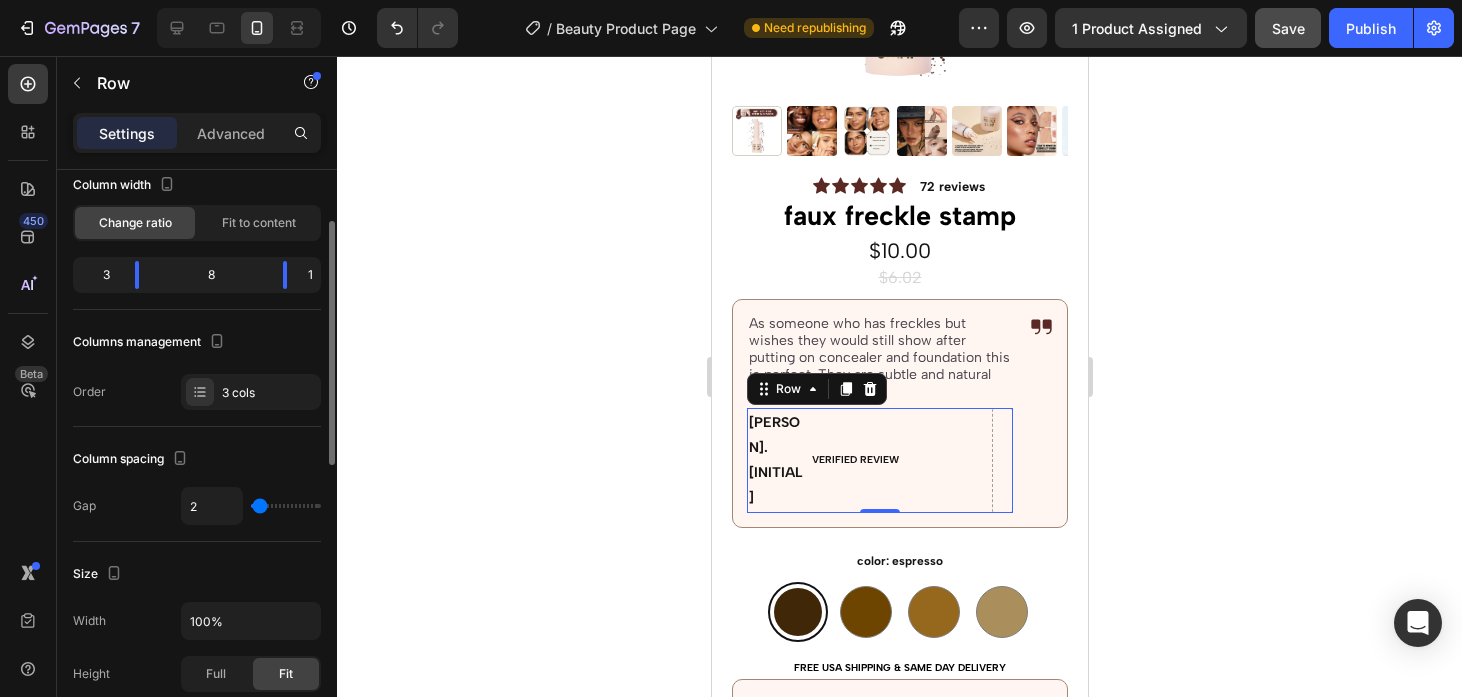 type on "1" 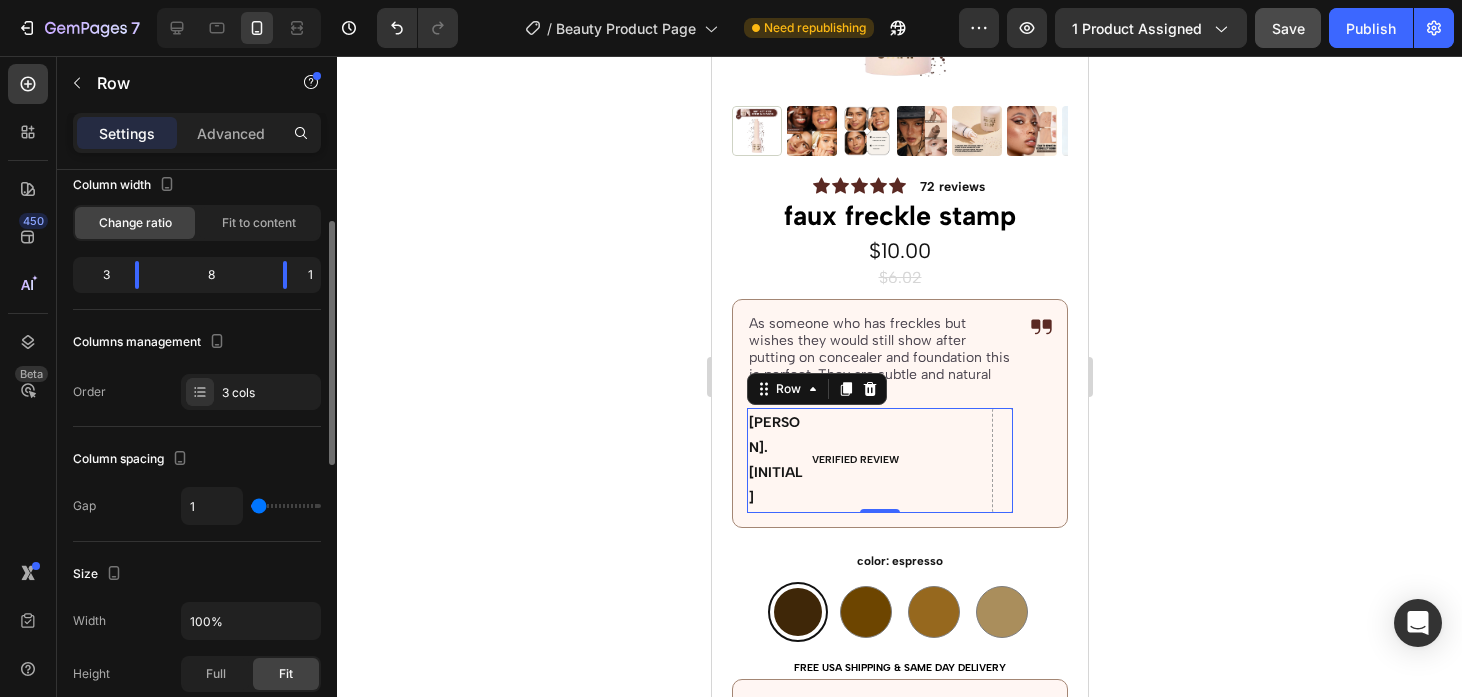 type on "0" 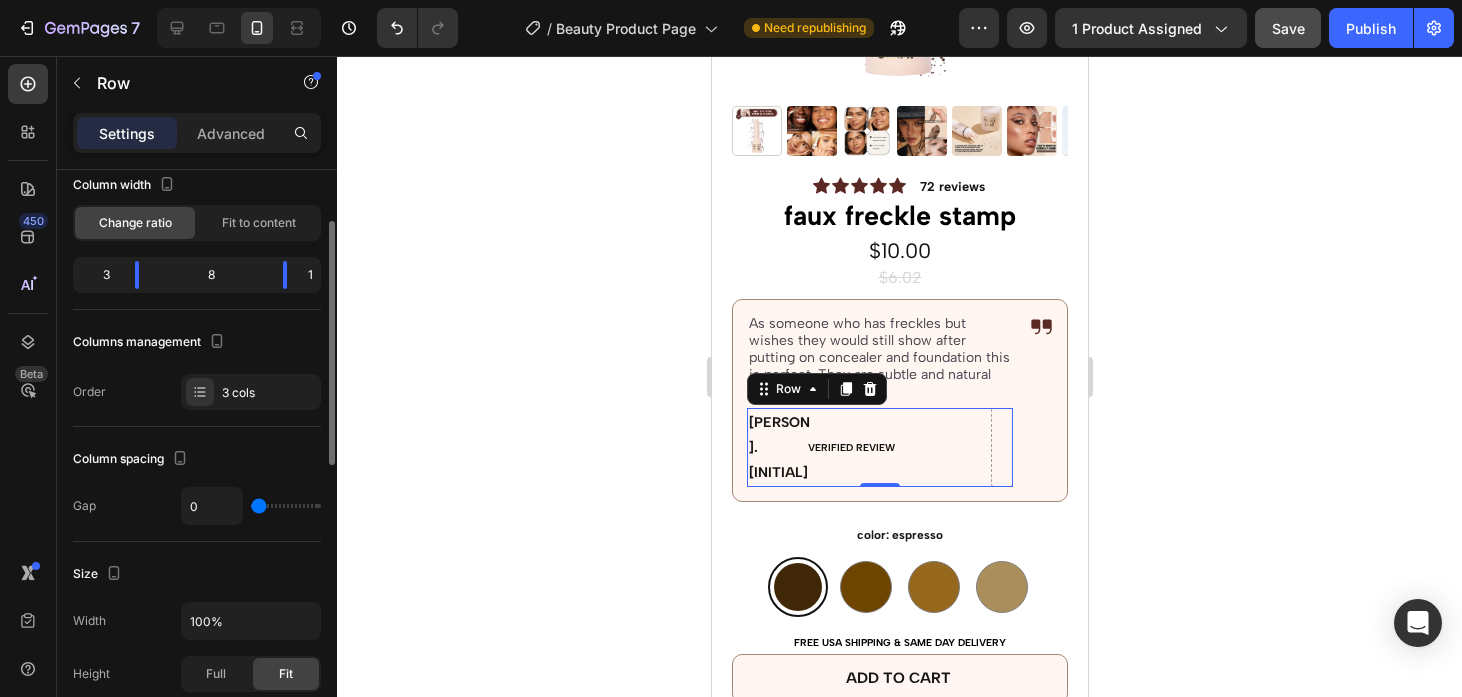 type on "1" 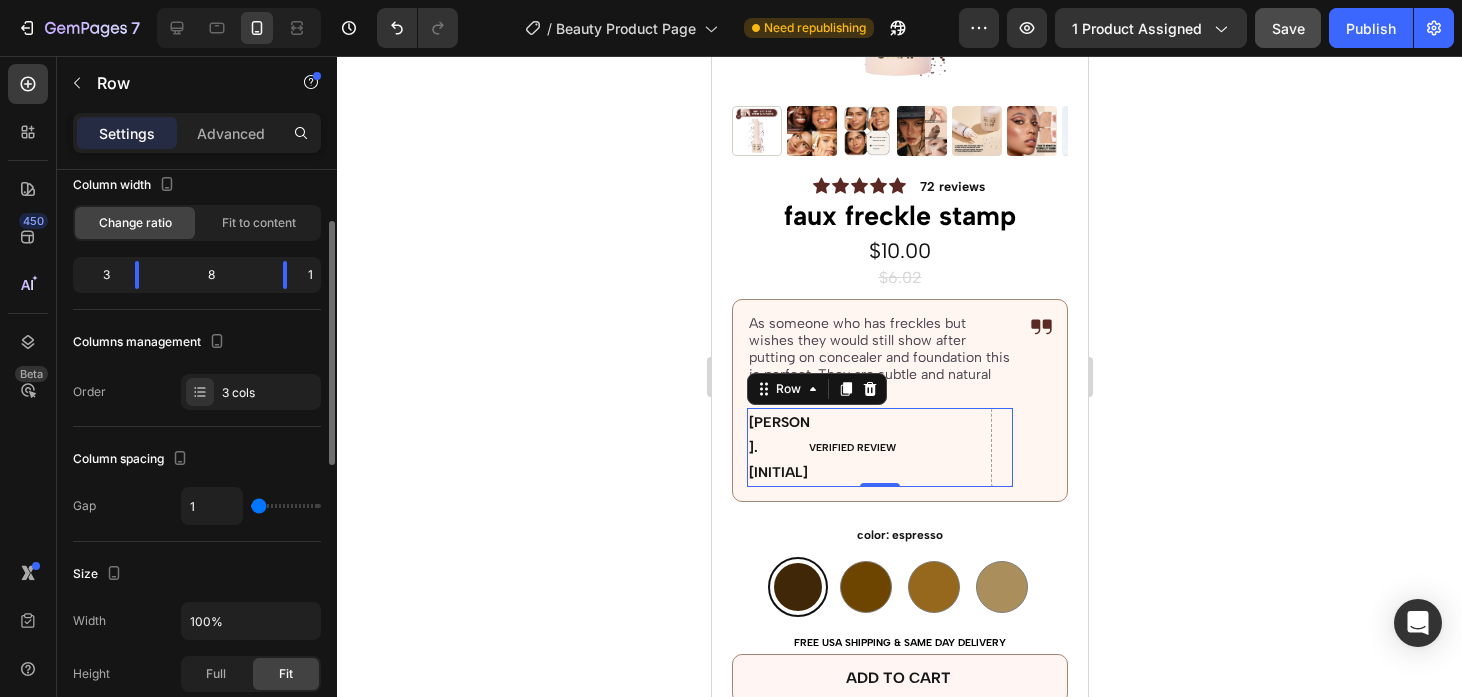 type on "2" 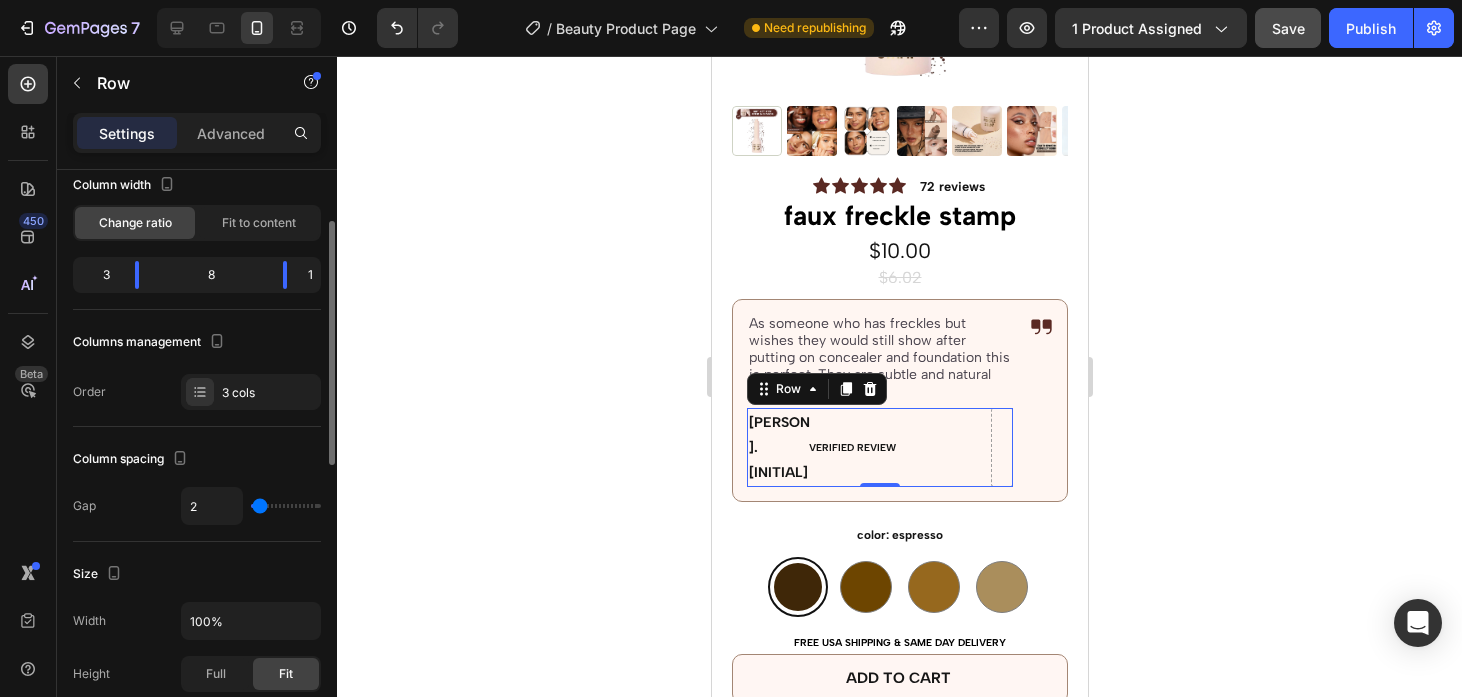 type on "3" 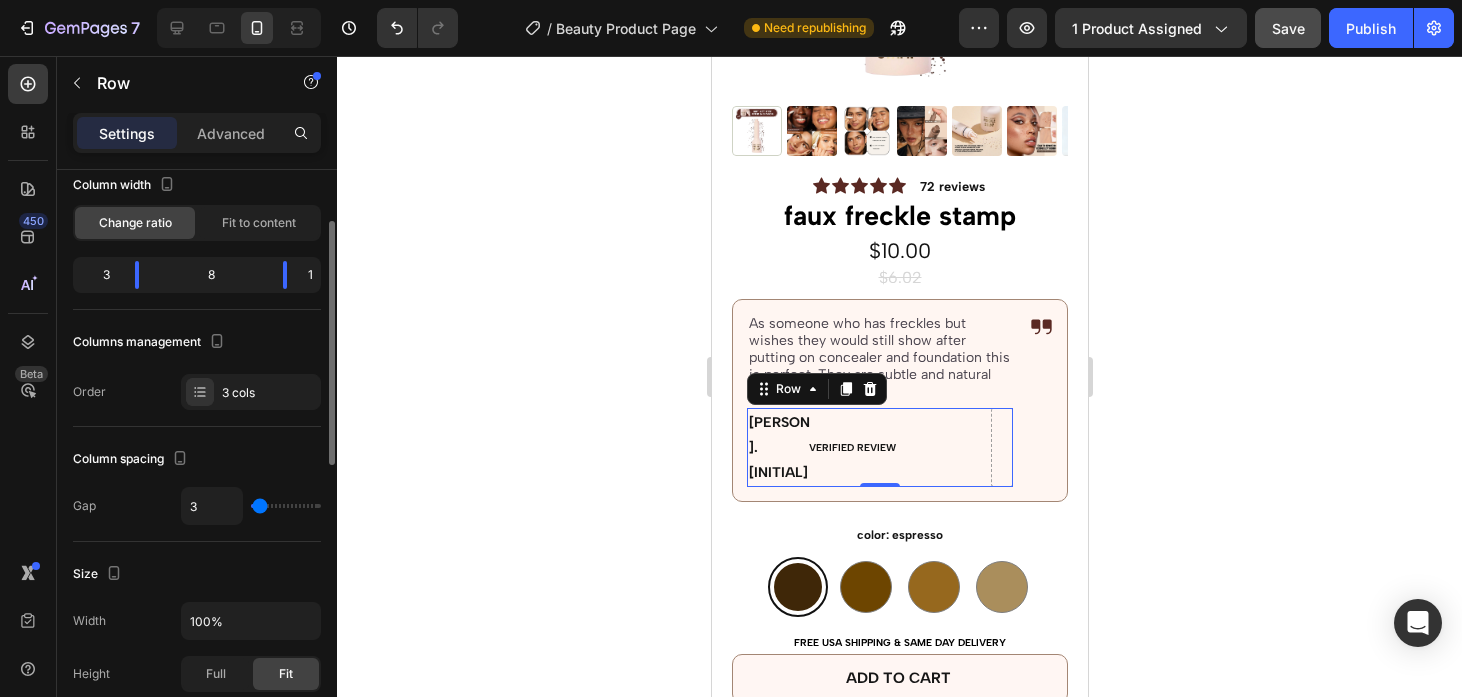 type on "4" 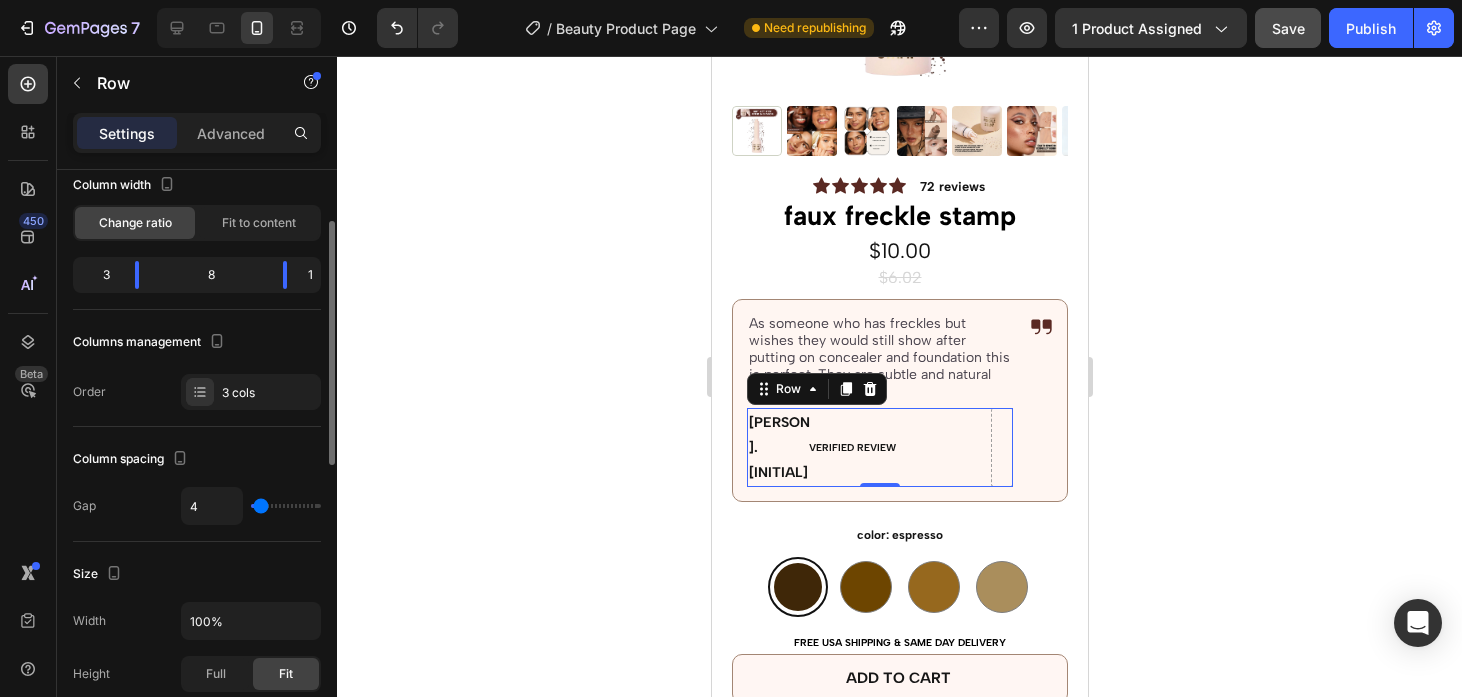 type on "5" 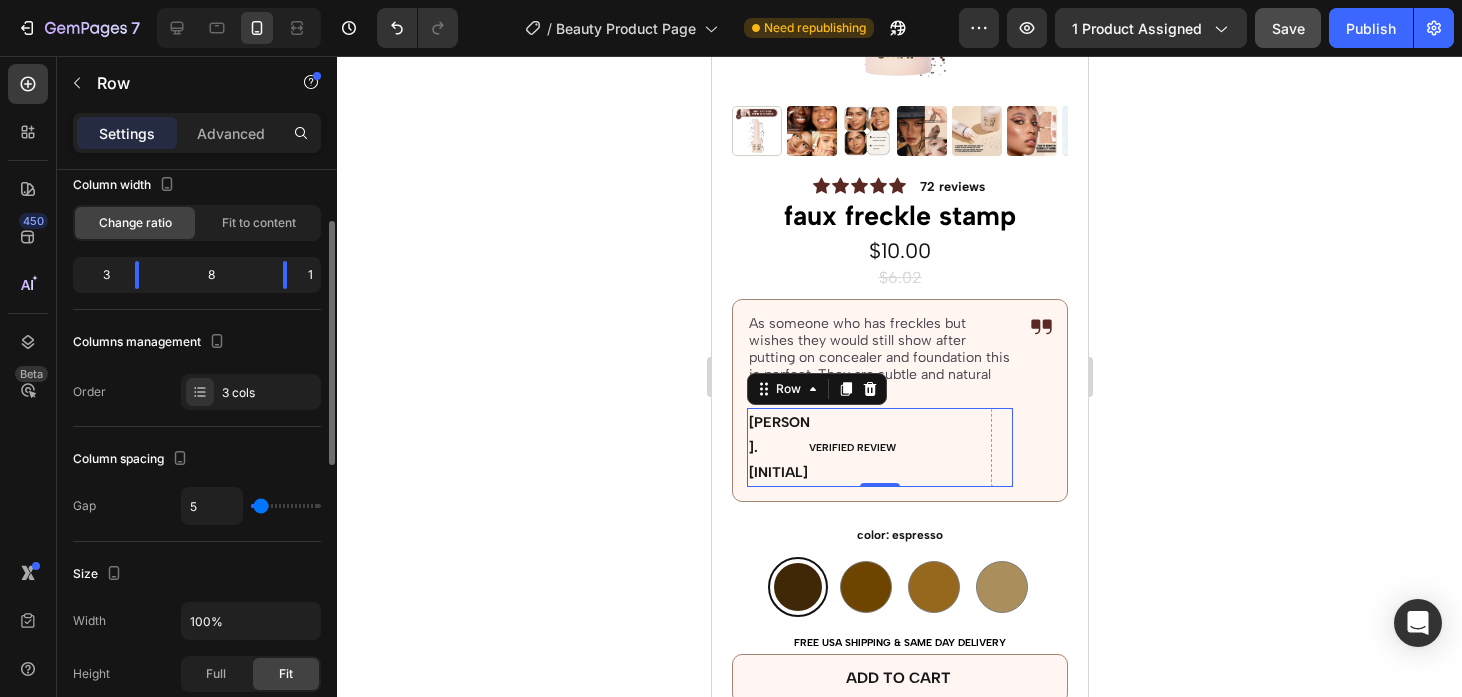 type on "6" 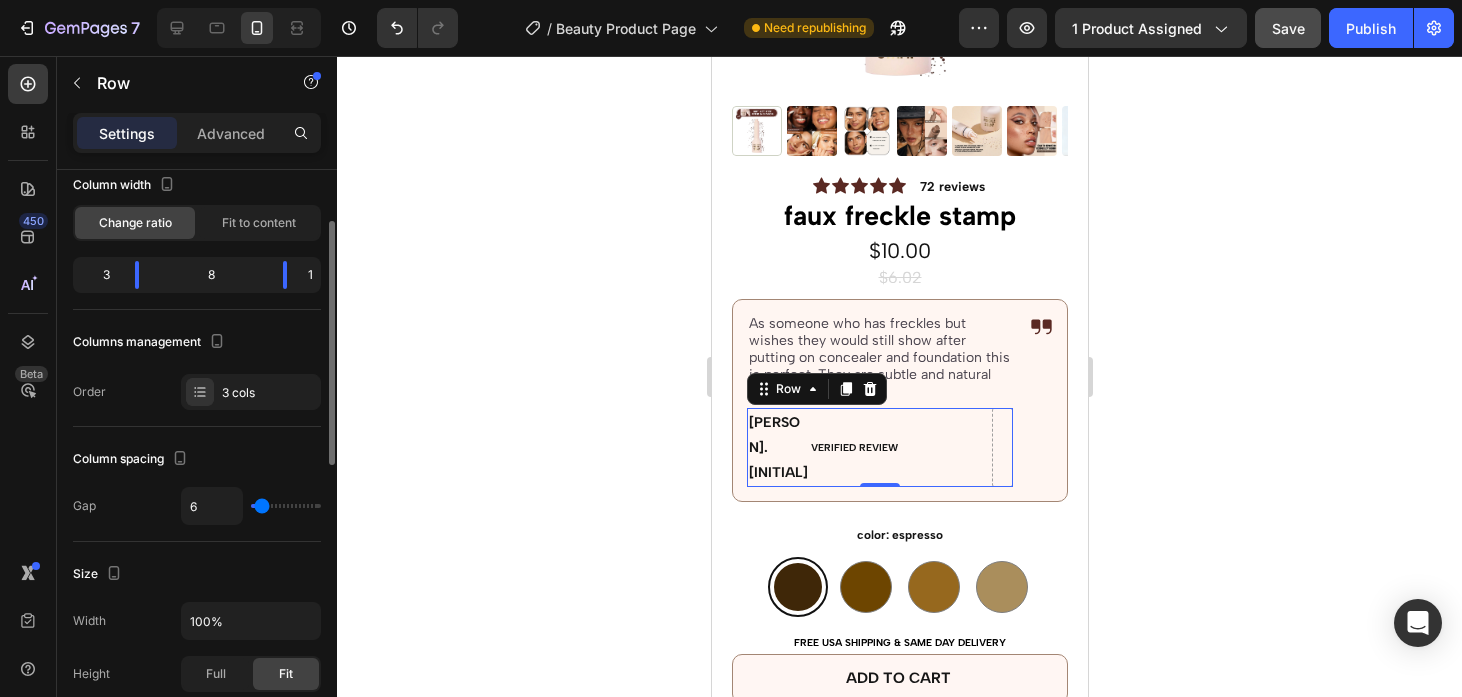 type on "7" 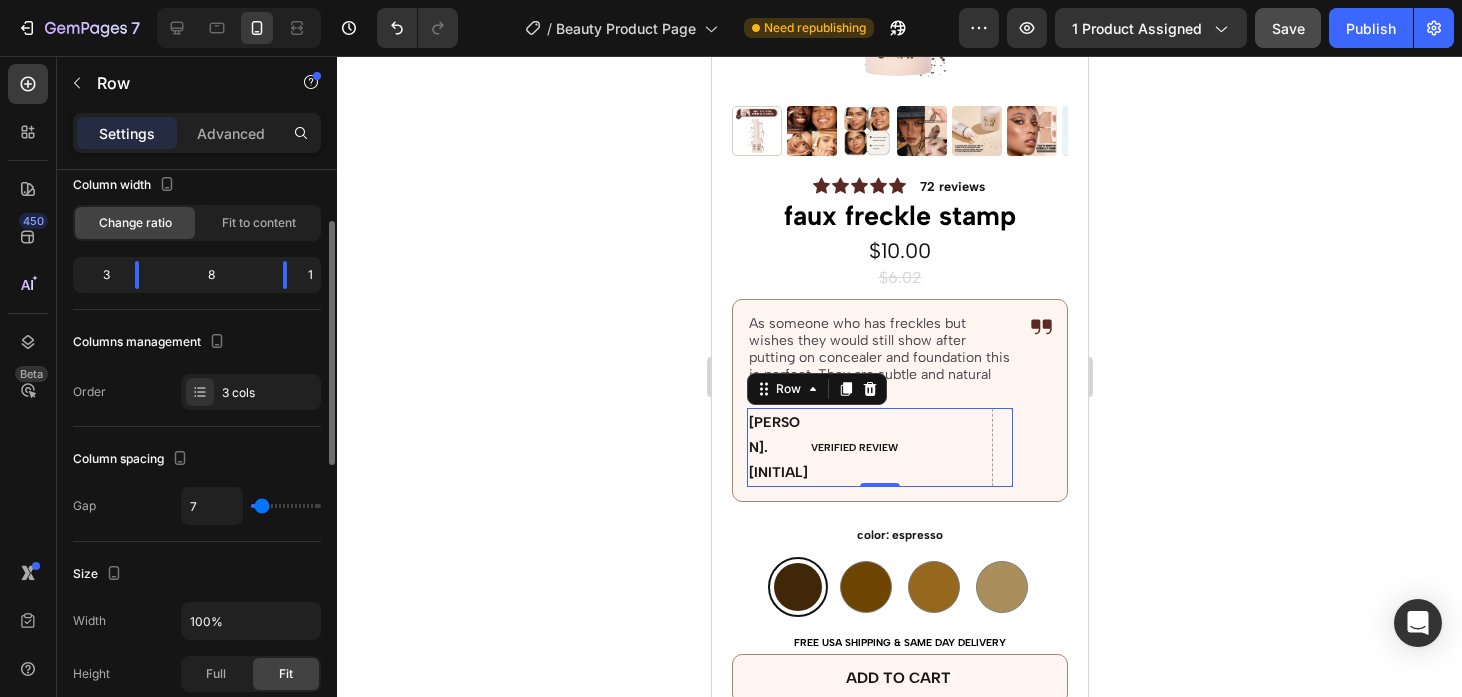 type on "8" 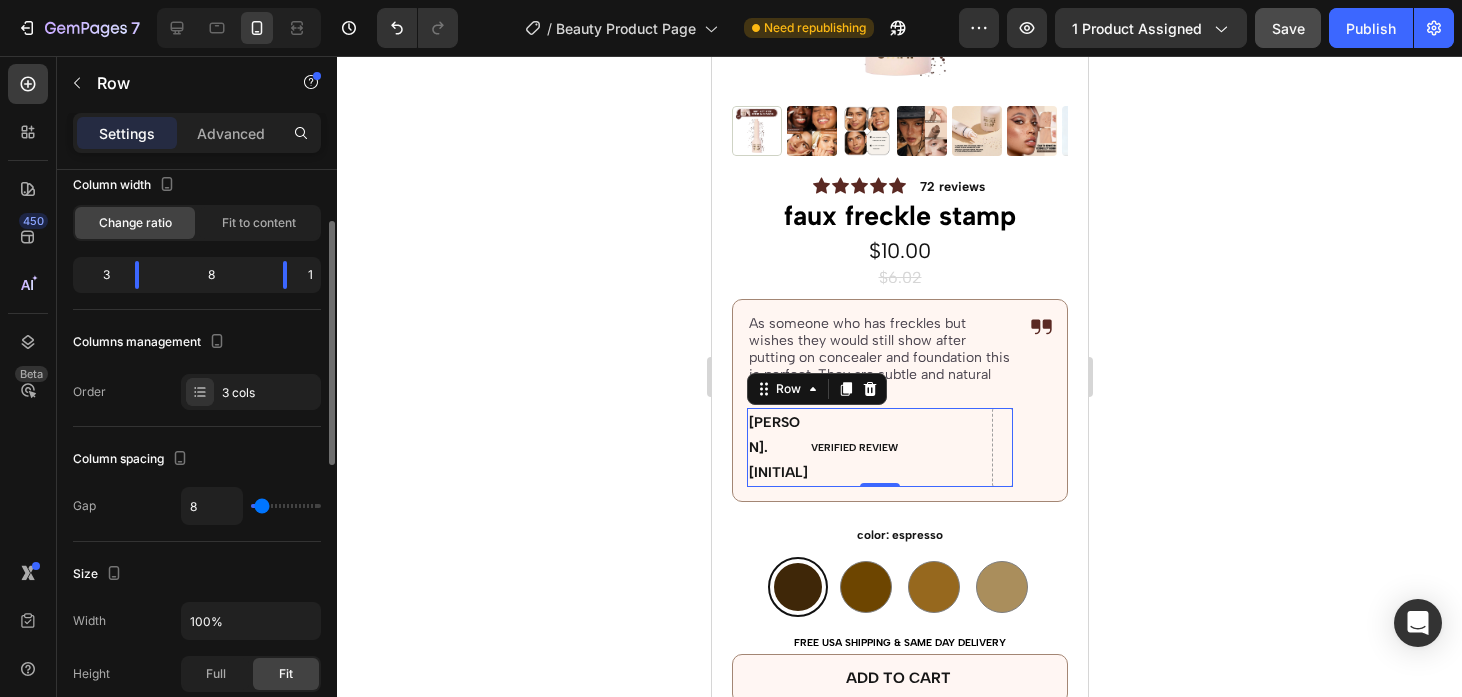 type on "8" 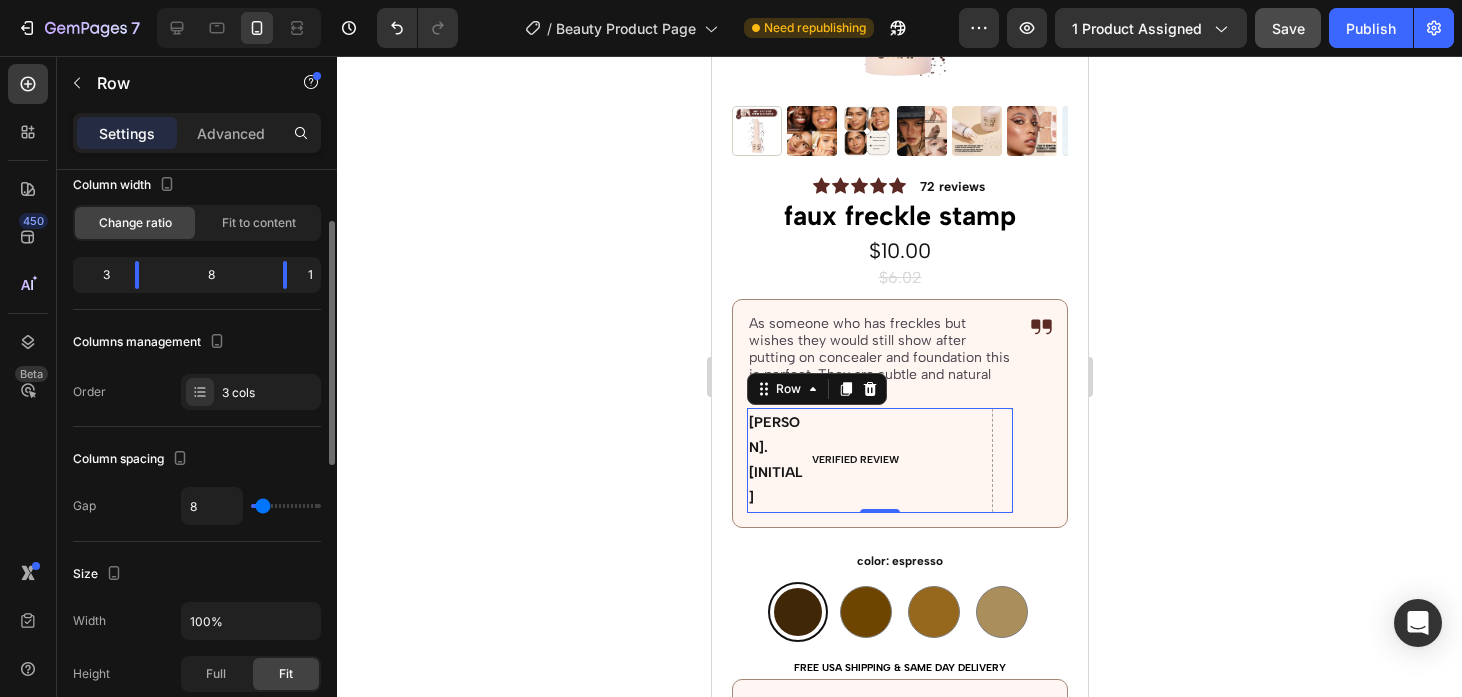 type on "9" 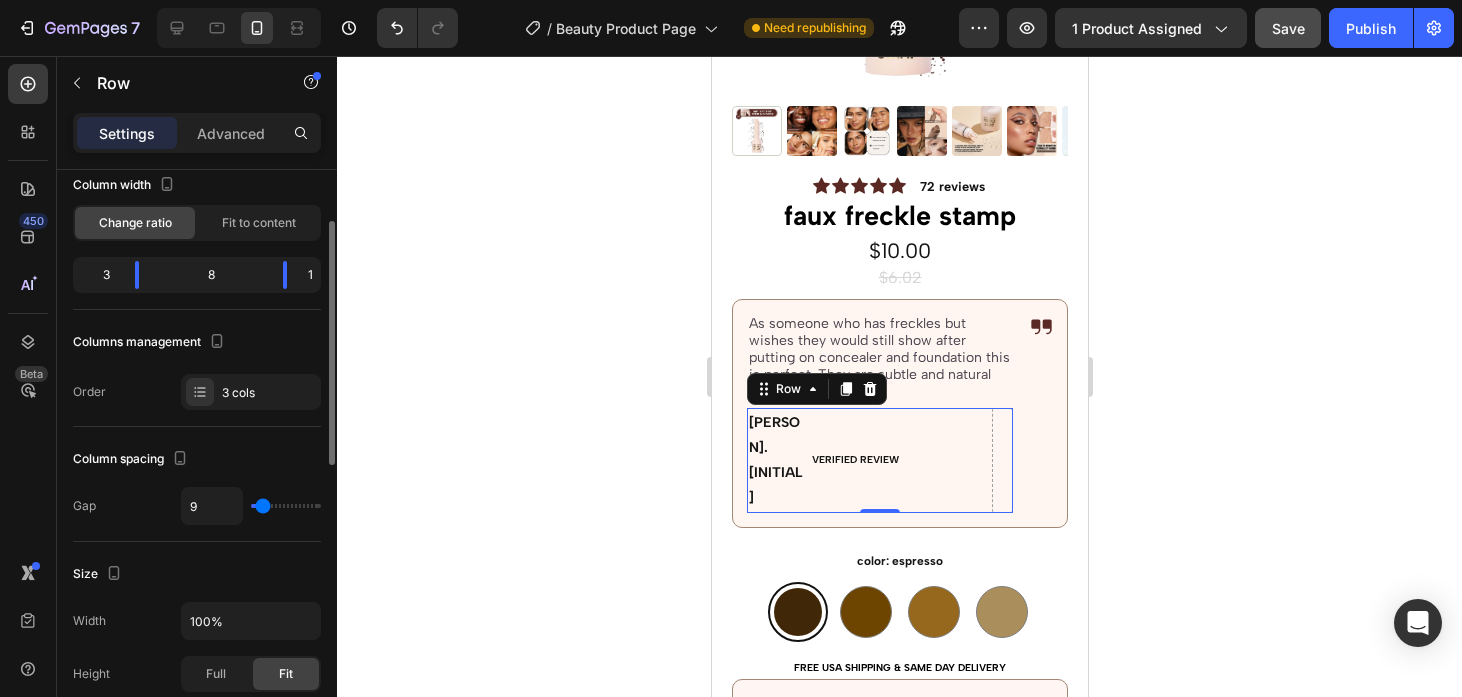 type on "10" 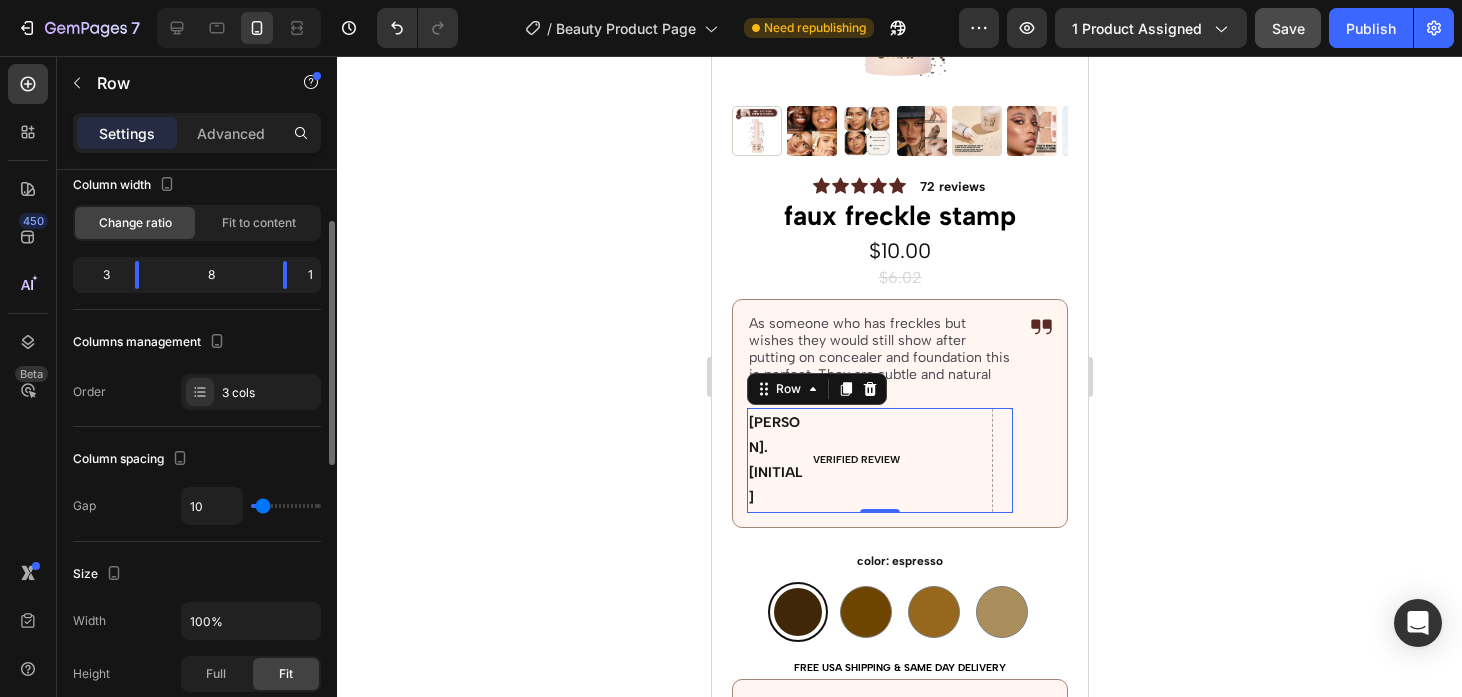type on "9" 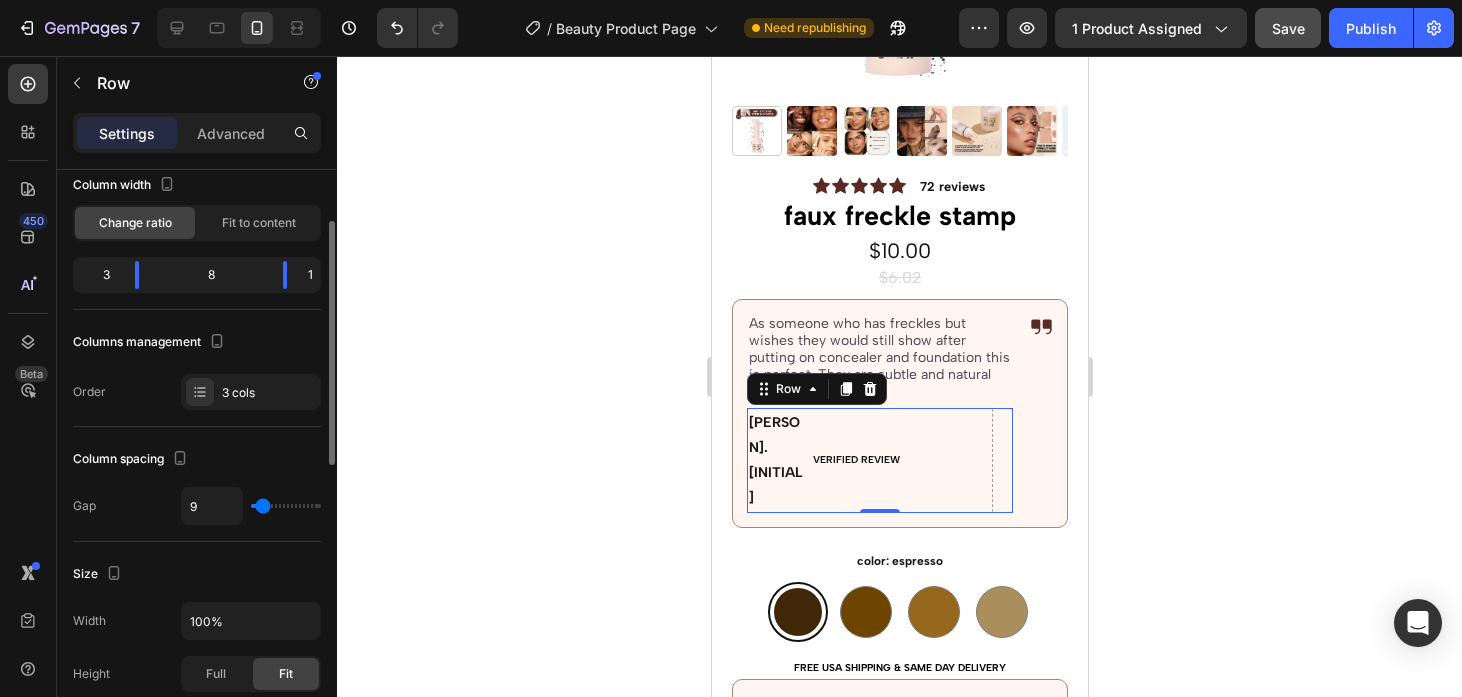 type on "8" 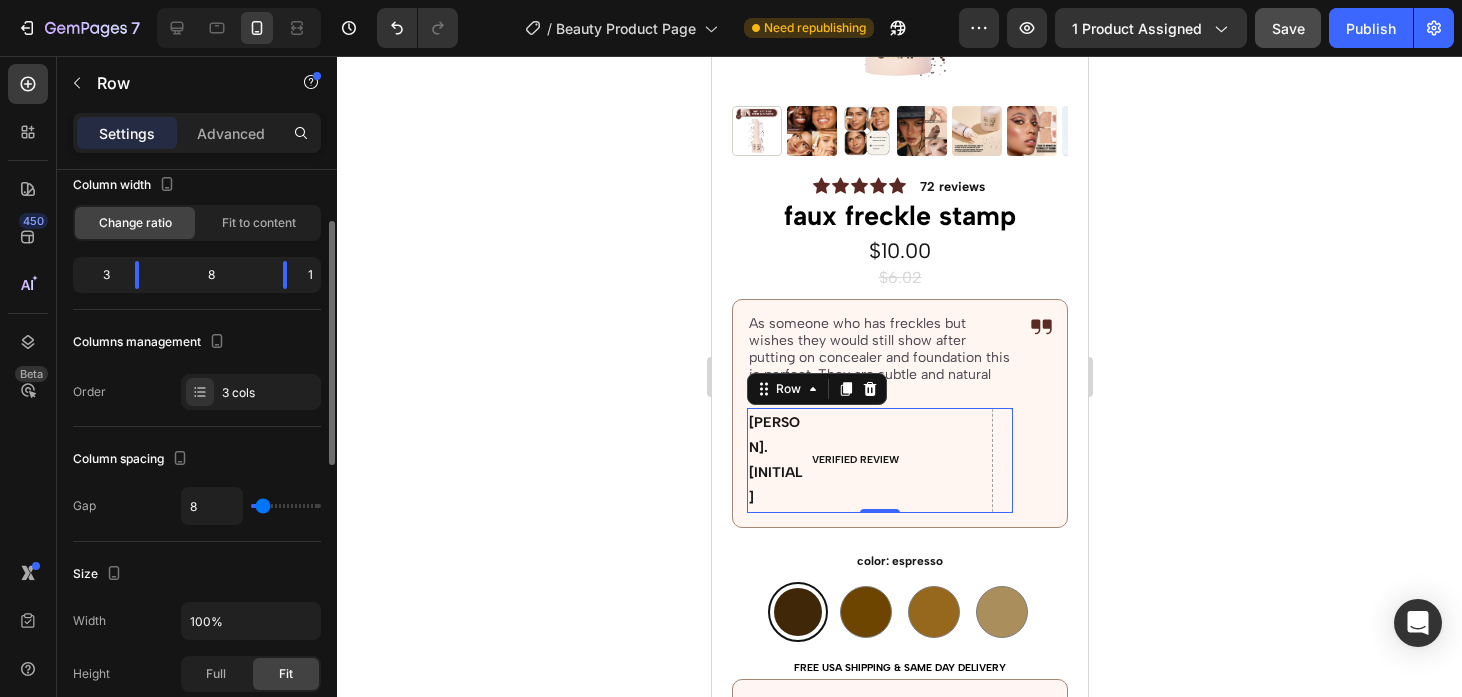type on "7" 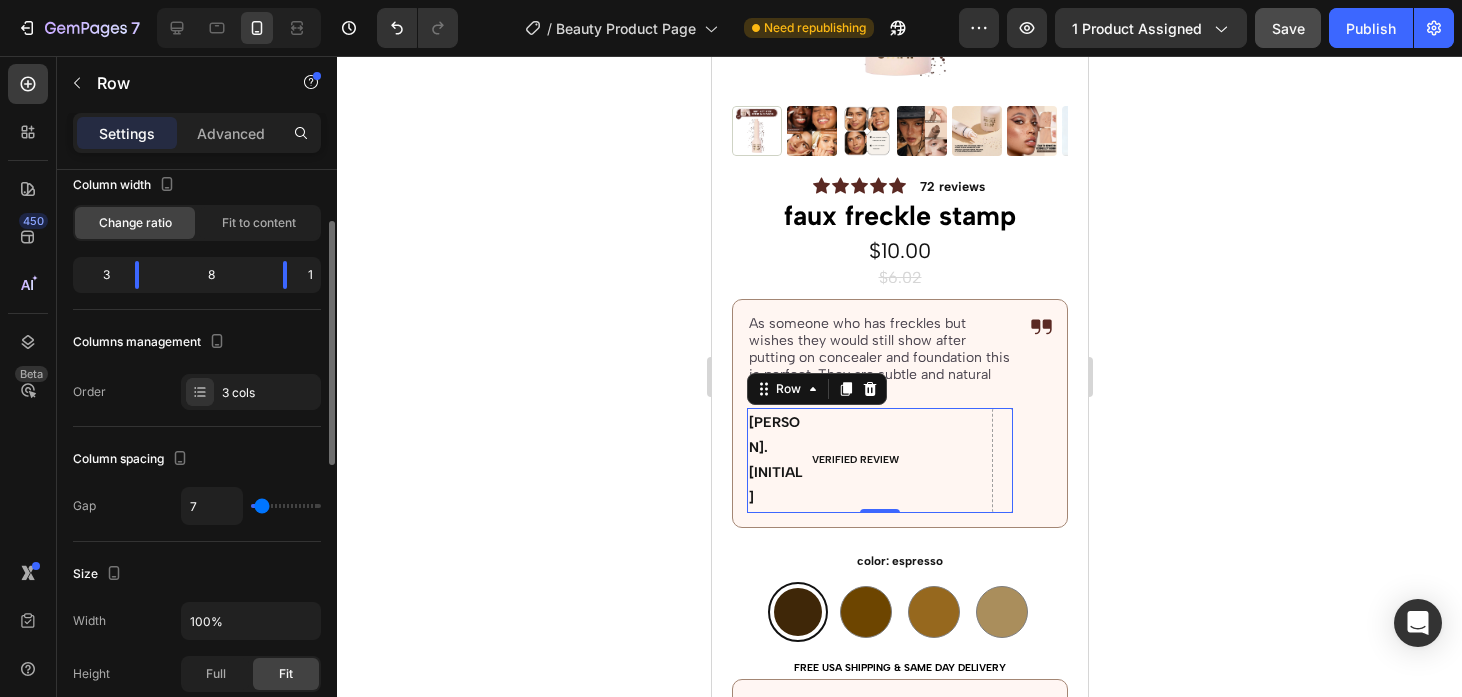 type on "8" 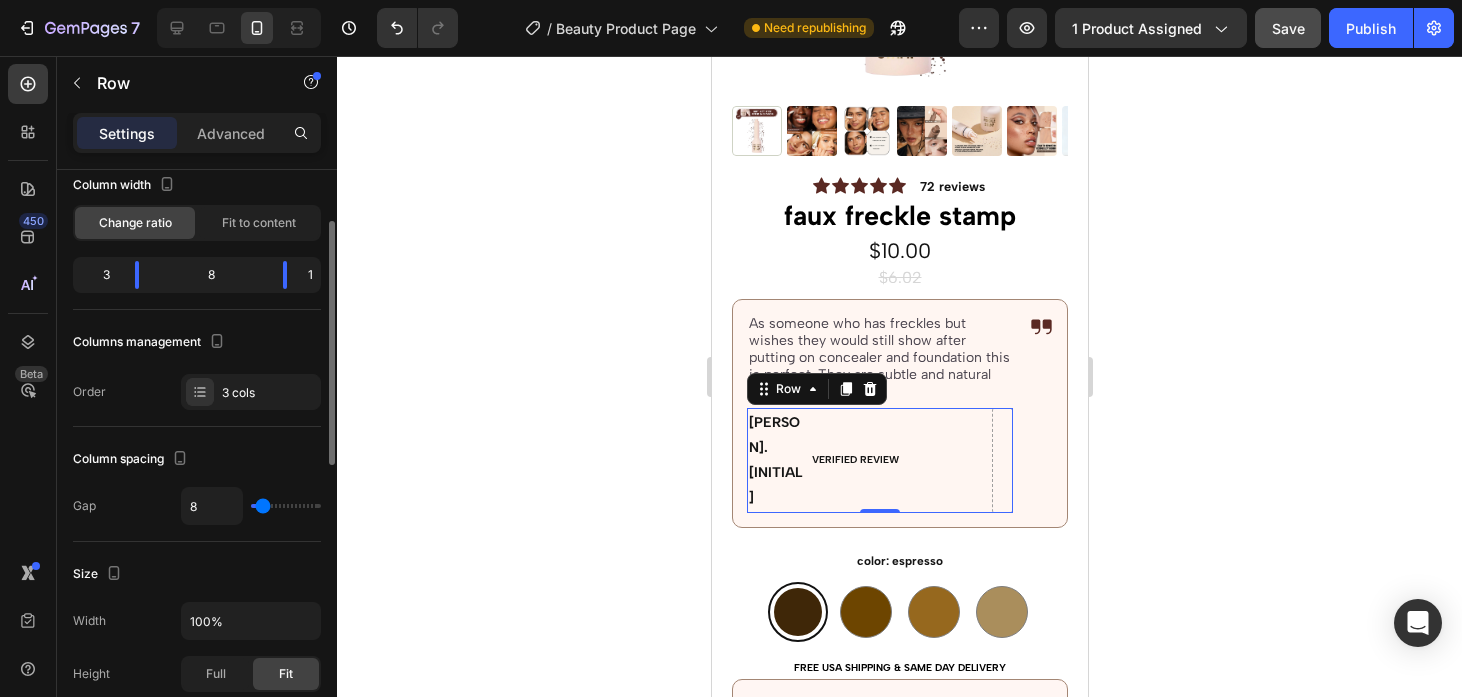 click at bounding box center [286, 506] 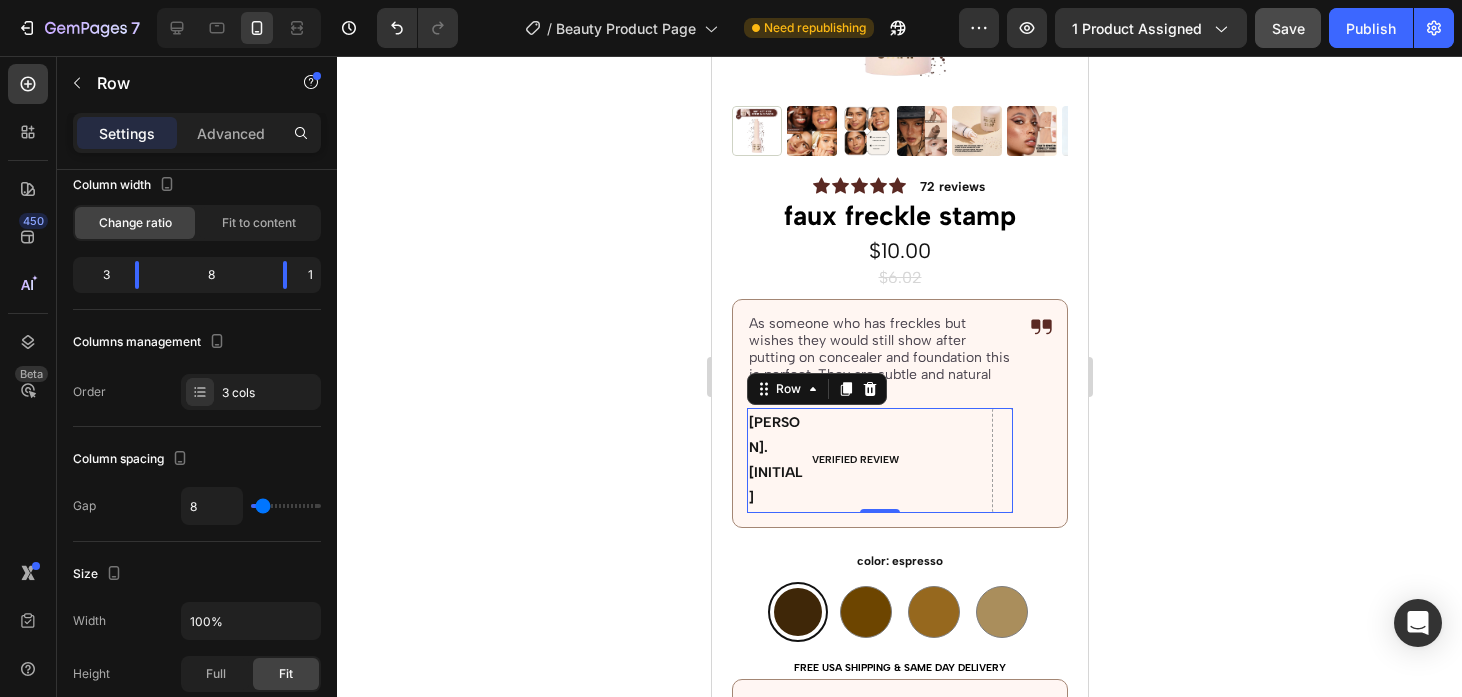click on "VERIFIED REVIEW Text Block" at bounding box center (899, 460) 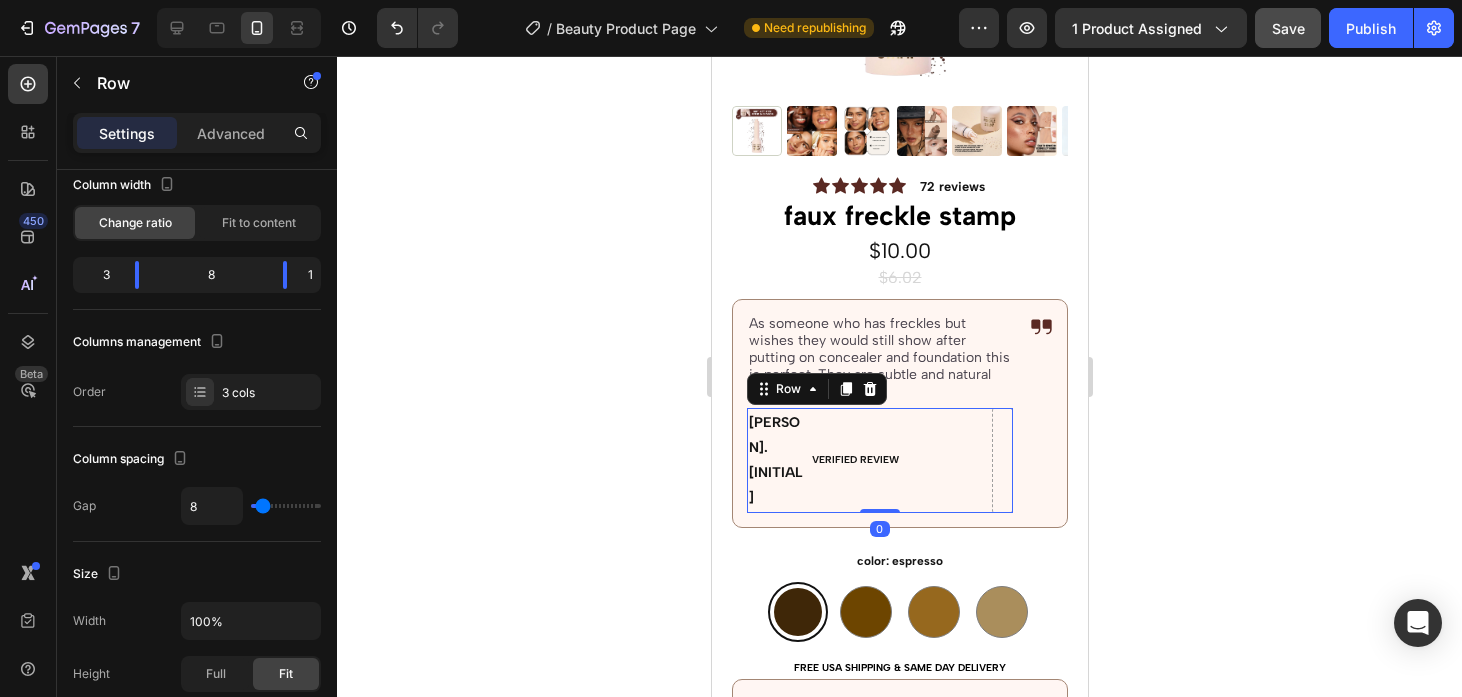 drag, startPoint x: 885, startPoint y: 466, endPoint x: 886, endPoint y: 453, distance: 13.038404 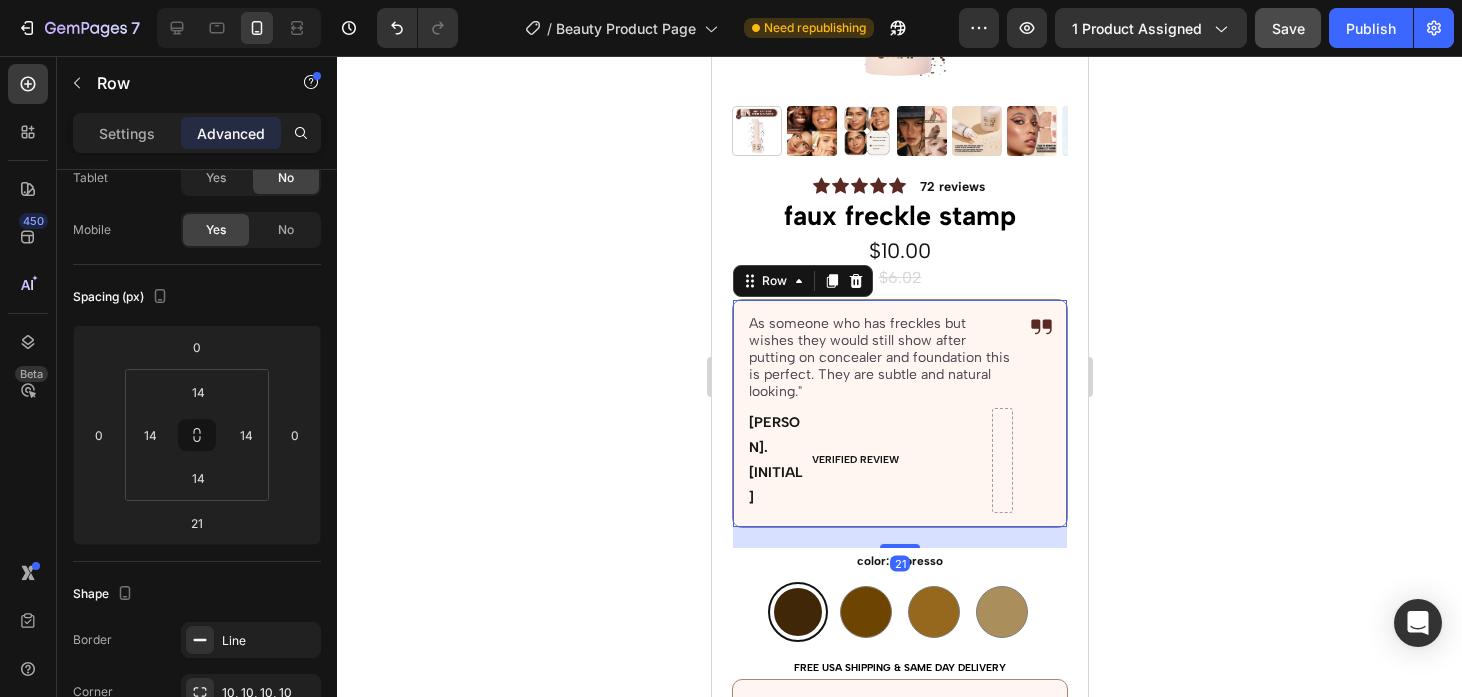 click on "As someone who has freckles but wishes they would still show after putting on concealer and foundation this is perfect. They are subtle and natural looking." Text Block [PERSON]. [INITIAL] Text Block VERIFIED REVIEW Text Block
Row
Icon Row 21" at bounding box center (899, 413) 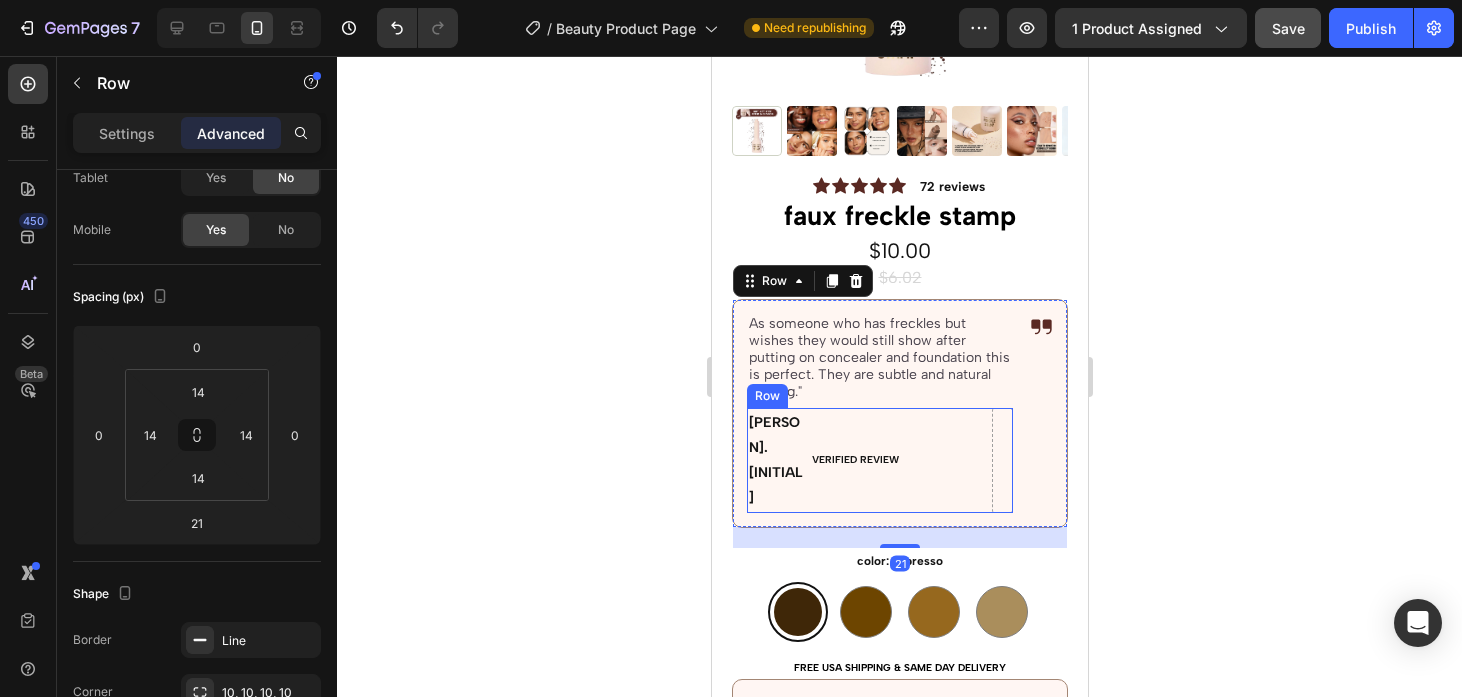 click on "VERIFIED REVIEW Text Block" at bounding box center [899, 460] 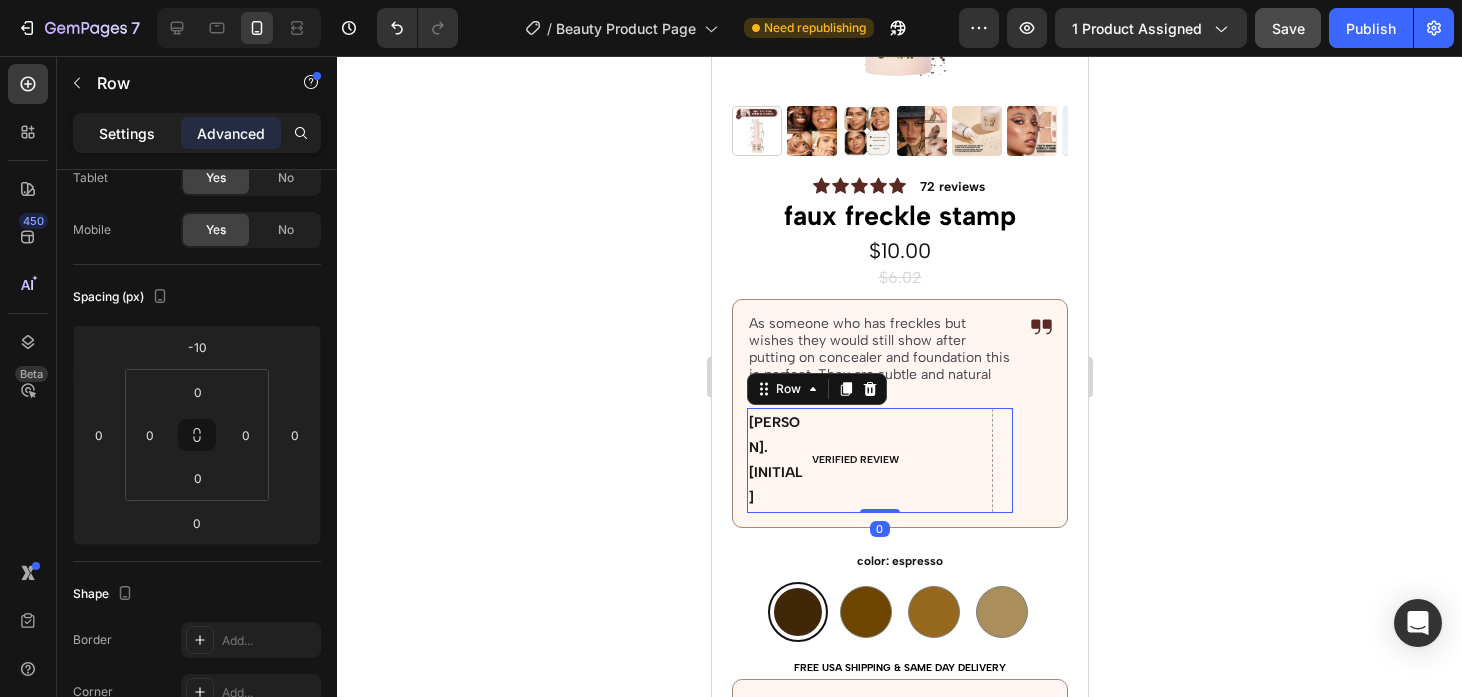 click on "Settings" 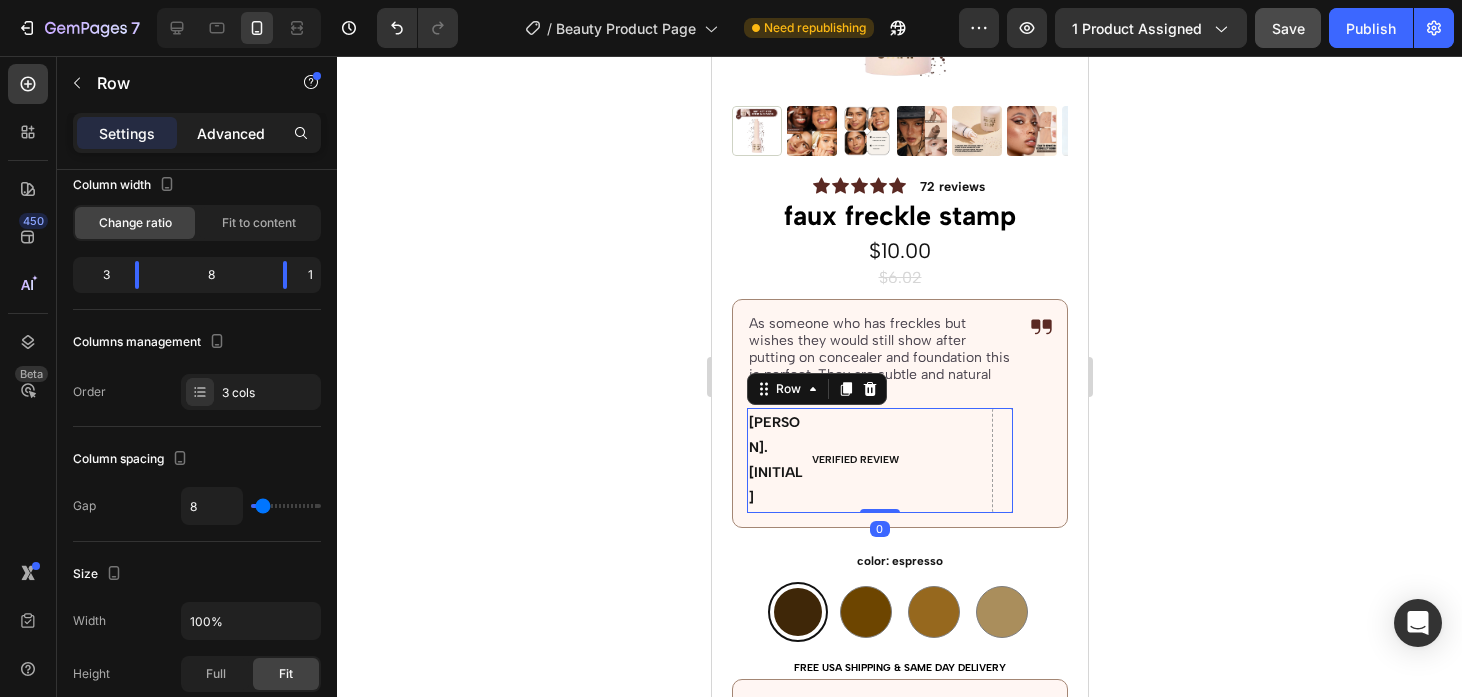 click on "Advanced" 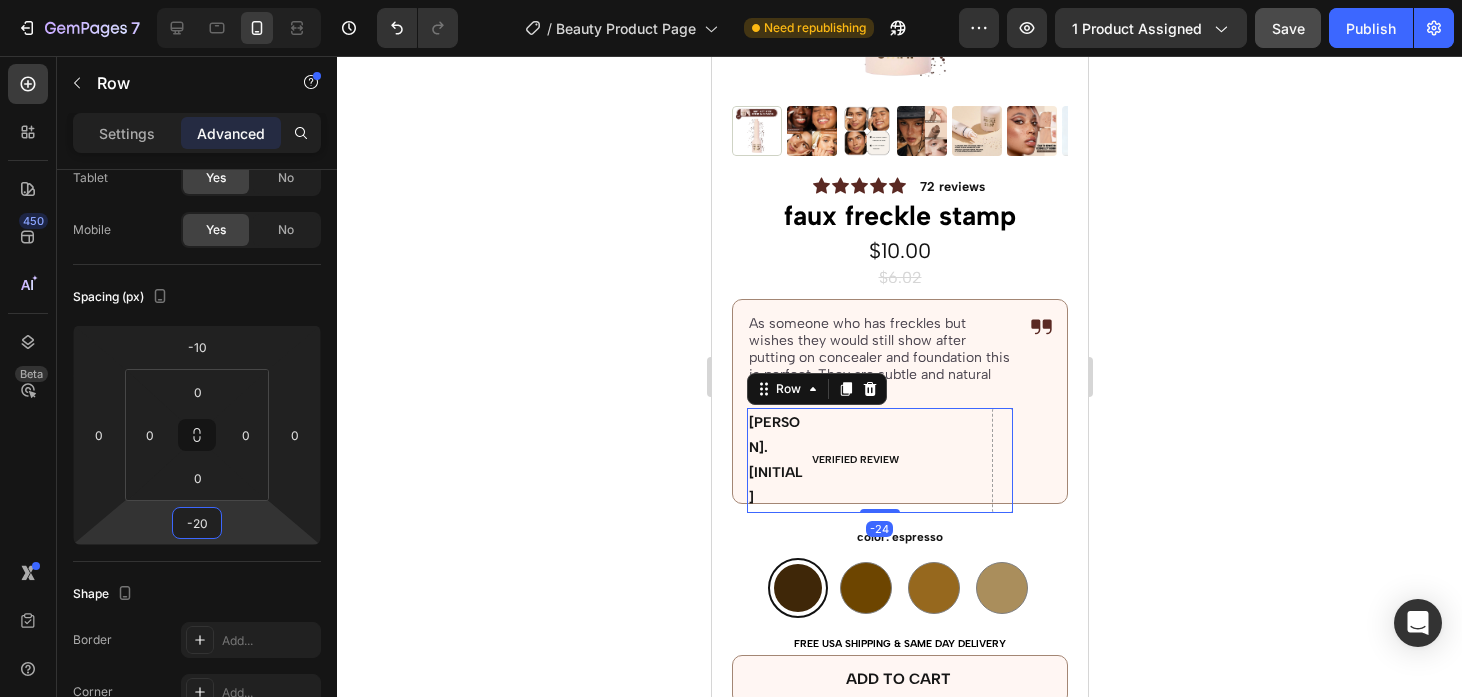 type on "-18" 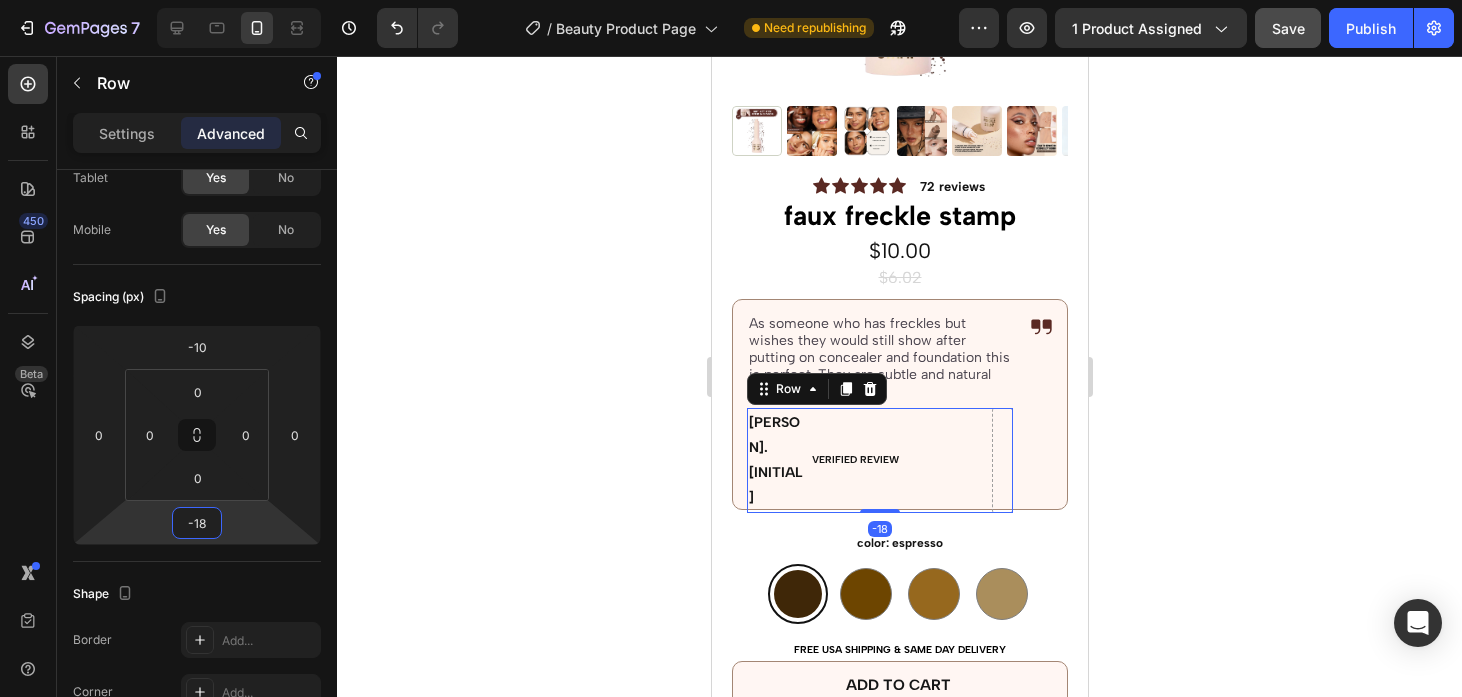 drag, startPoint x: 238, startPoint y: 528, endPoint x: 243, endPoint y: 537, distance: 10.29563 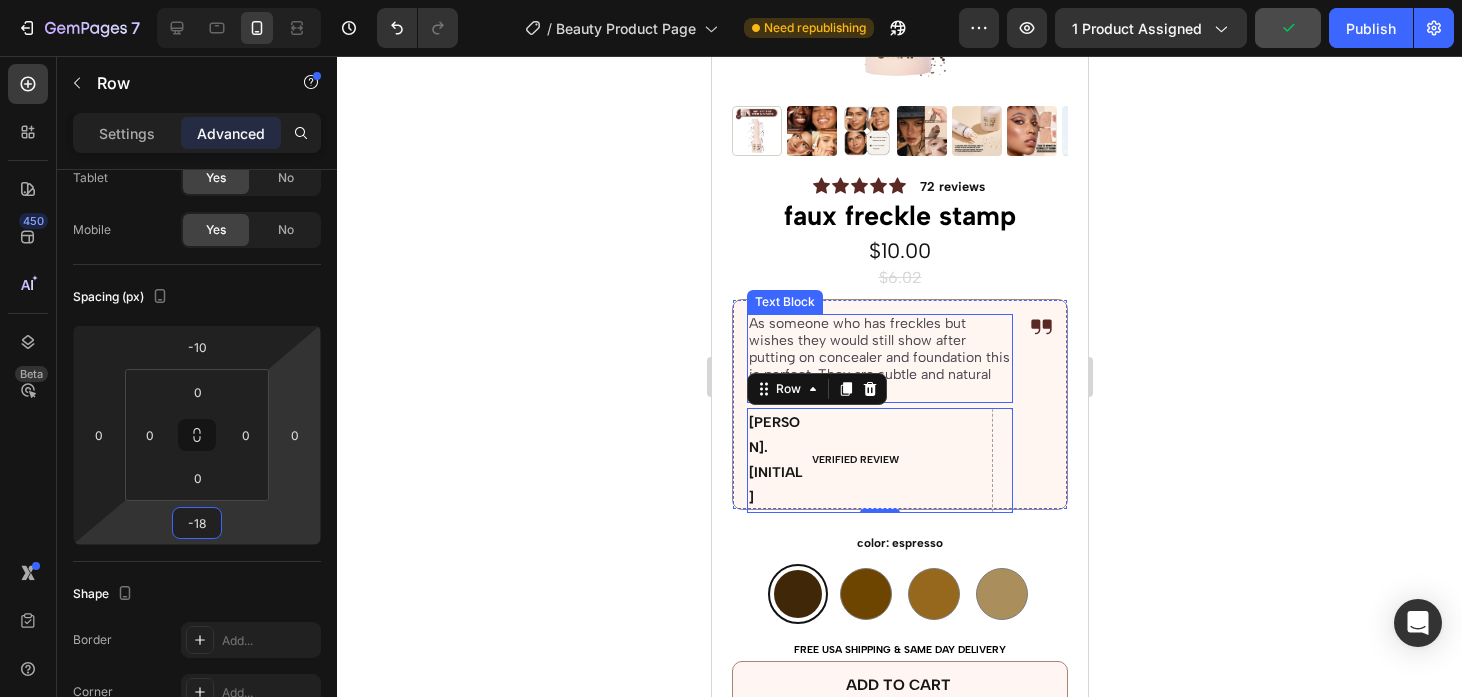 click on "As someone who has freckles but wishes they would still show after putting on concealer and foundation this is perfect. They are subtle and natural looking."" at bounding box center [879, 358] 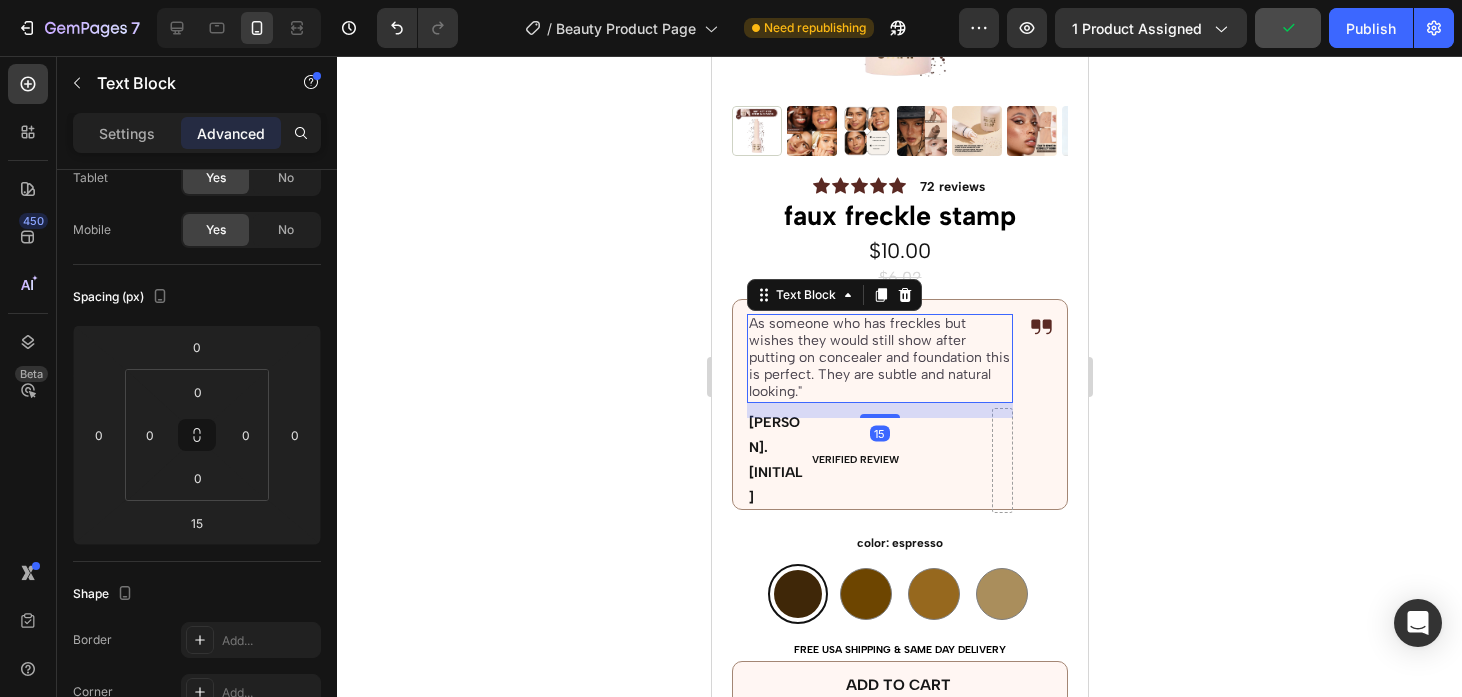 scroll, scrollTop: 0, scrollLeft: 0, axis: both 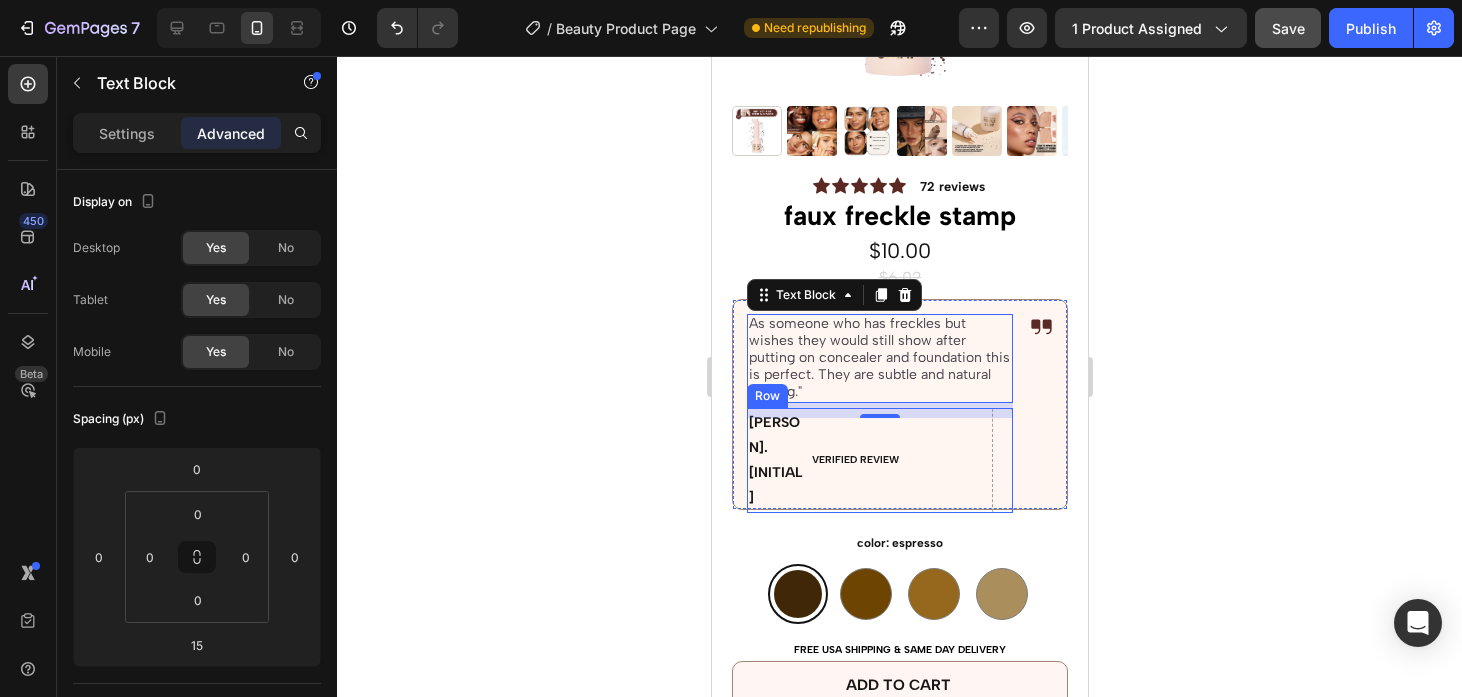 click on "VERIFIED REVIEW Text Block" at bounding box center (899, 460) 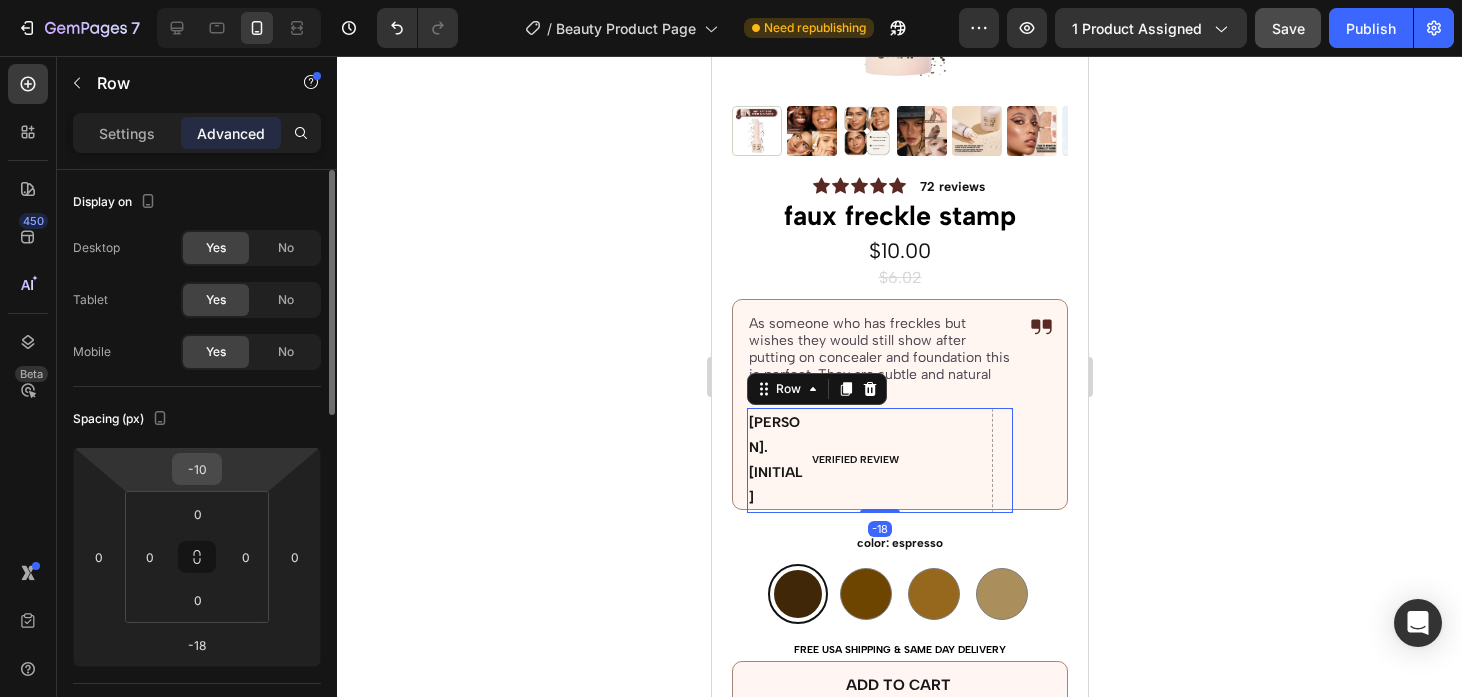click on "-10" at bounding box center (197, 469) 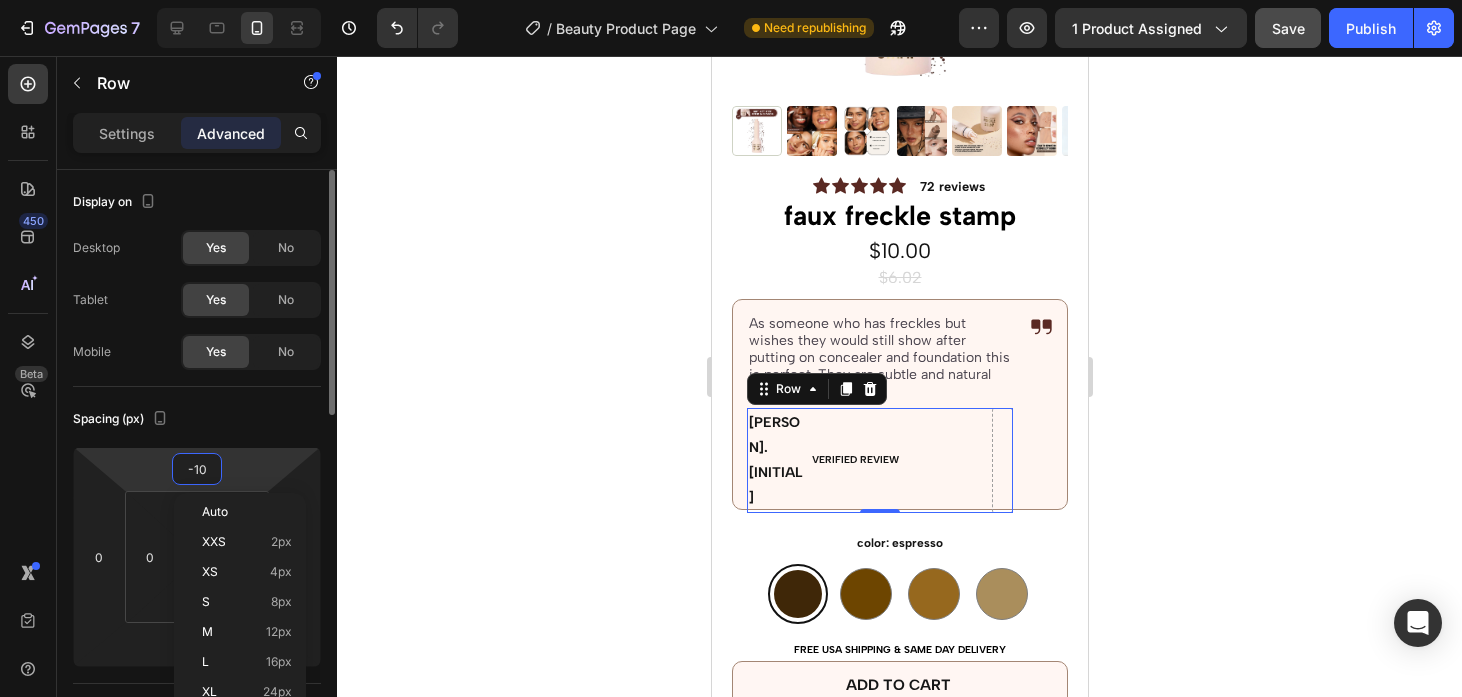 type on "00" 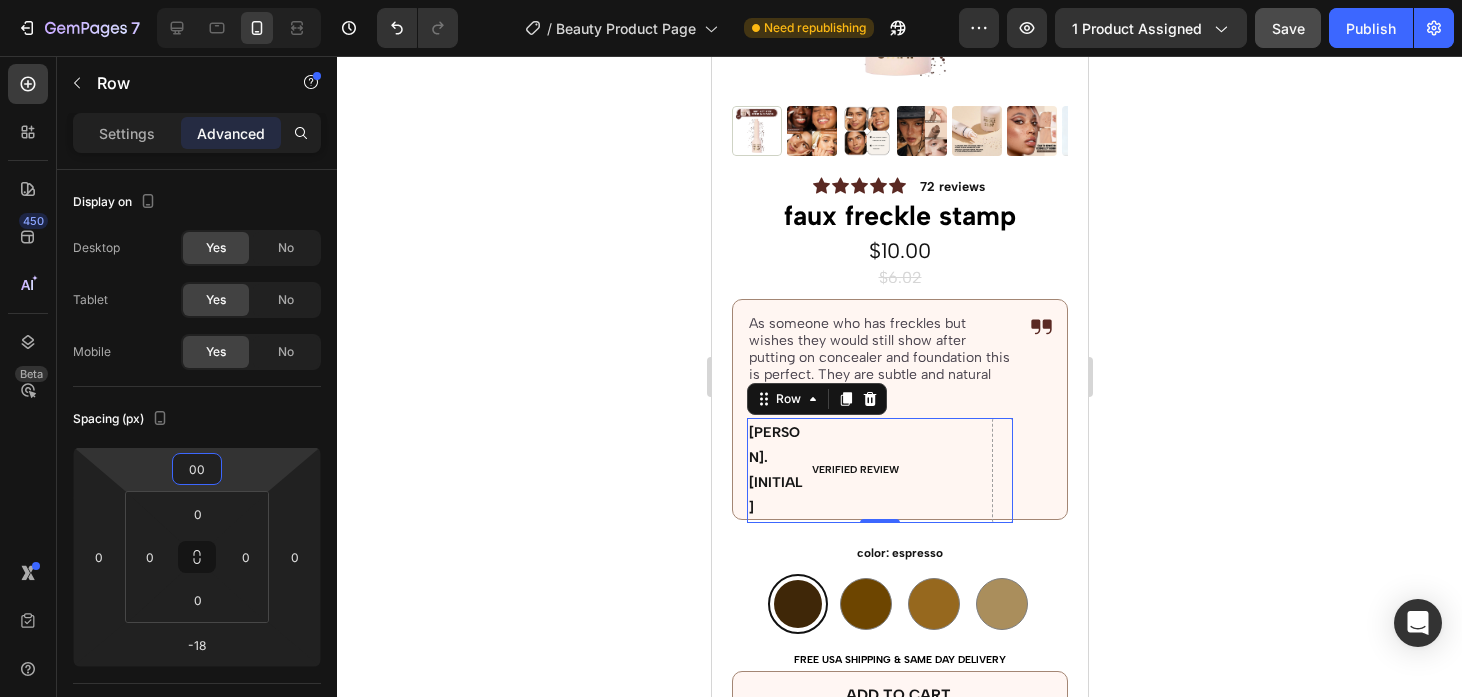 click on "As someone who has freckles but wishes they would still show after putting on concealer and foundation this is perfect. They are subtle and natural looking."" at bounding box center (878, 357) 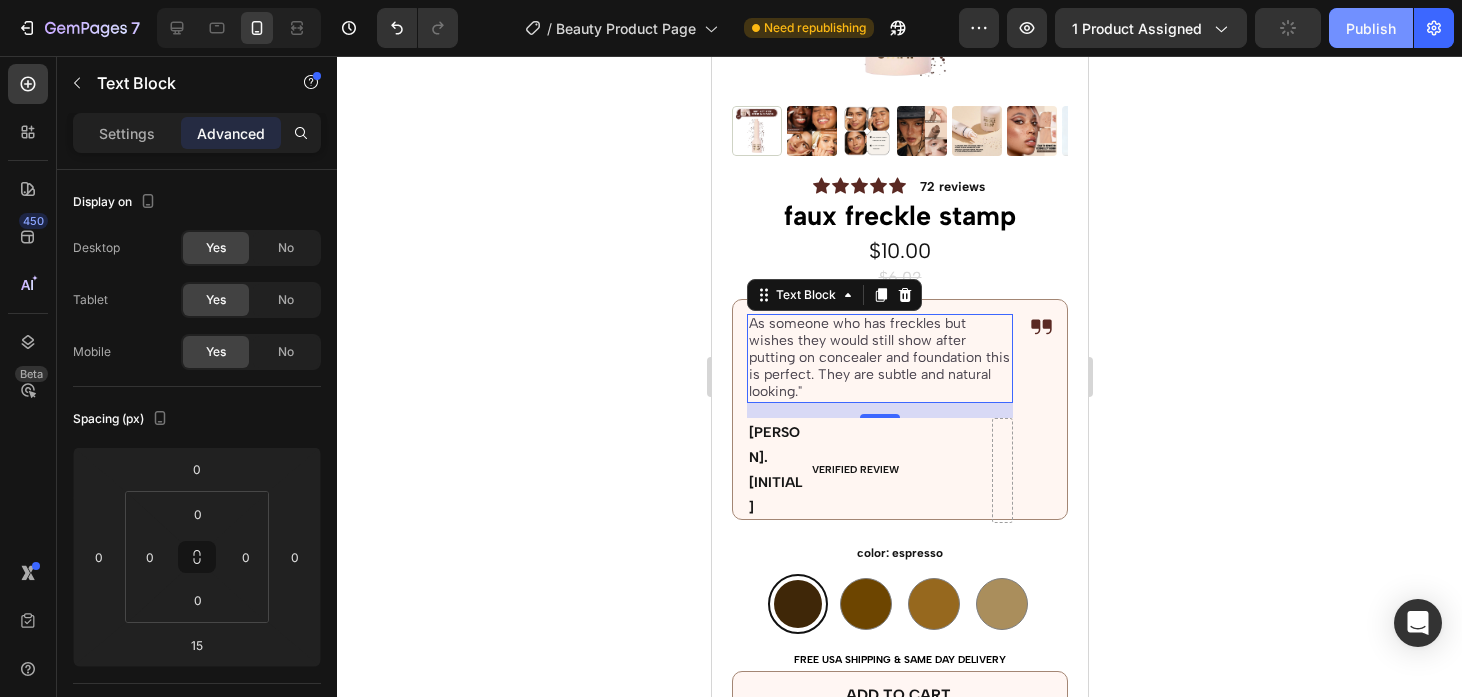 click on "Publish" 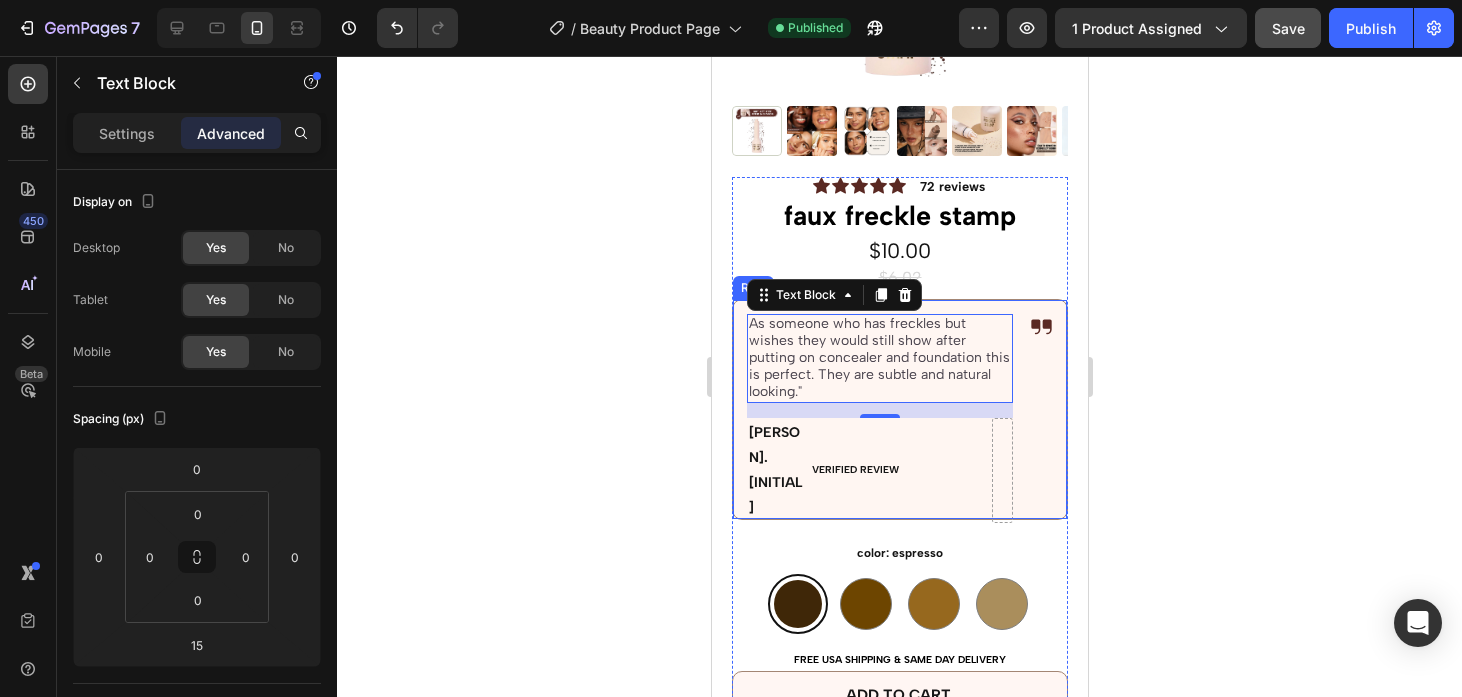 click on "As someone who has freckles but wishes they would still show after putting on concealer and foundation this is perfect. They are subtle and natural looking." Text Block   15 [PERSON]. [INITIAL] Text Block VERIFIED REVIEW Text Block
Row
Icon Row" at bounding box center [899, 409] 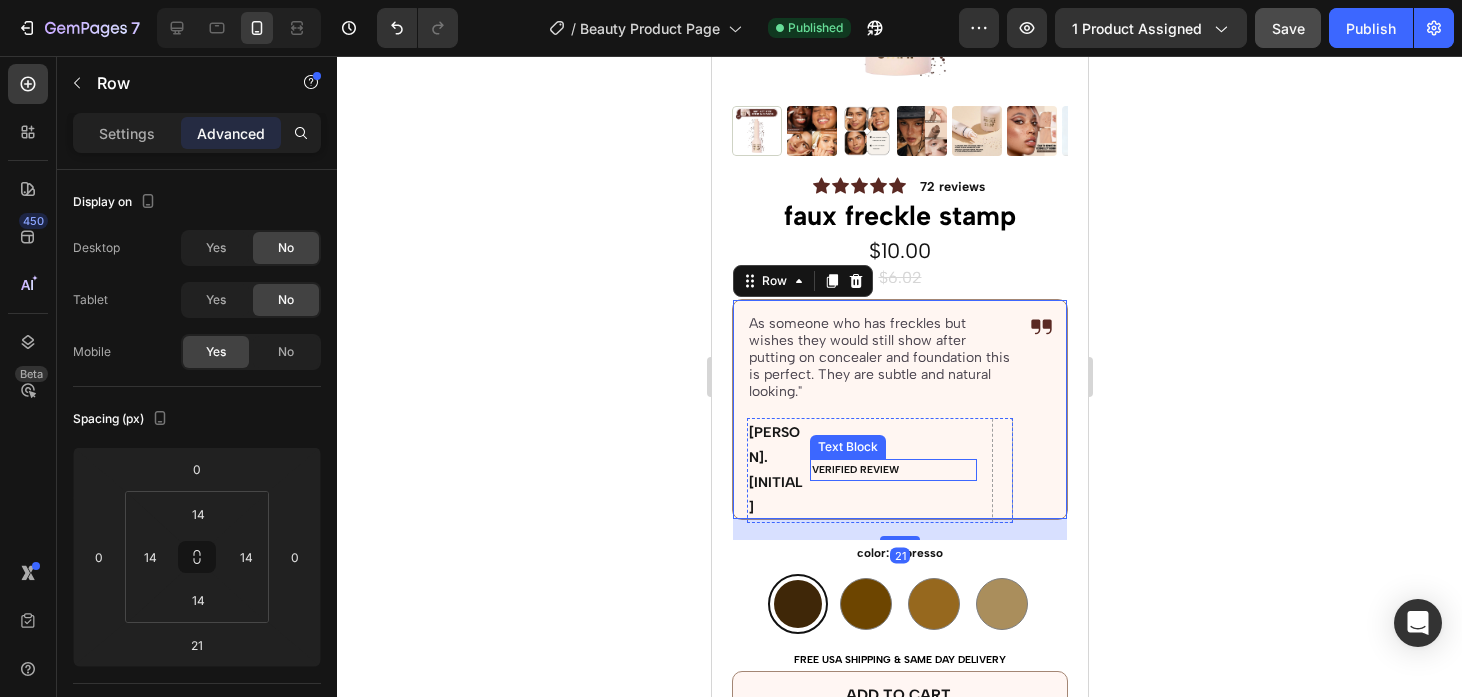 click on "VERIFIED REVIEW" at bounding box center (892, 470) 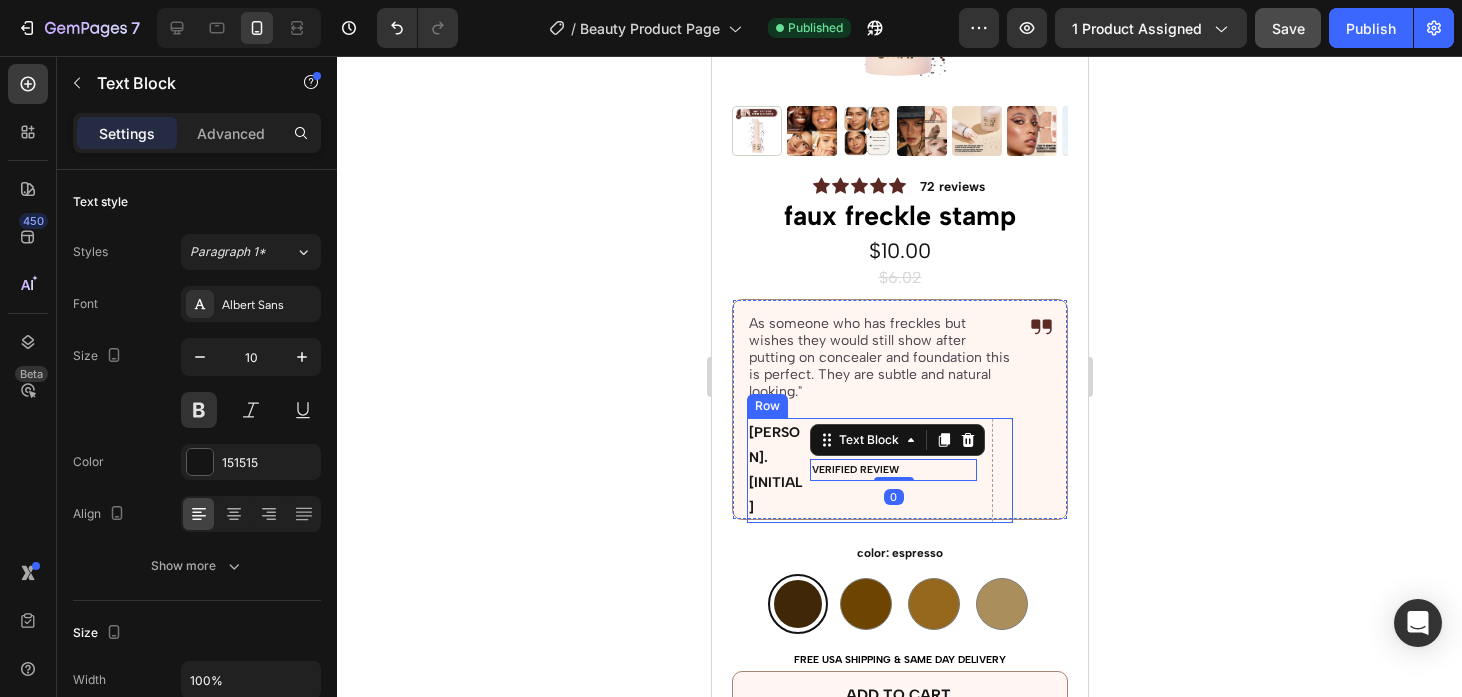 click on "[PERSON]. [INITIAL] Text Block VERIFIED REVIEW Text Block   0
Row" at bounding box center (879, 470) 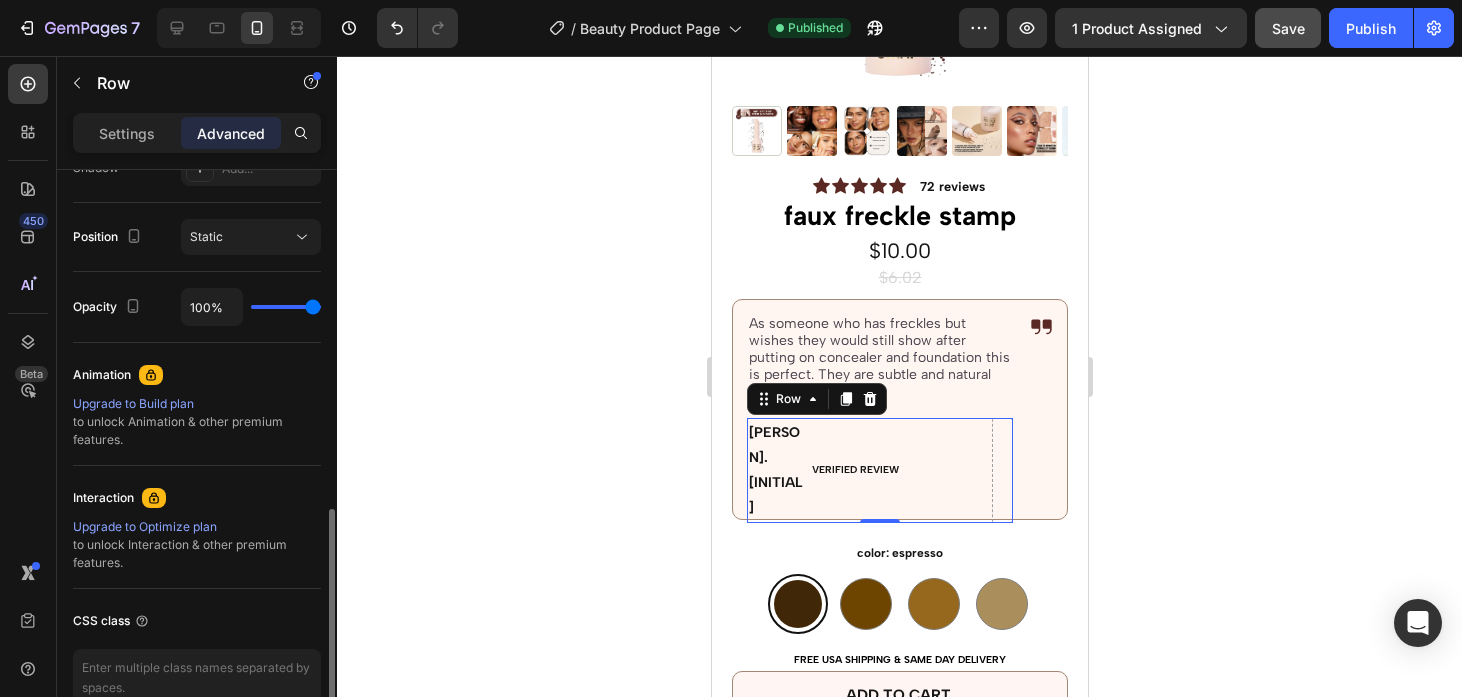 scroll, scrollTop: 796, scrollLeft: 0, axis: vertical 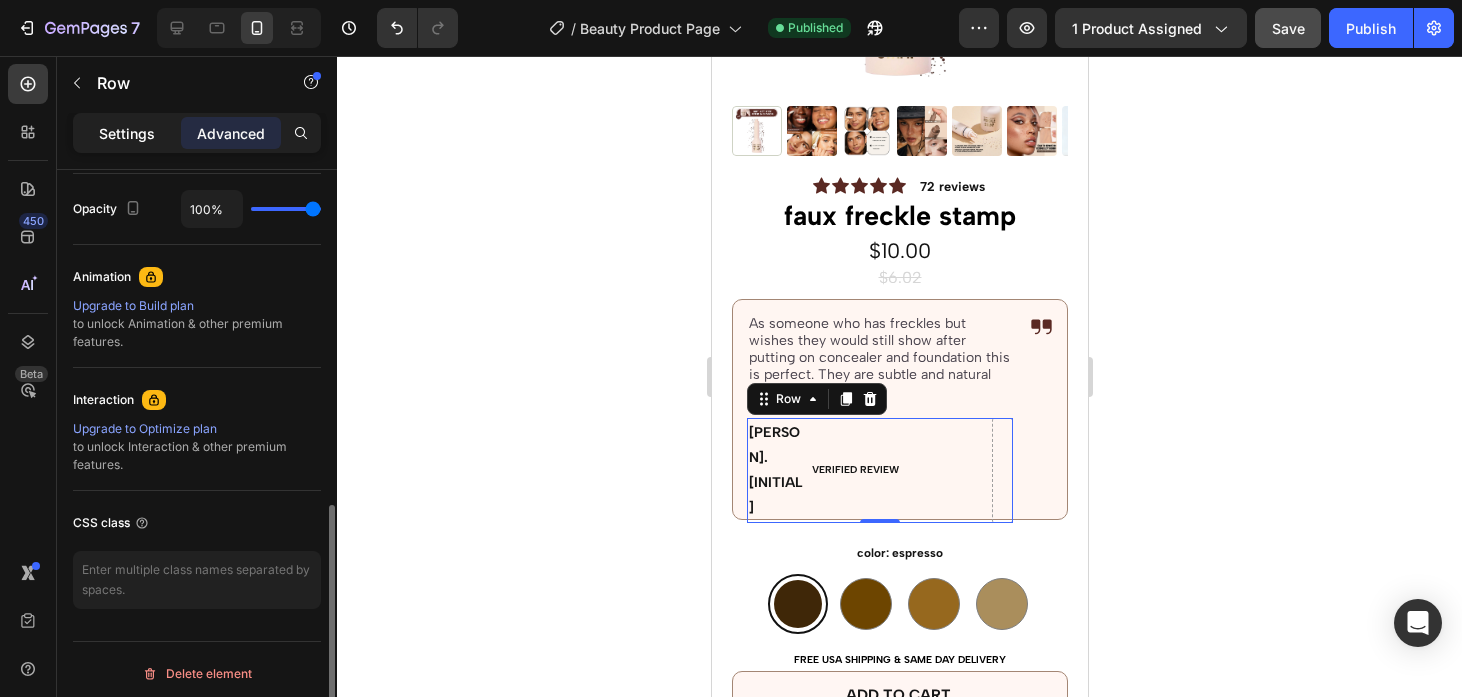 click on "Settings" at bounding box center (127, 133) 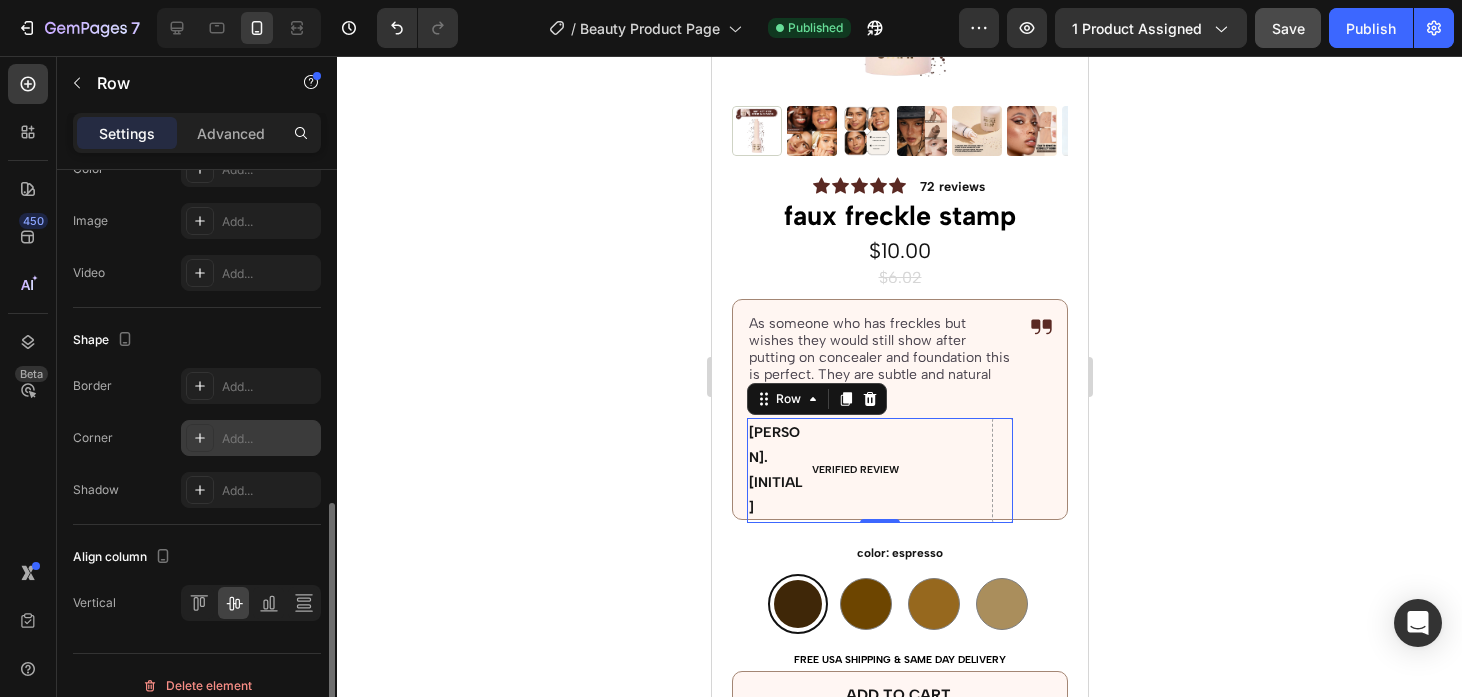 scroll, scrollTop: 781, scrollLeft: 0, axis: vertical 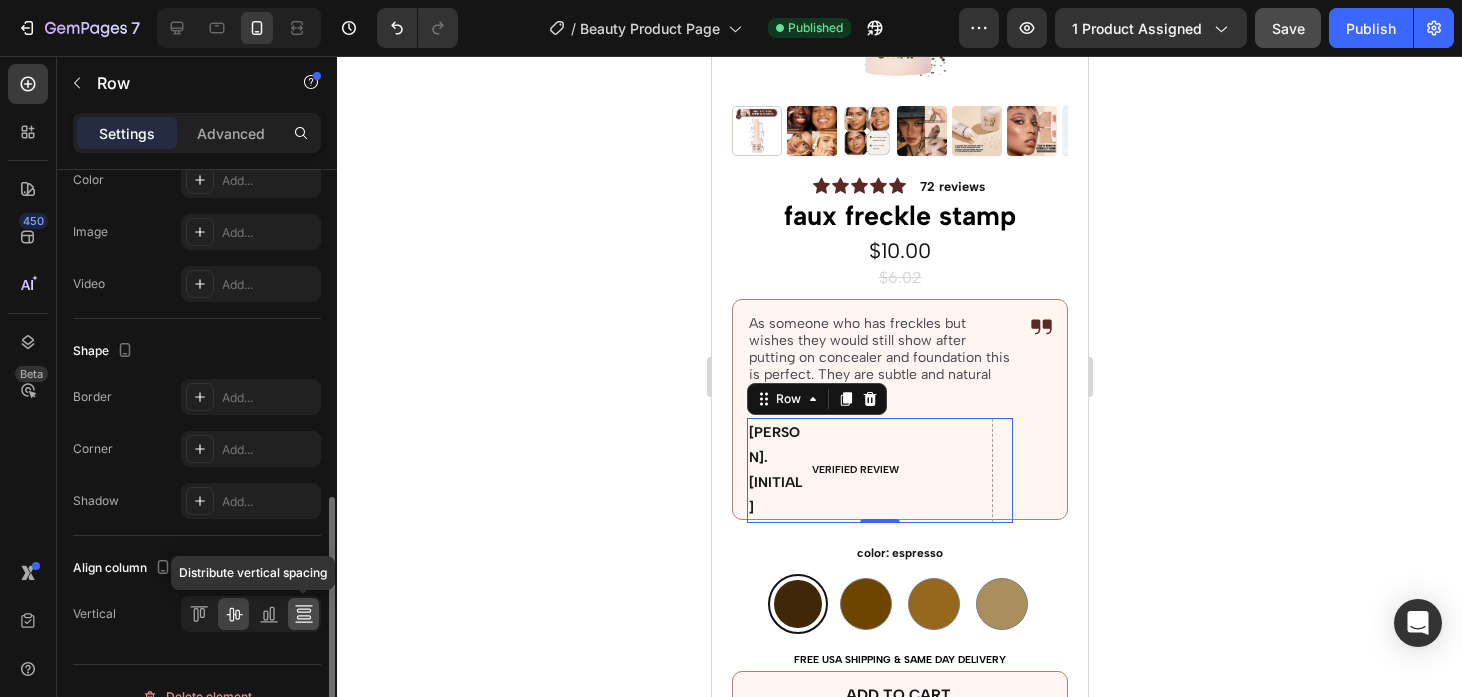 click 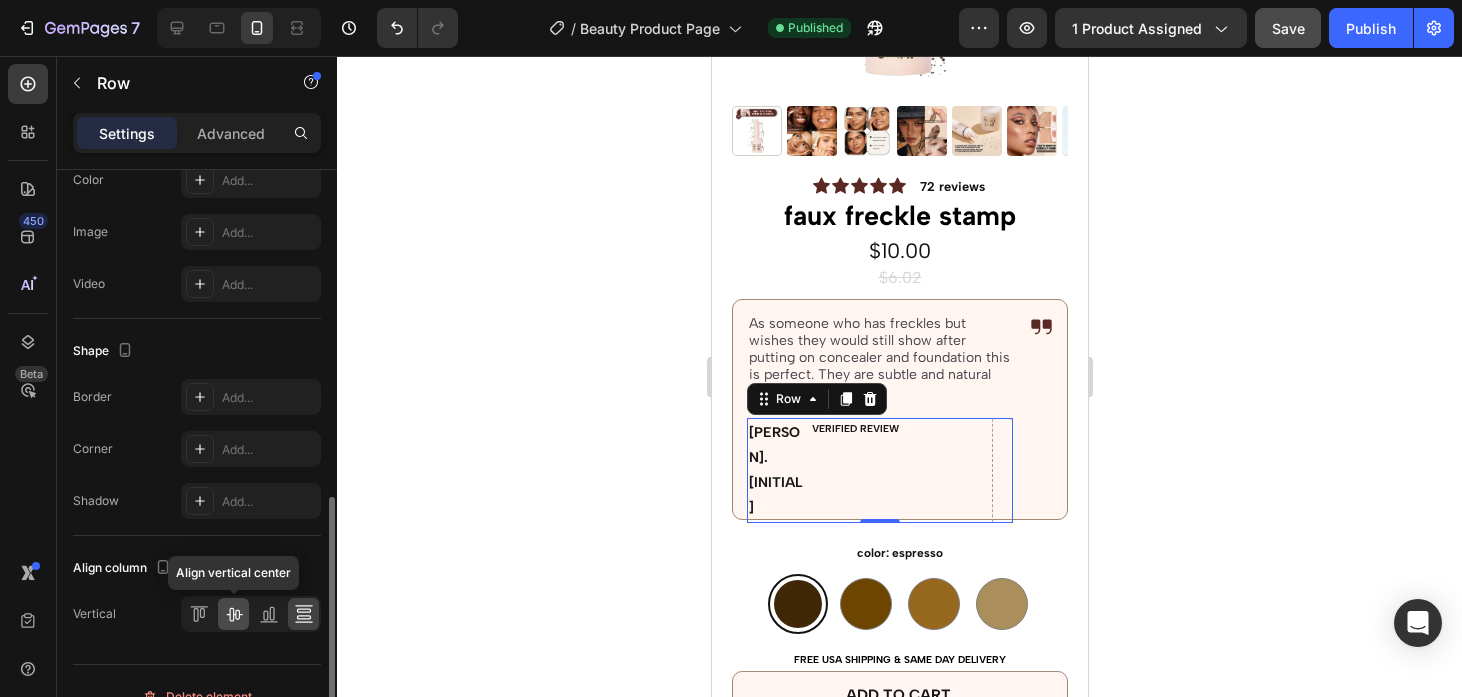 click 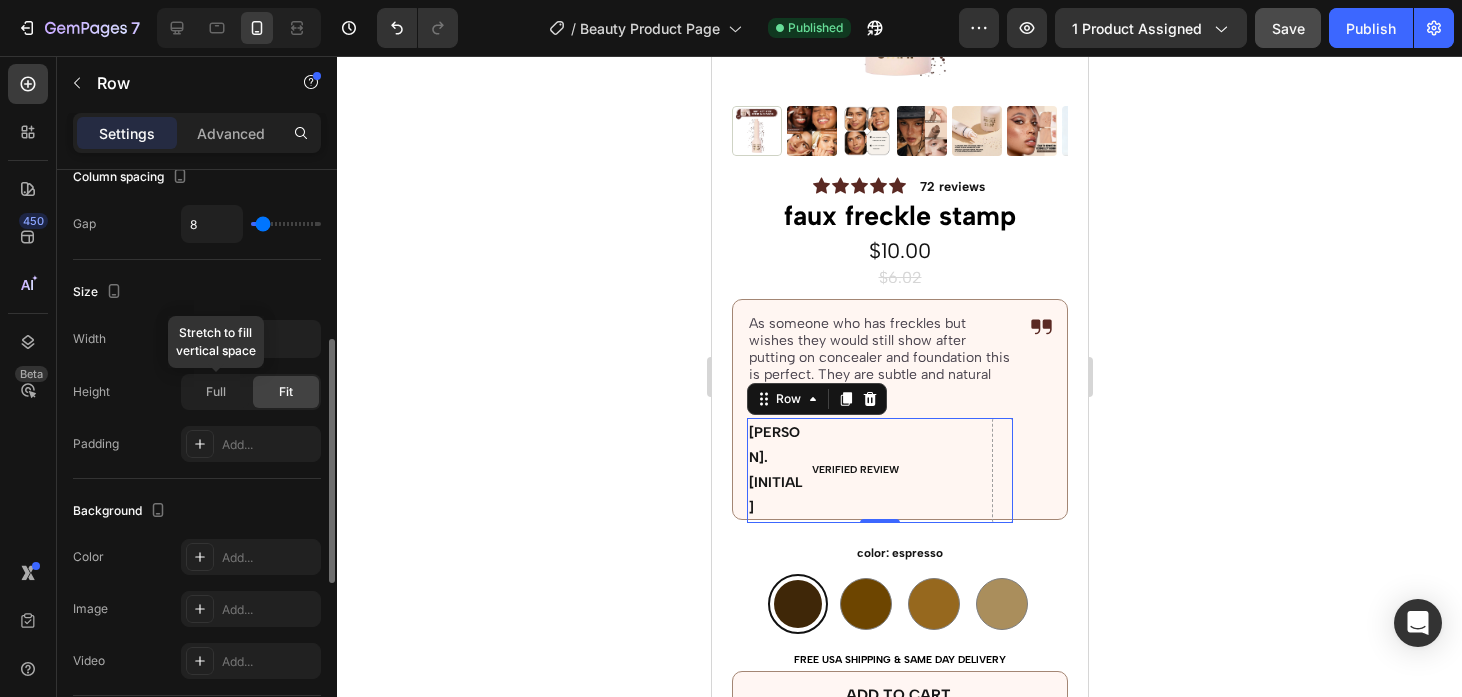 scroll, scrollTop: 325, scrollLeft: 0, axis: vertical 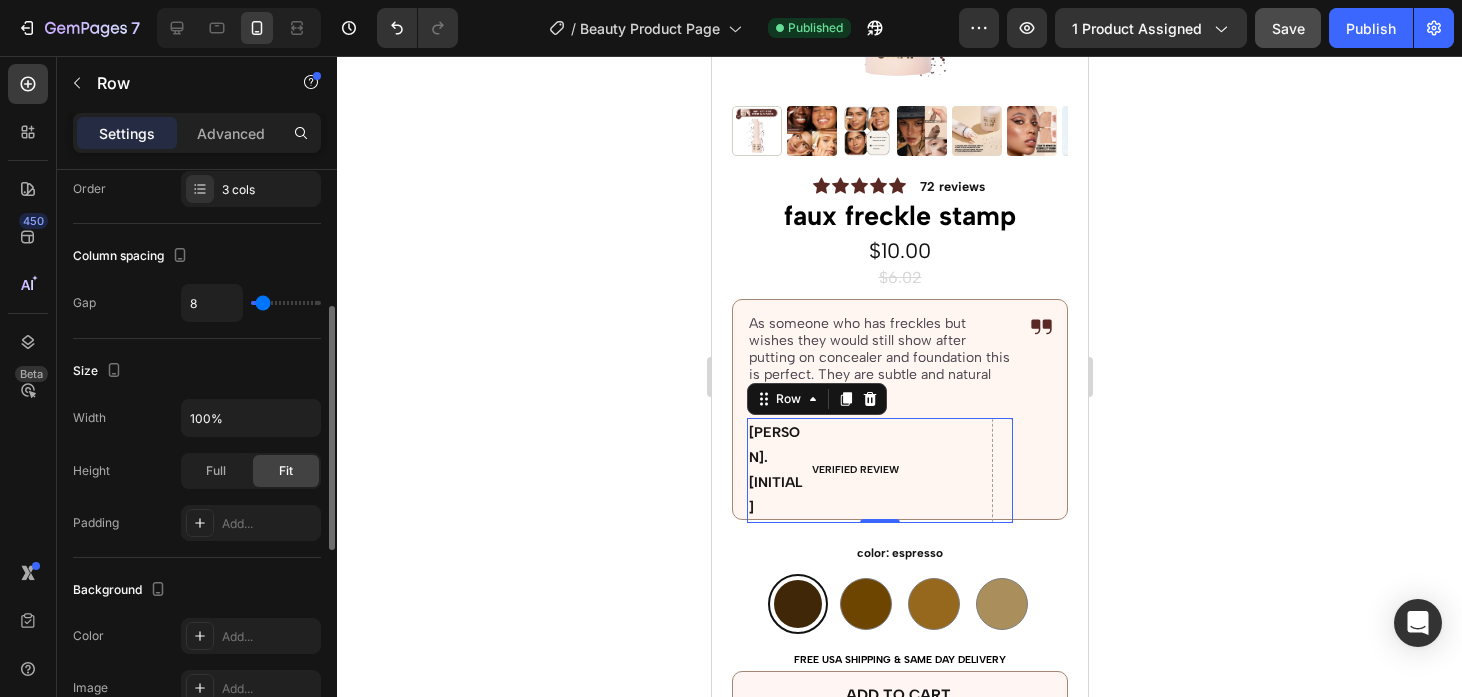 click on "Width 100% Height Full Fit Padding Add..." at bounding box center [197, 470] 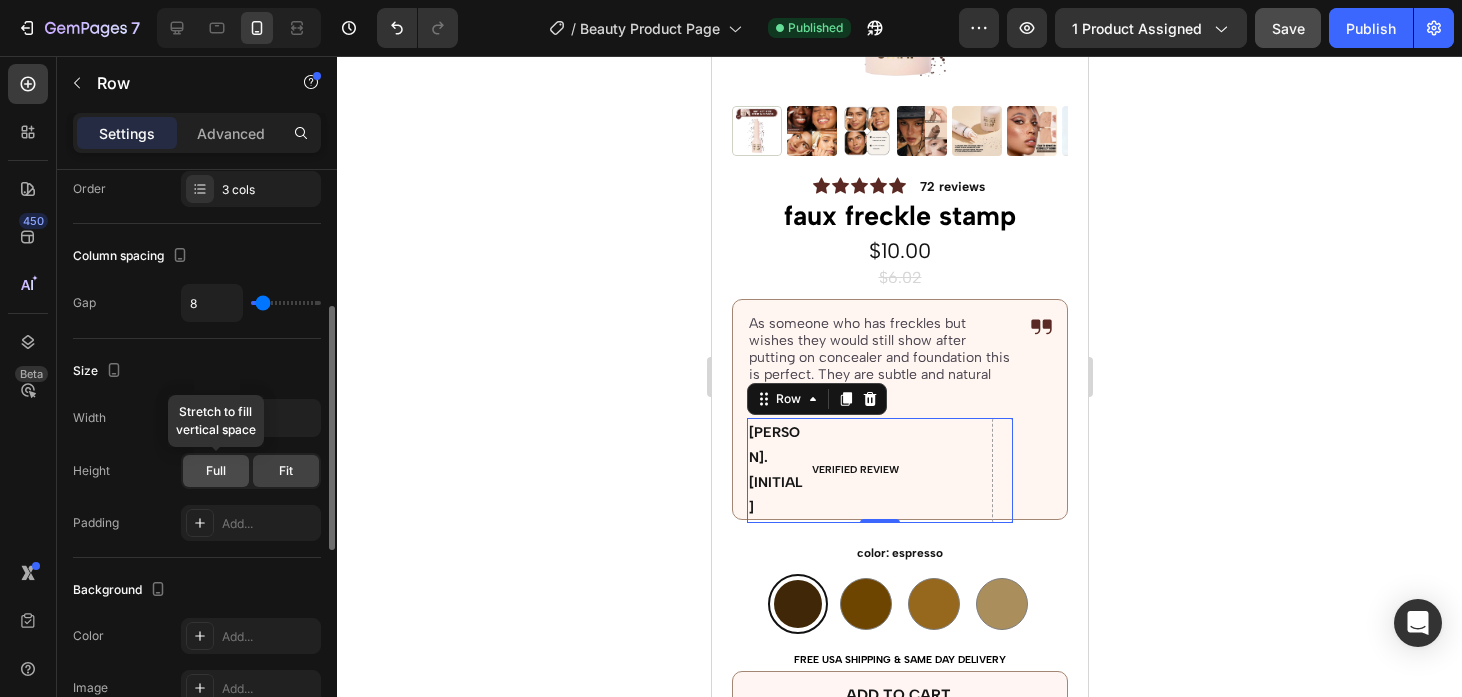 click on "Full" 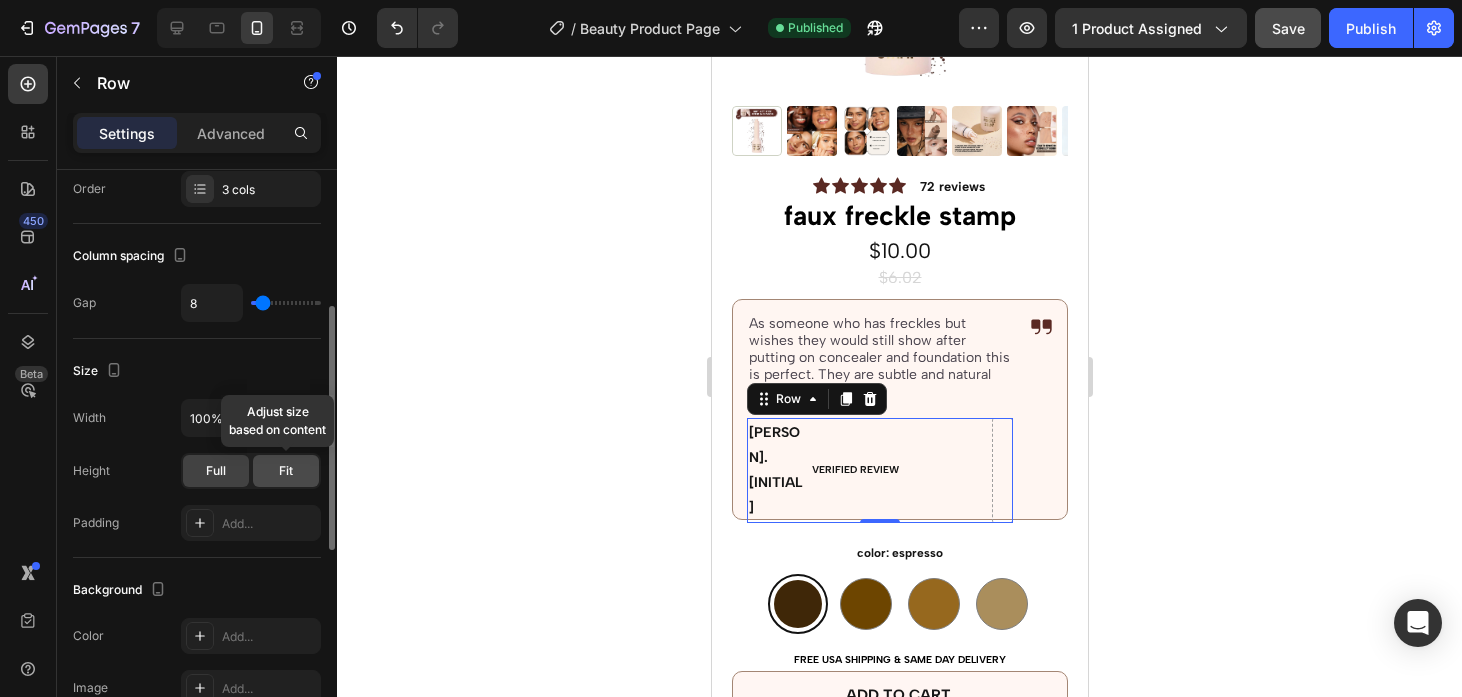 click on "Fit" 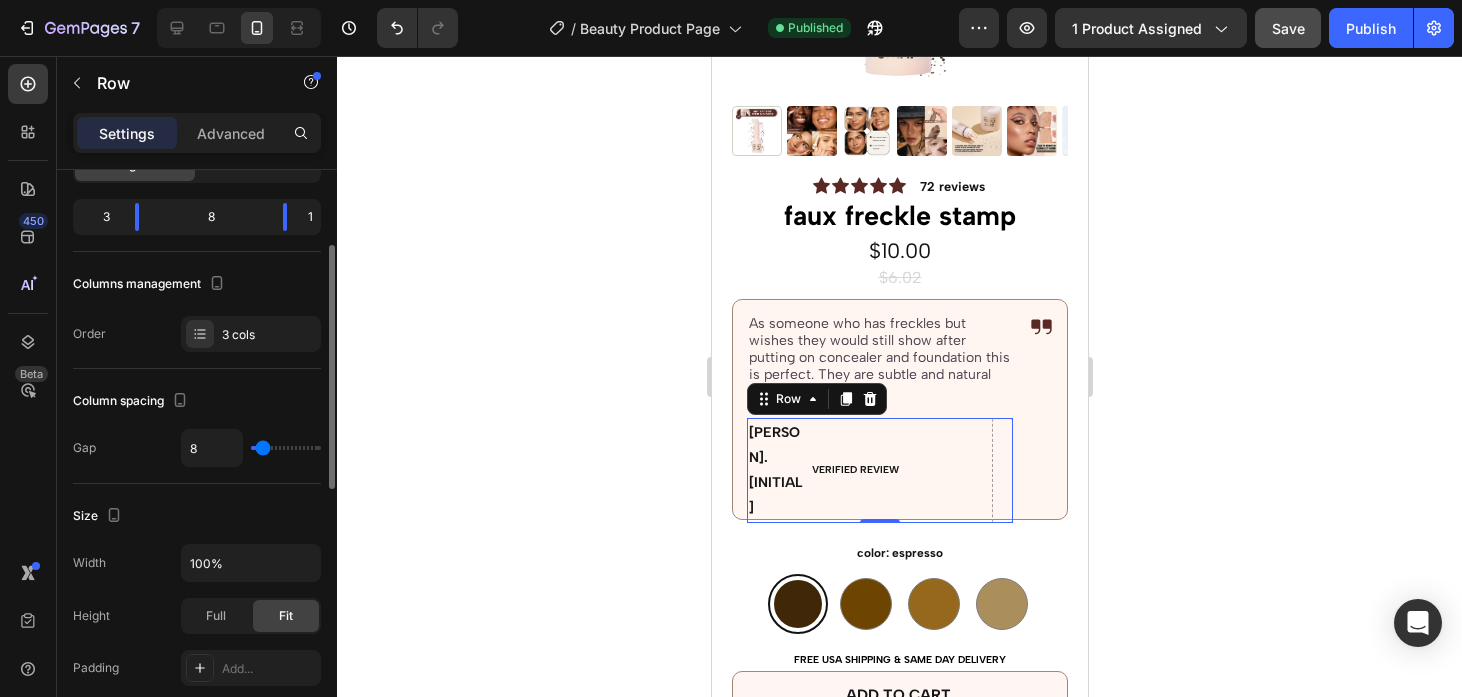 scroll, scrollTop: 156, scrollLeft: 0, axis: vertical 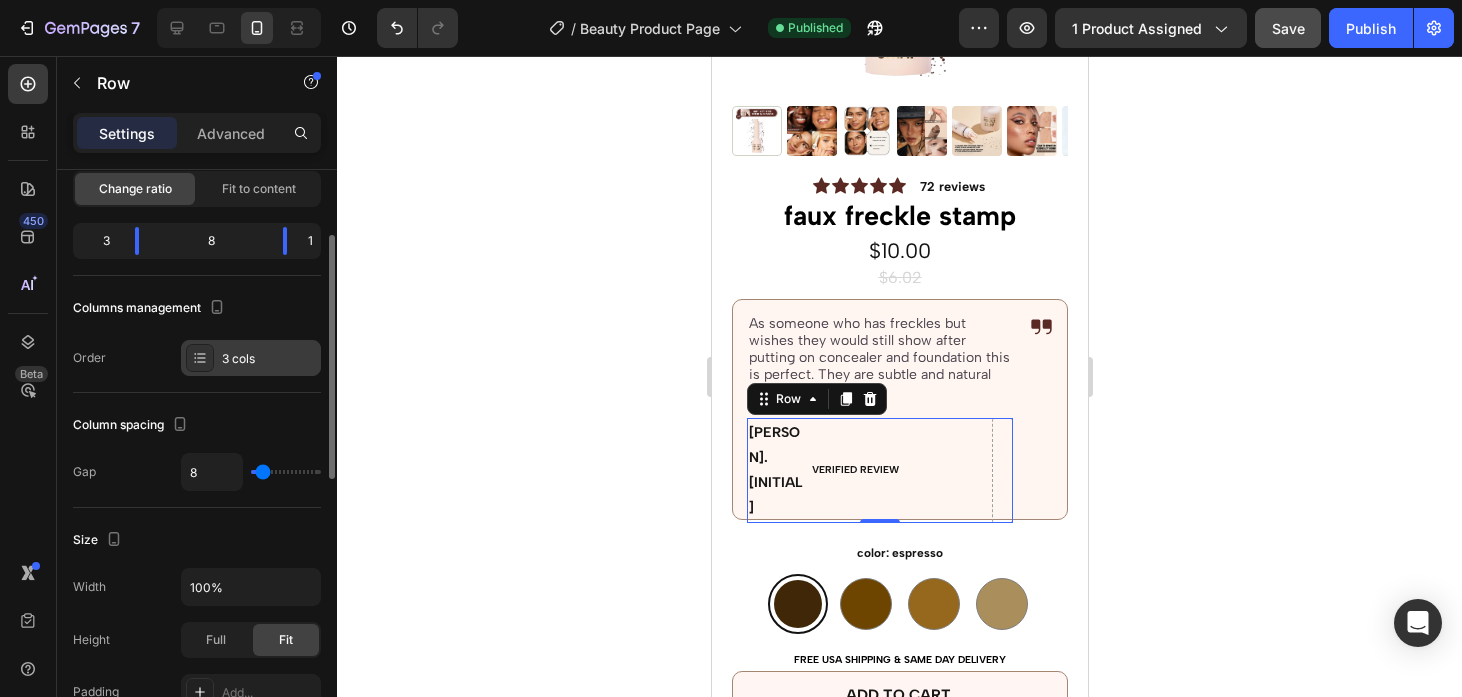 click on "3 cols" at bounding box center (269, 359) 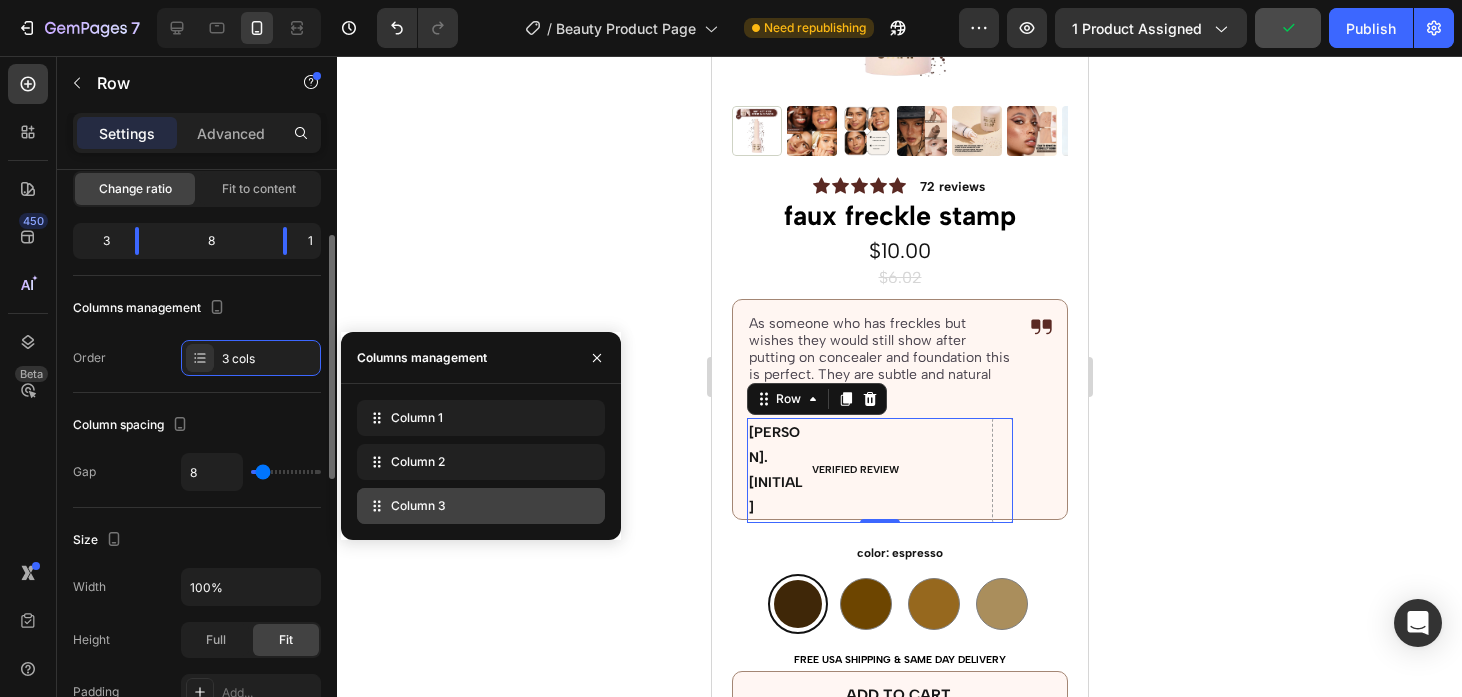 type 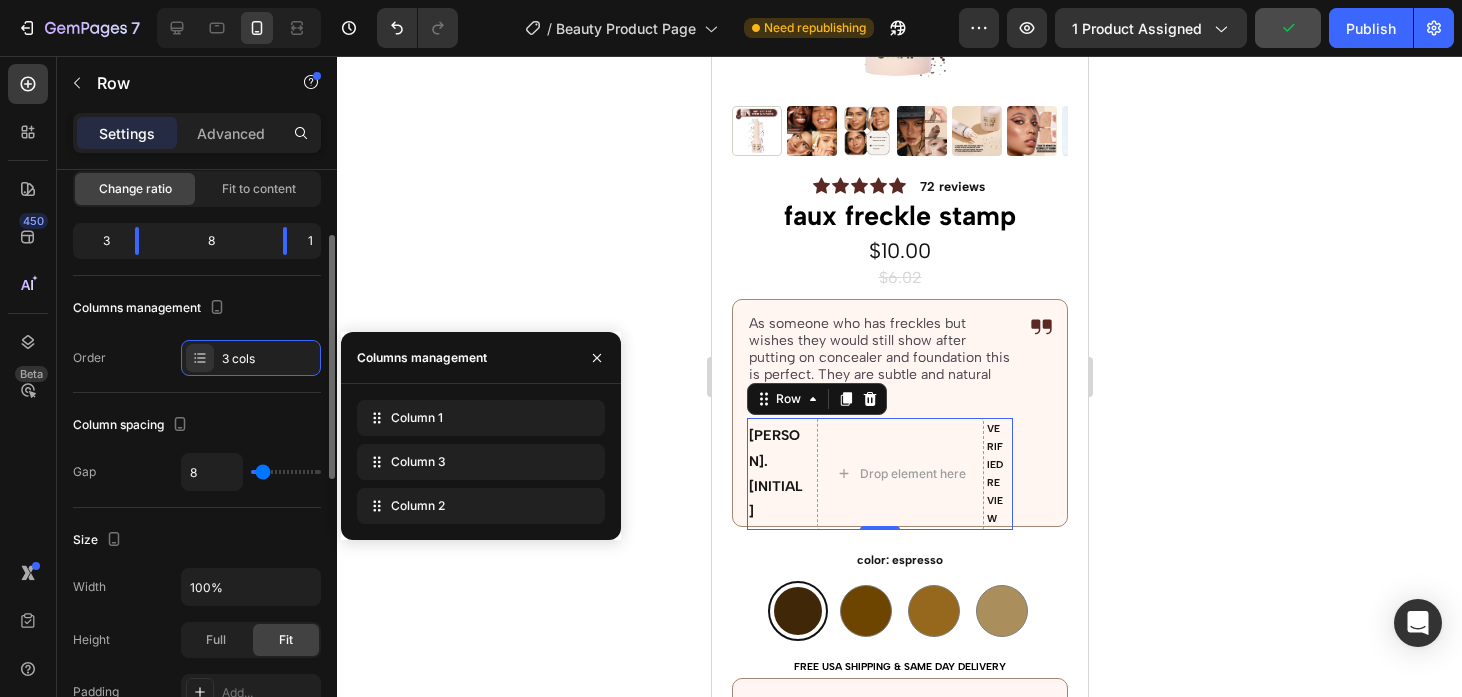 click on "Columns management" at bounding box center (197, 308) 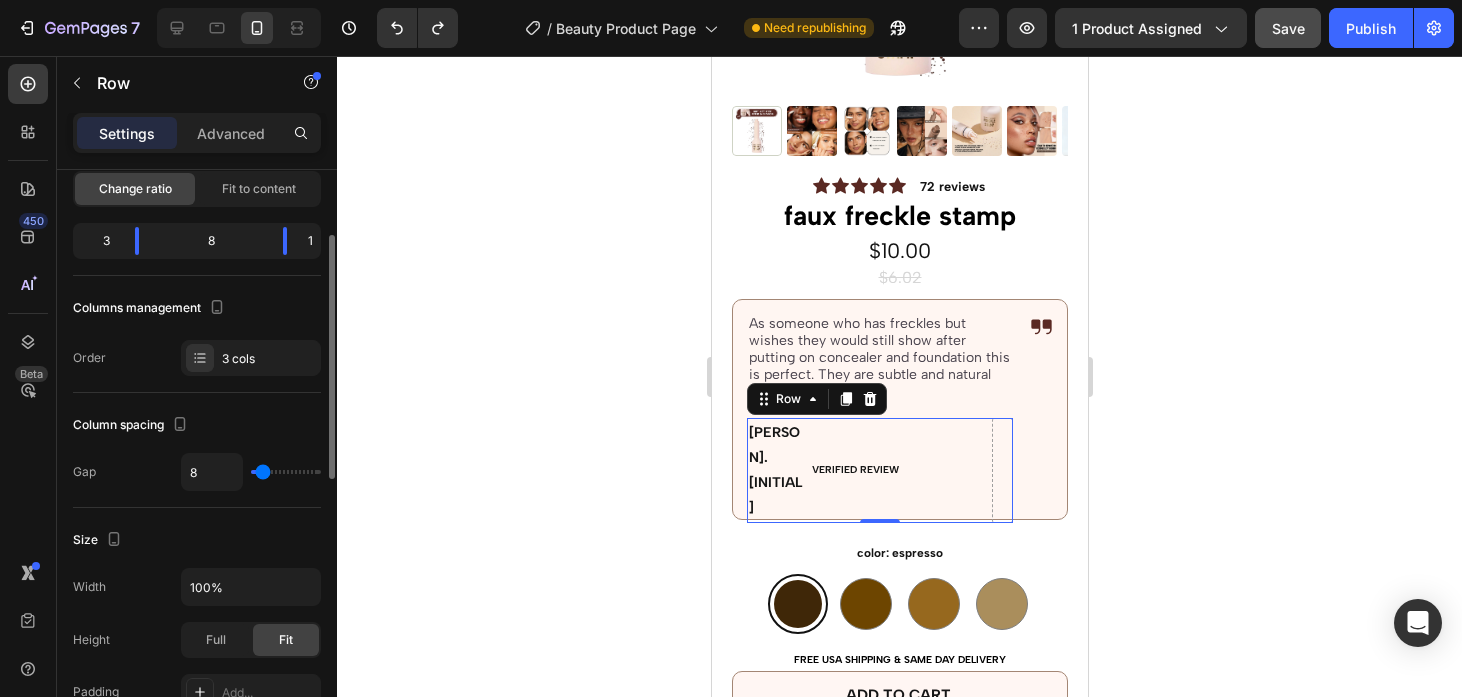 click on "Columns management Order 3 cols" at bounding box center [197, 334] 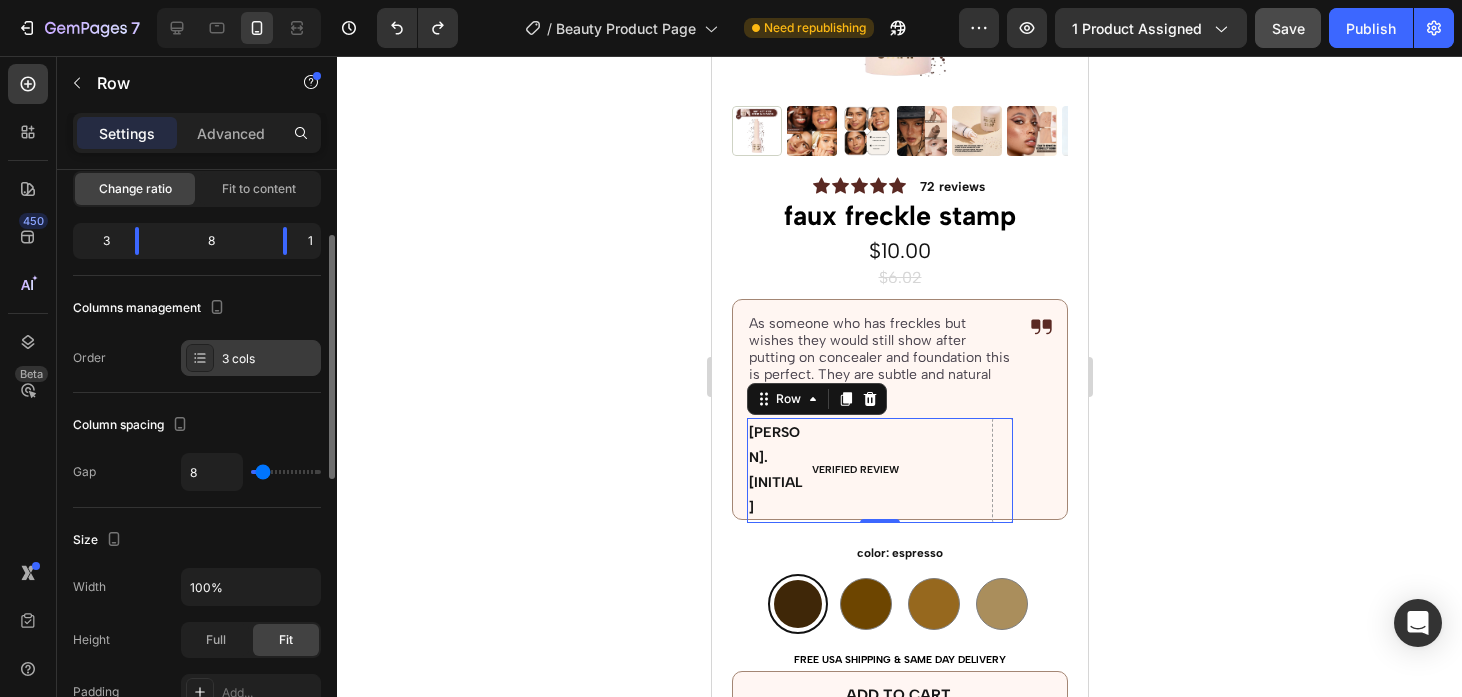 click on "3 cols" at bounding box center (269, 359) 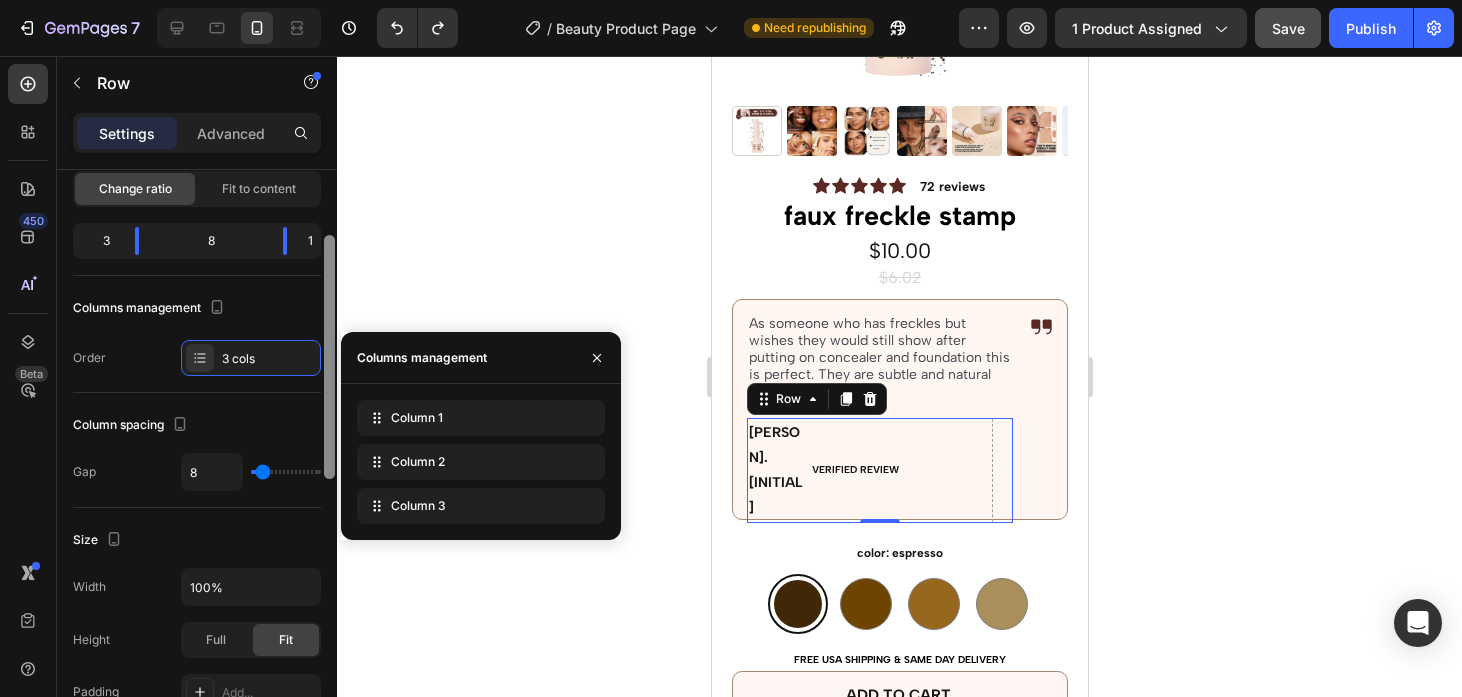 click at bounding box center (329, 462) 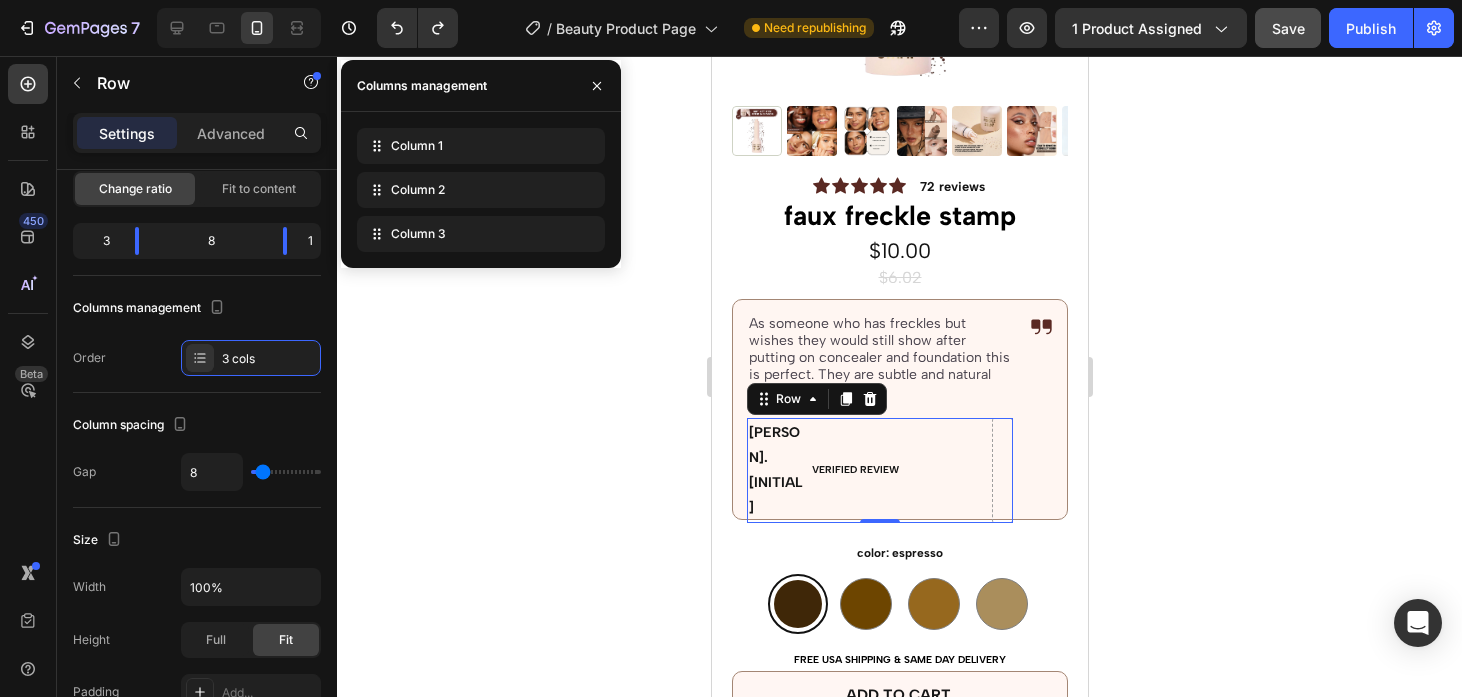 scroll, scrollTop: 740, scrollLeft: 0, axis: vertical 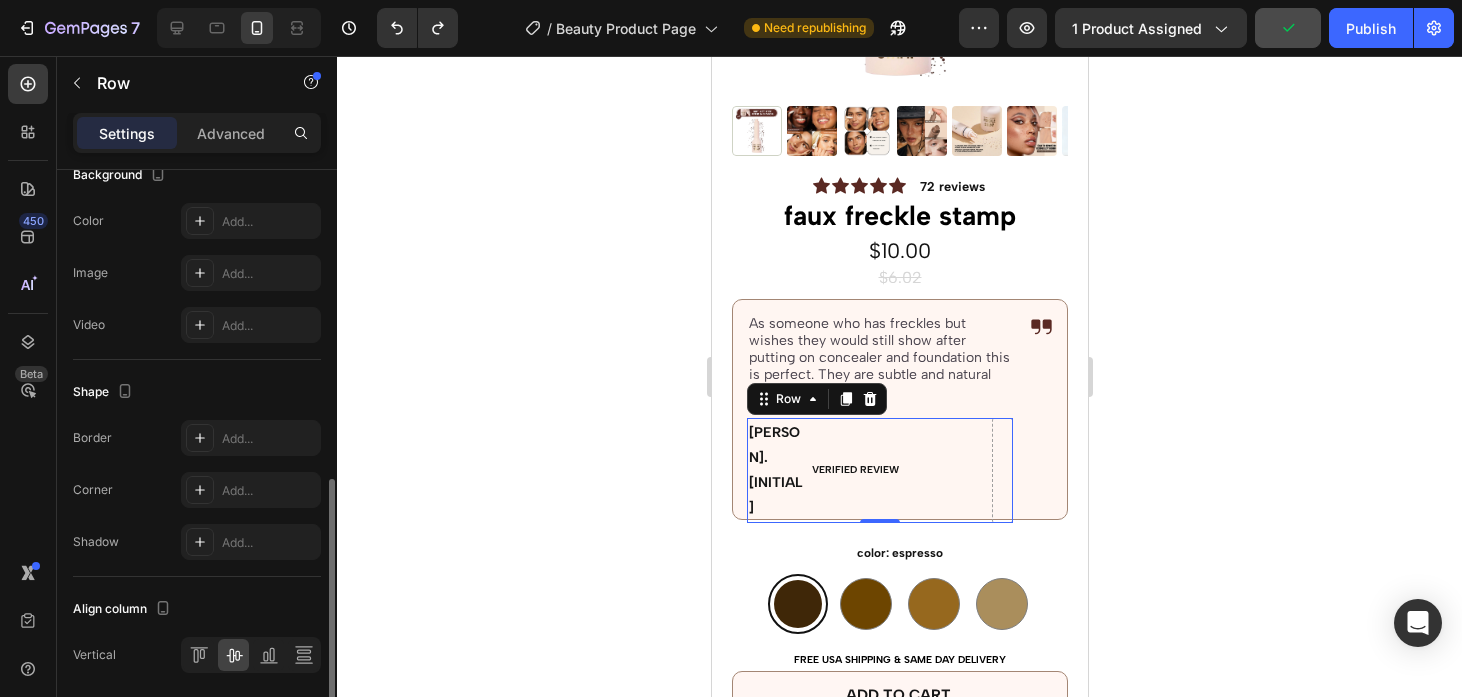click 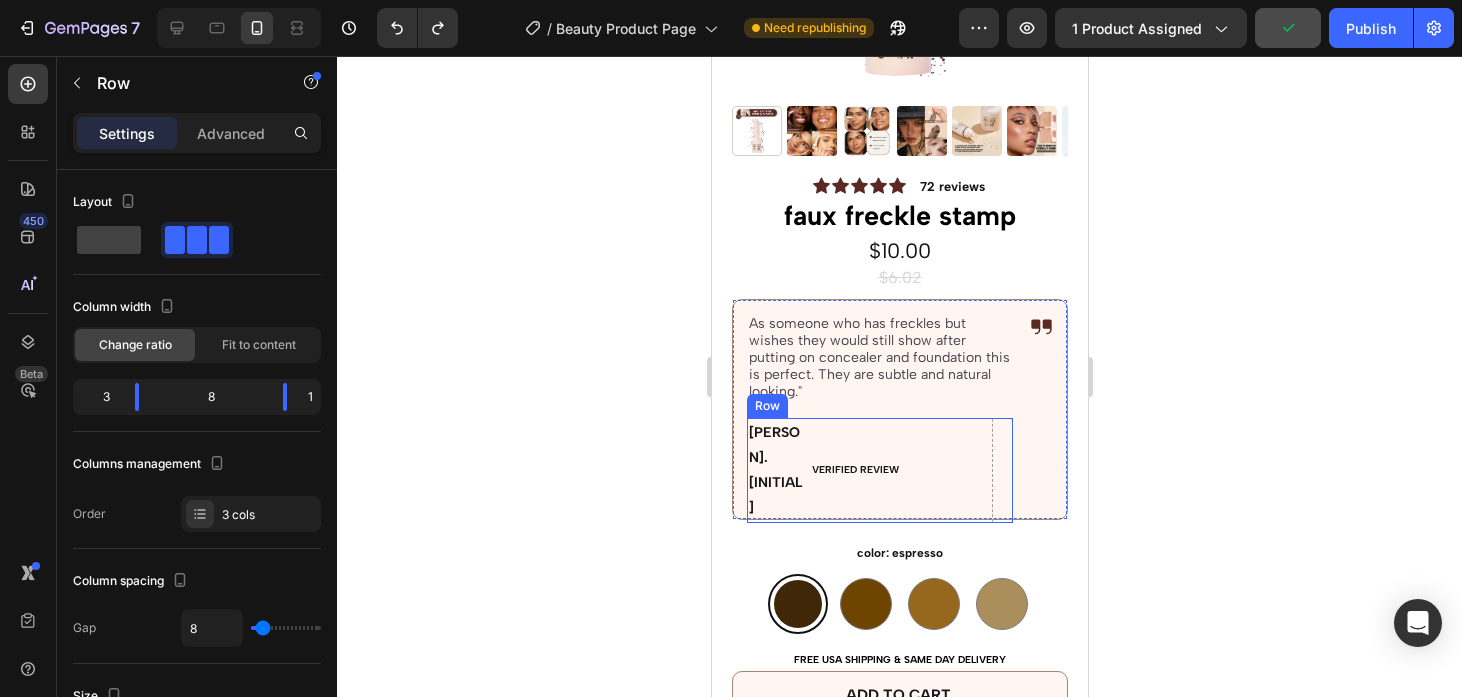 click on "VERIFIED REVIEW Text Block" at bounding box center [899, 470] 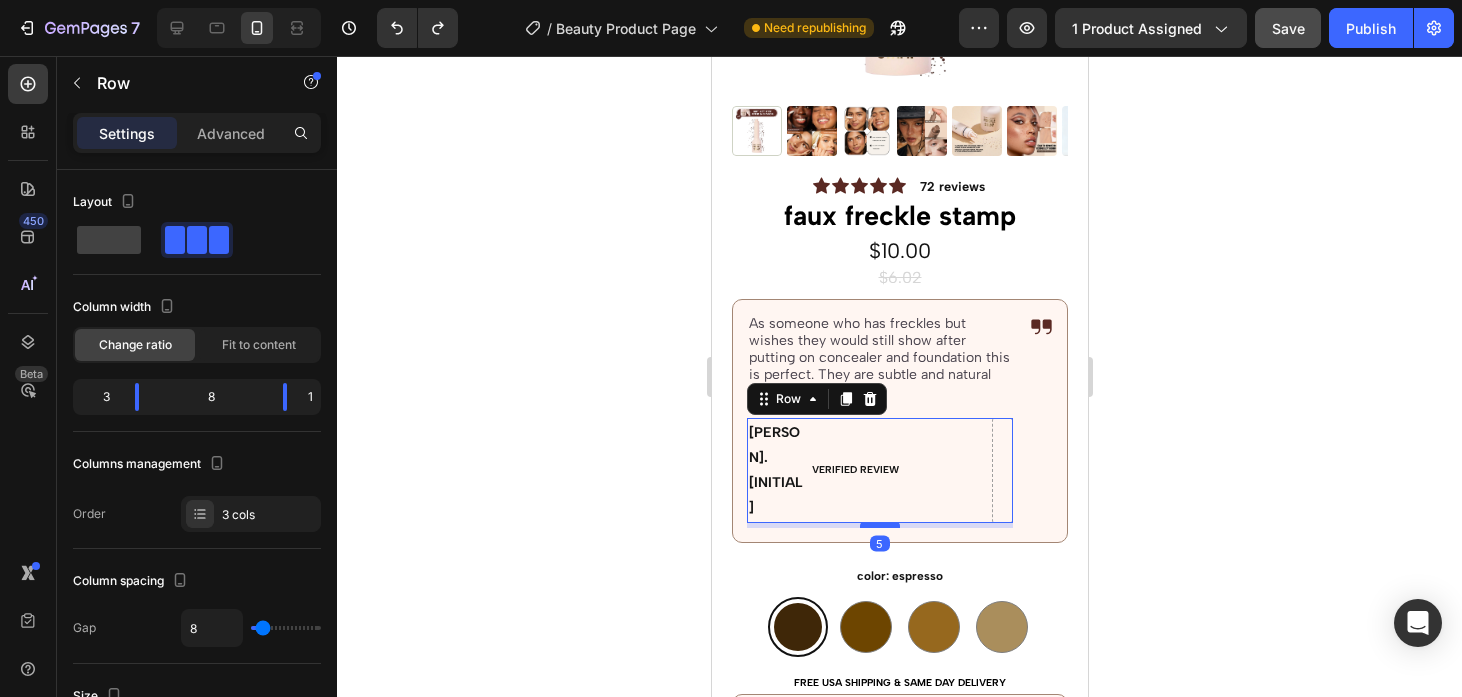 click at bounding box center (879, 525) 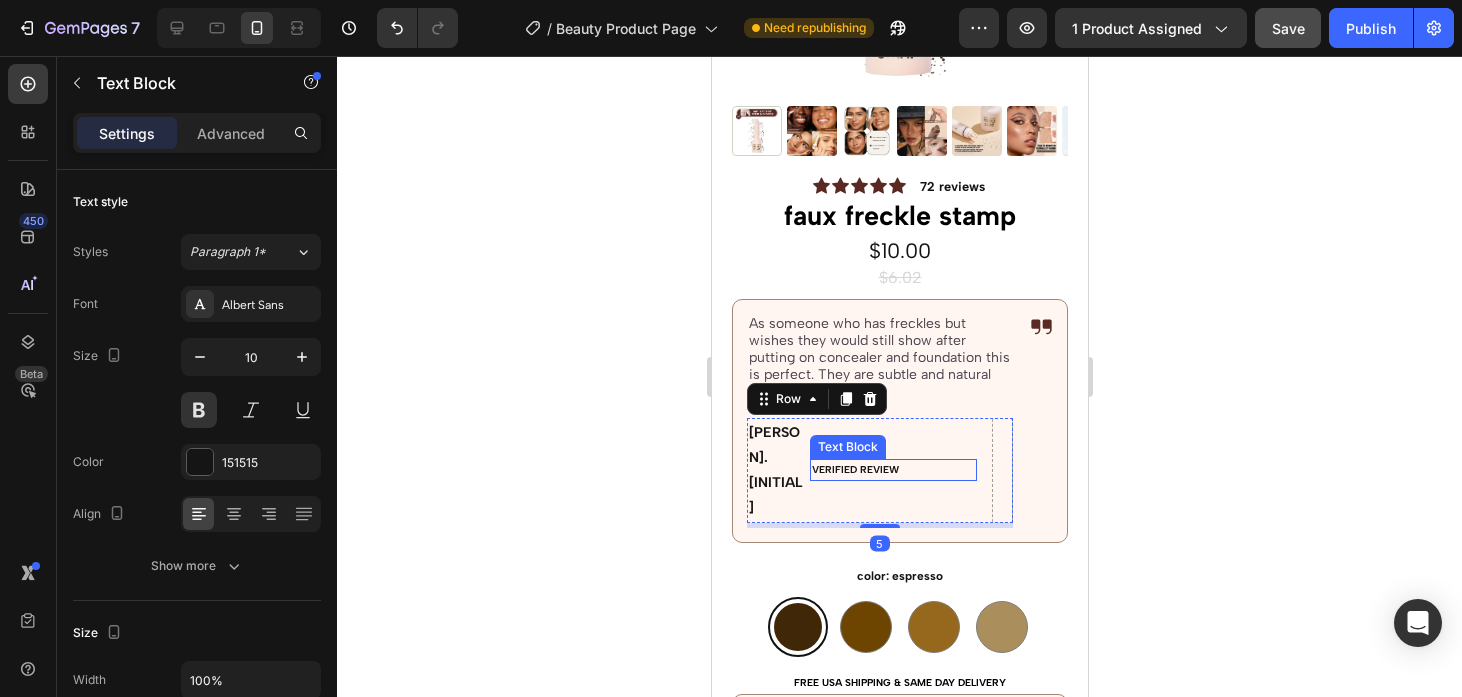 click on "VERIFIED REVIEW" at bounding box center (892, 470) 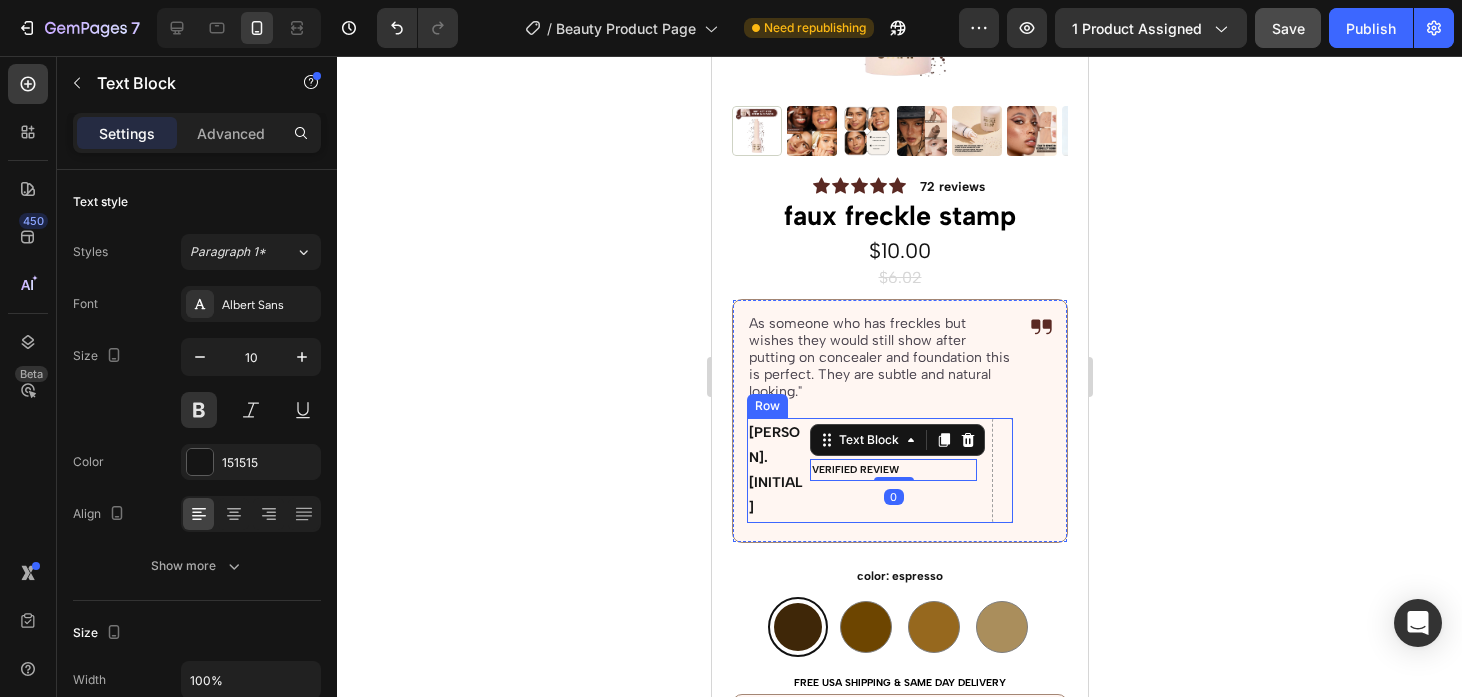 click on "VERIFIED REVIEW Text Block   0" at bounding box center (899, 470) 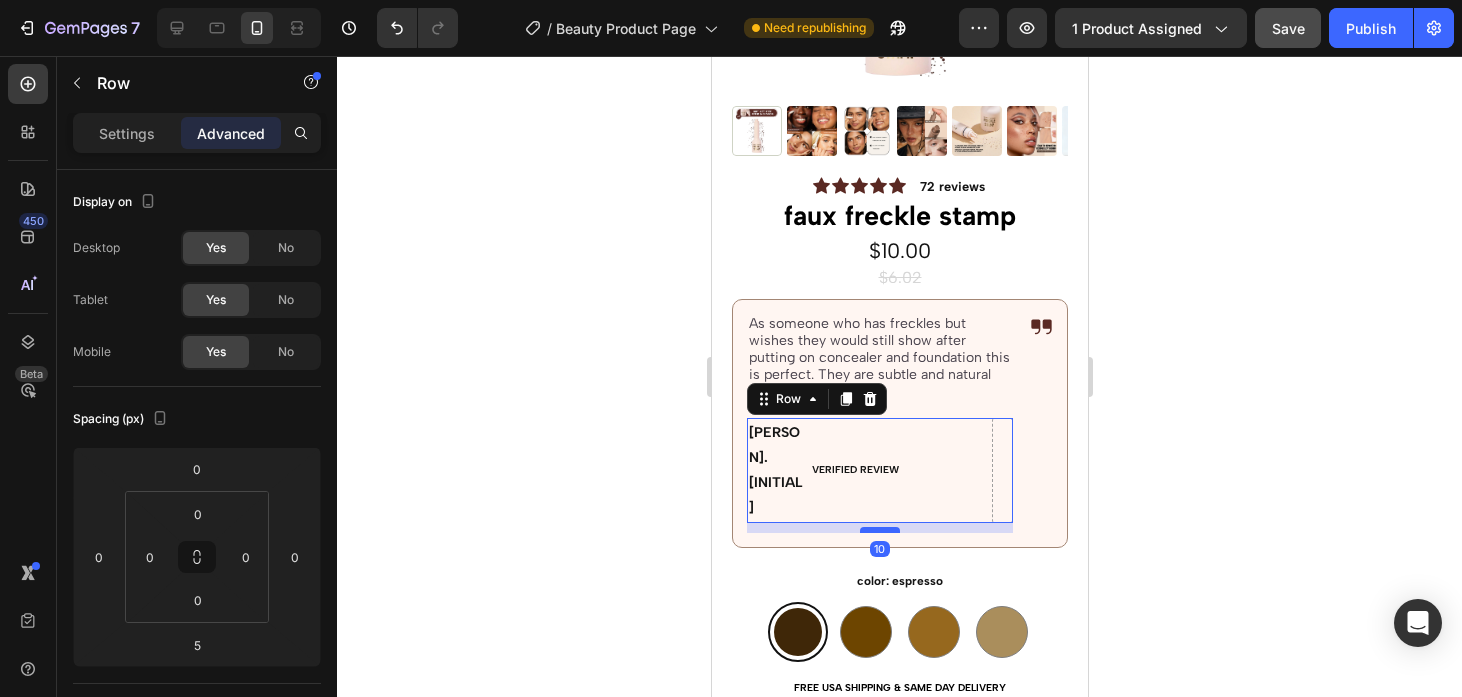 click at bounding box center [879, 530] 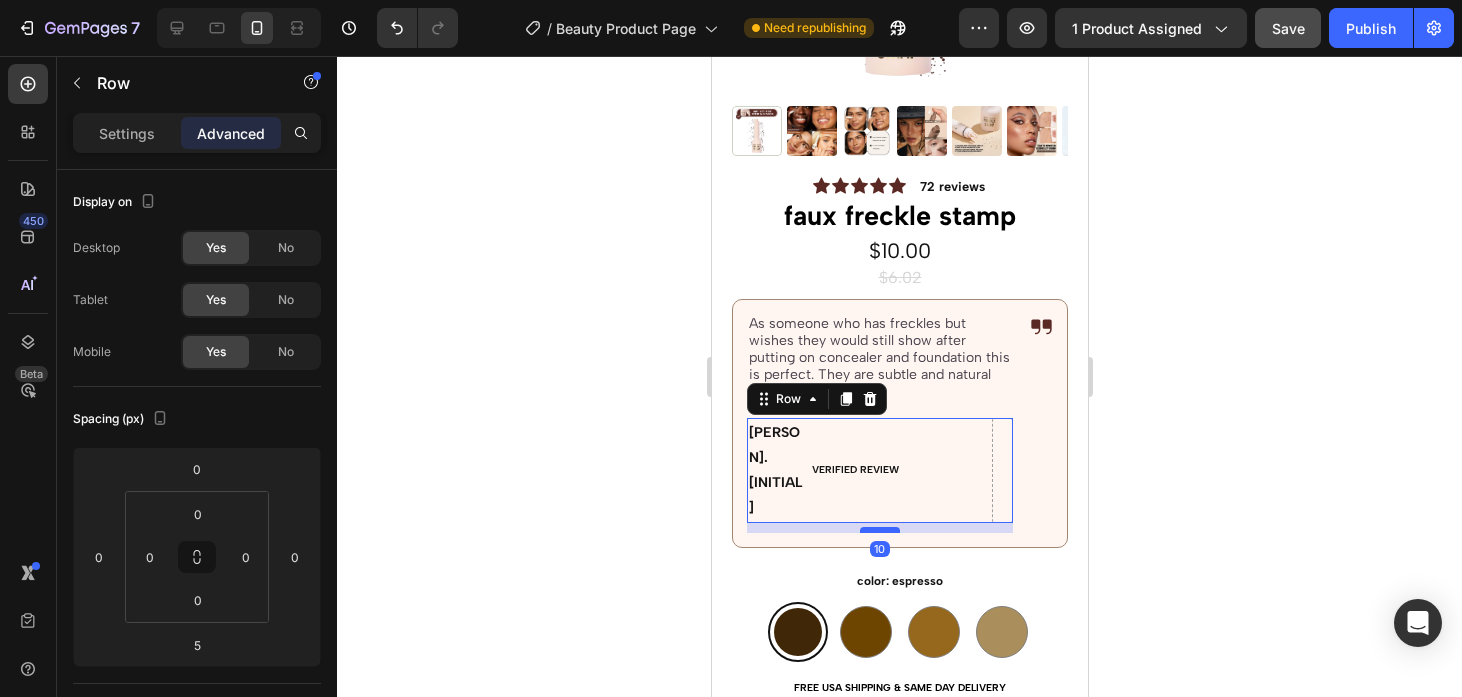type on "10" 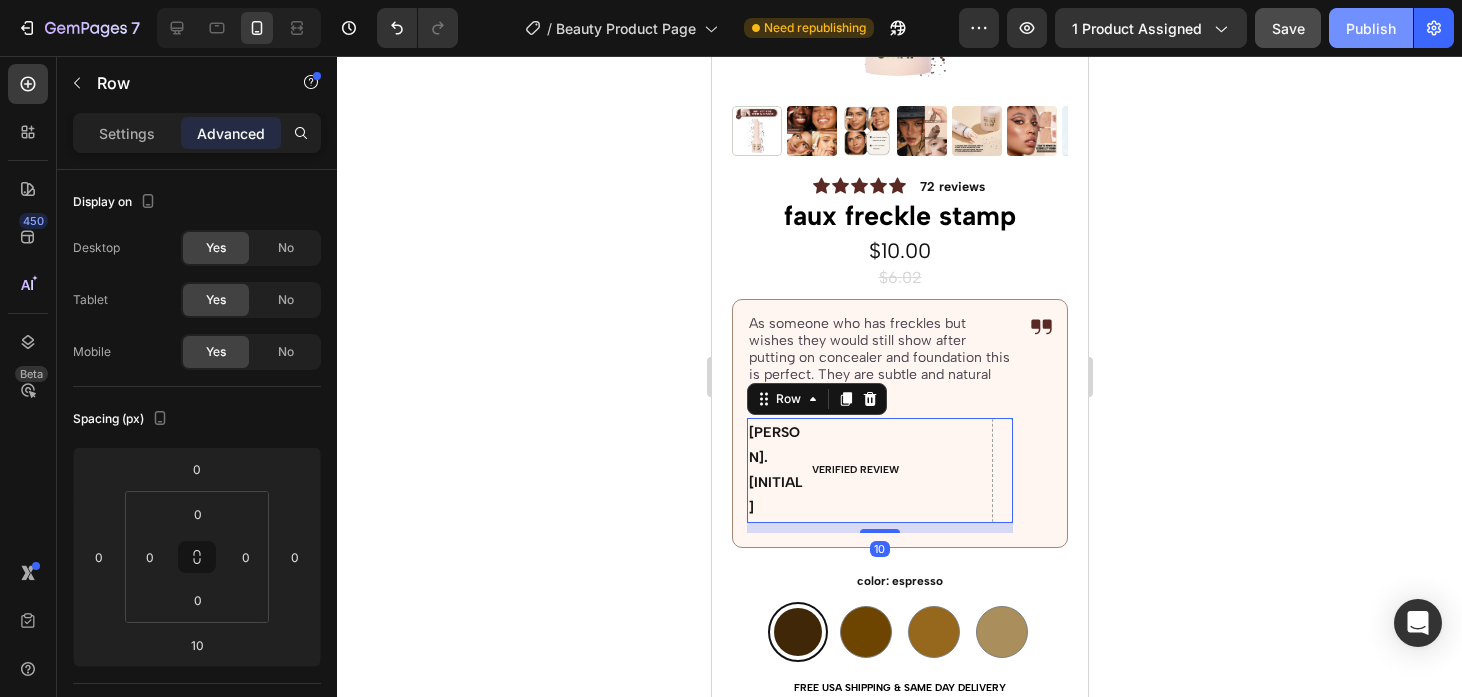 click on "Publish" 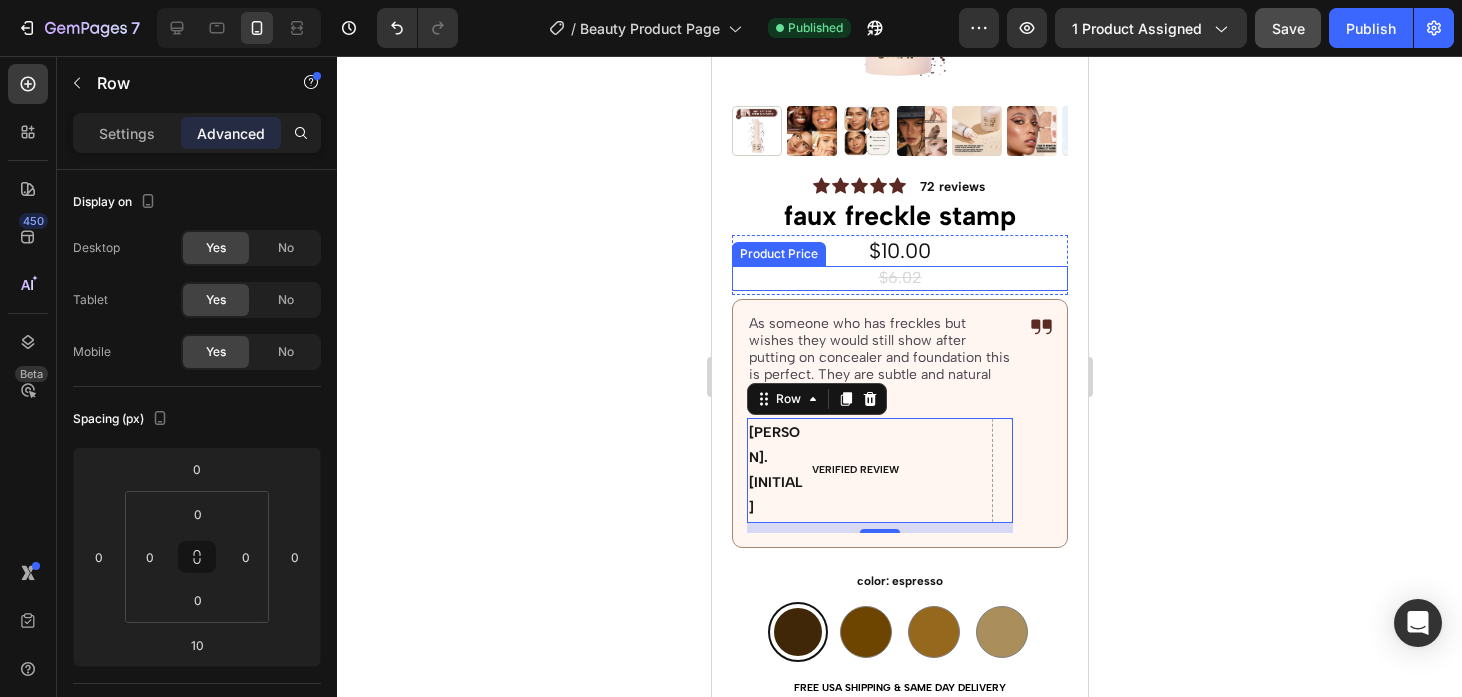 click on "$6.02" at bounding box center (899, 278) 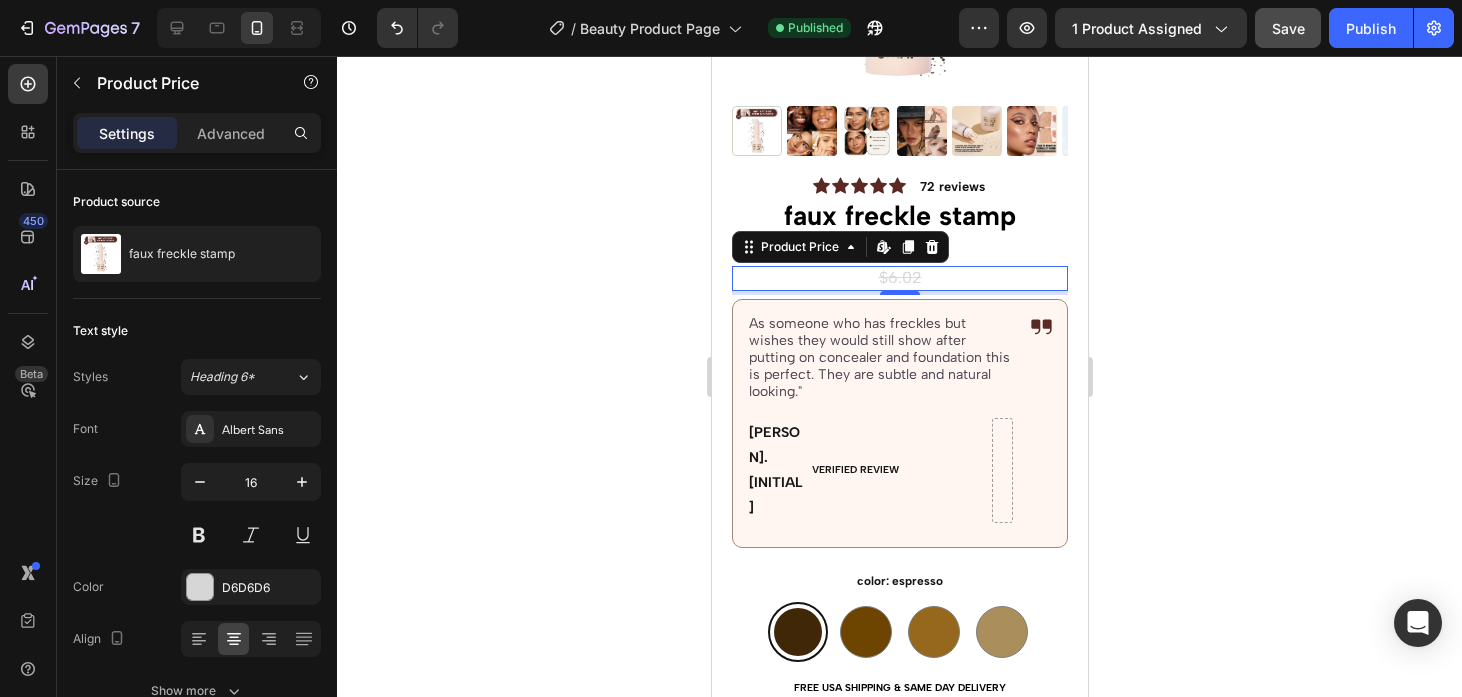 click 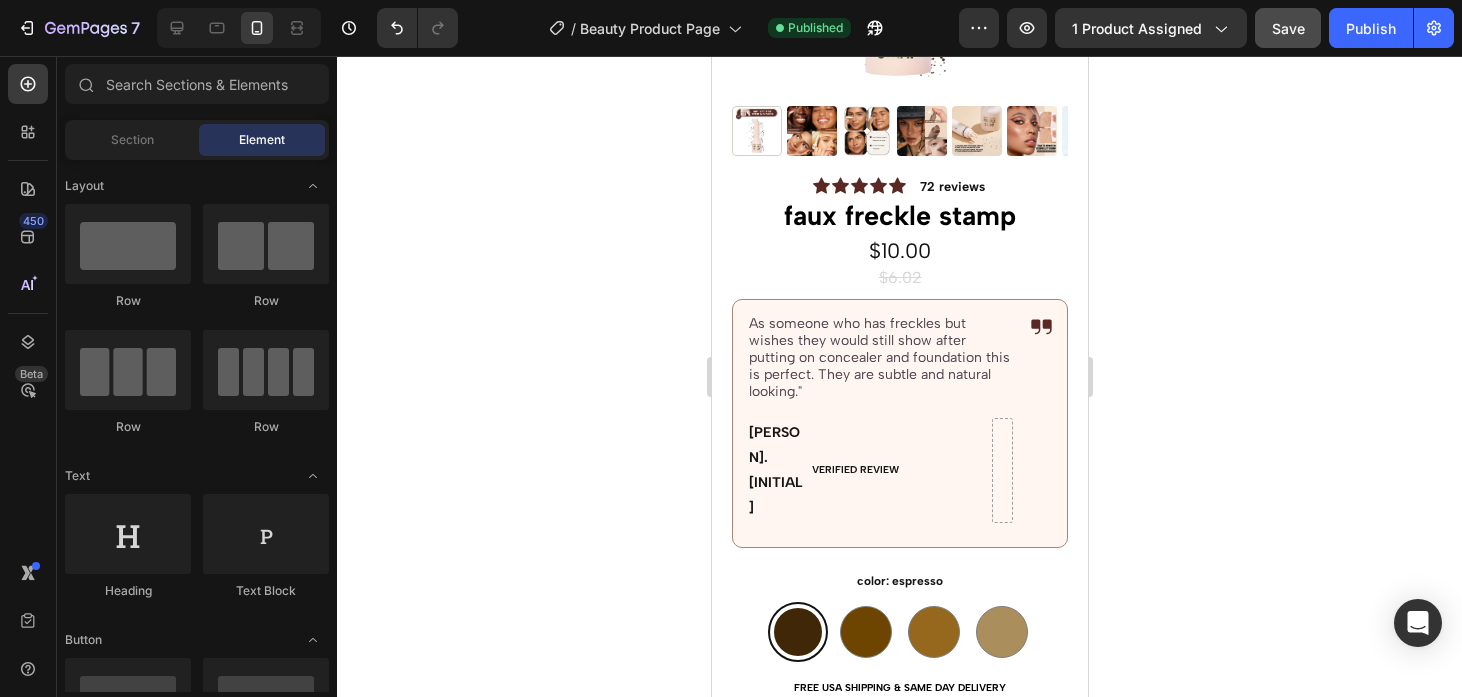click at bounding box center [239, 28] 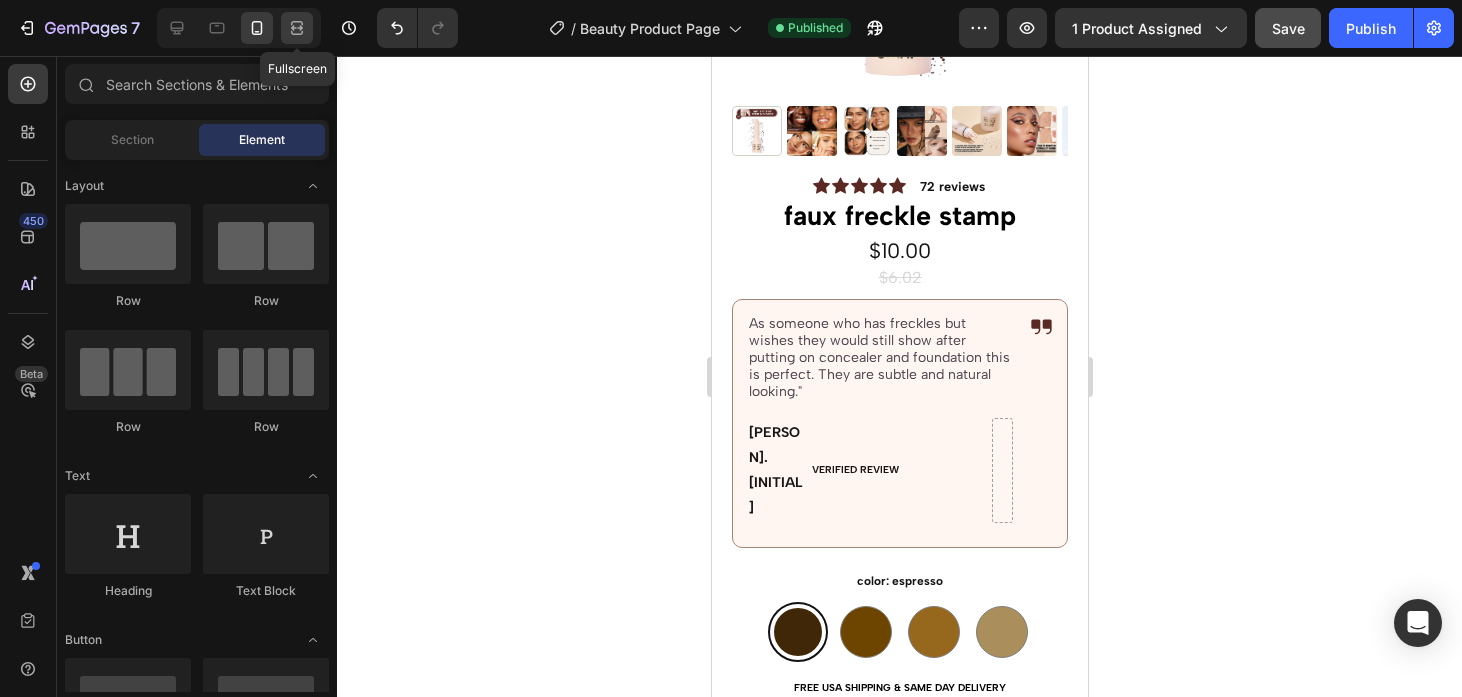 click 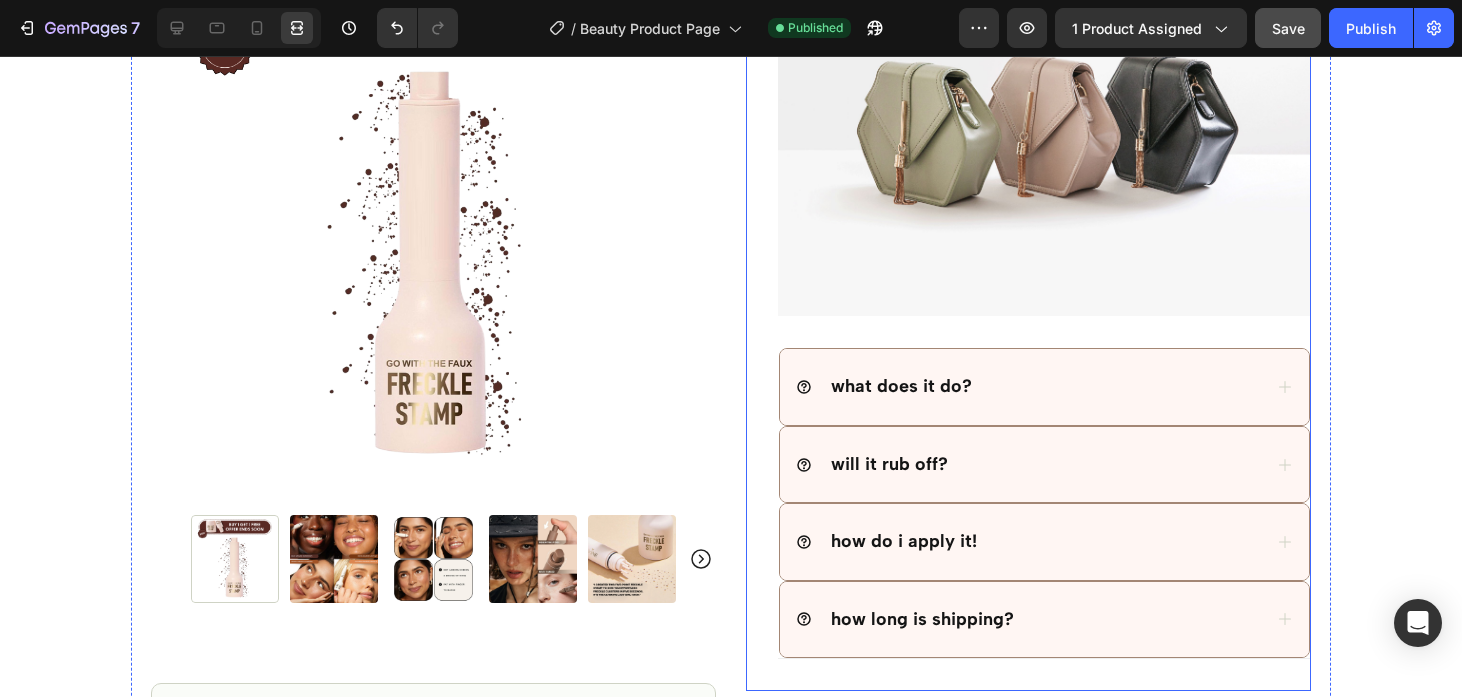 scroll, scrollTop: 873, scrollLeft: 0, axis: vertical 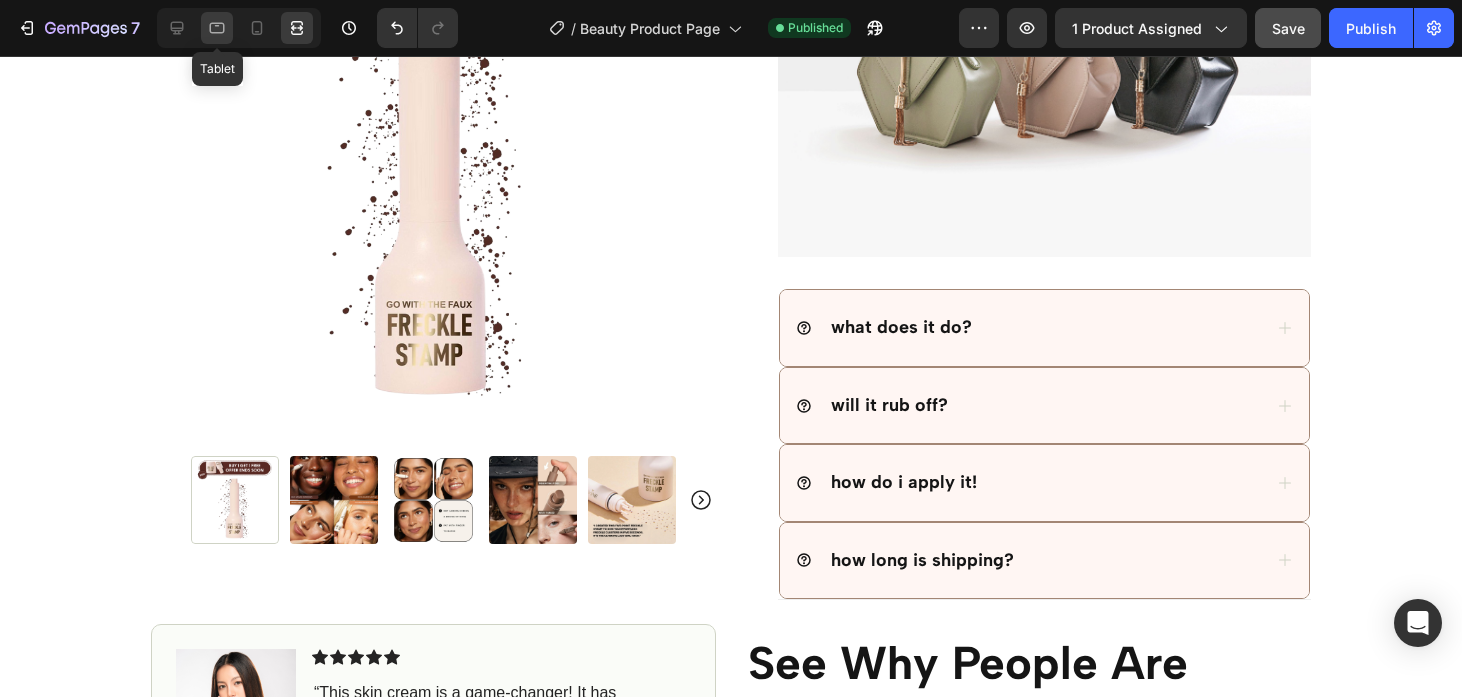 click 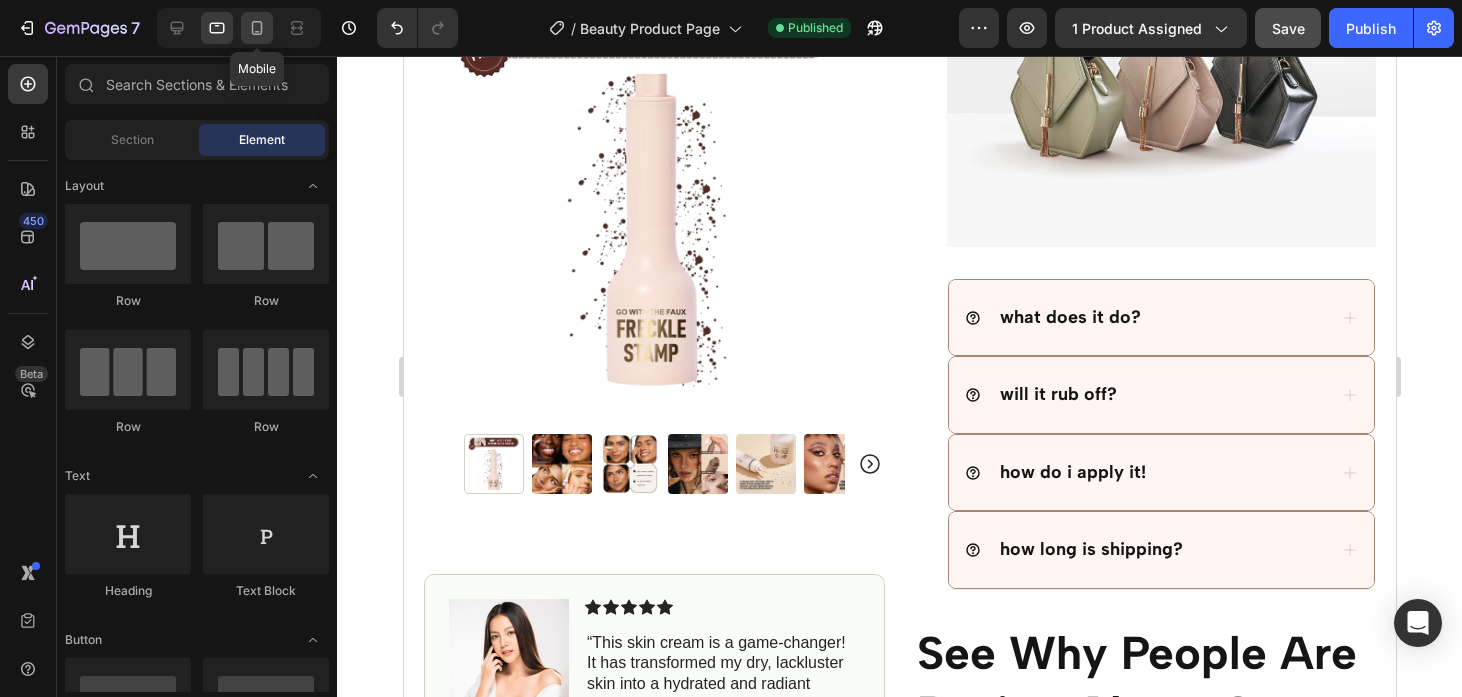 click 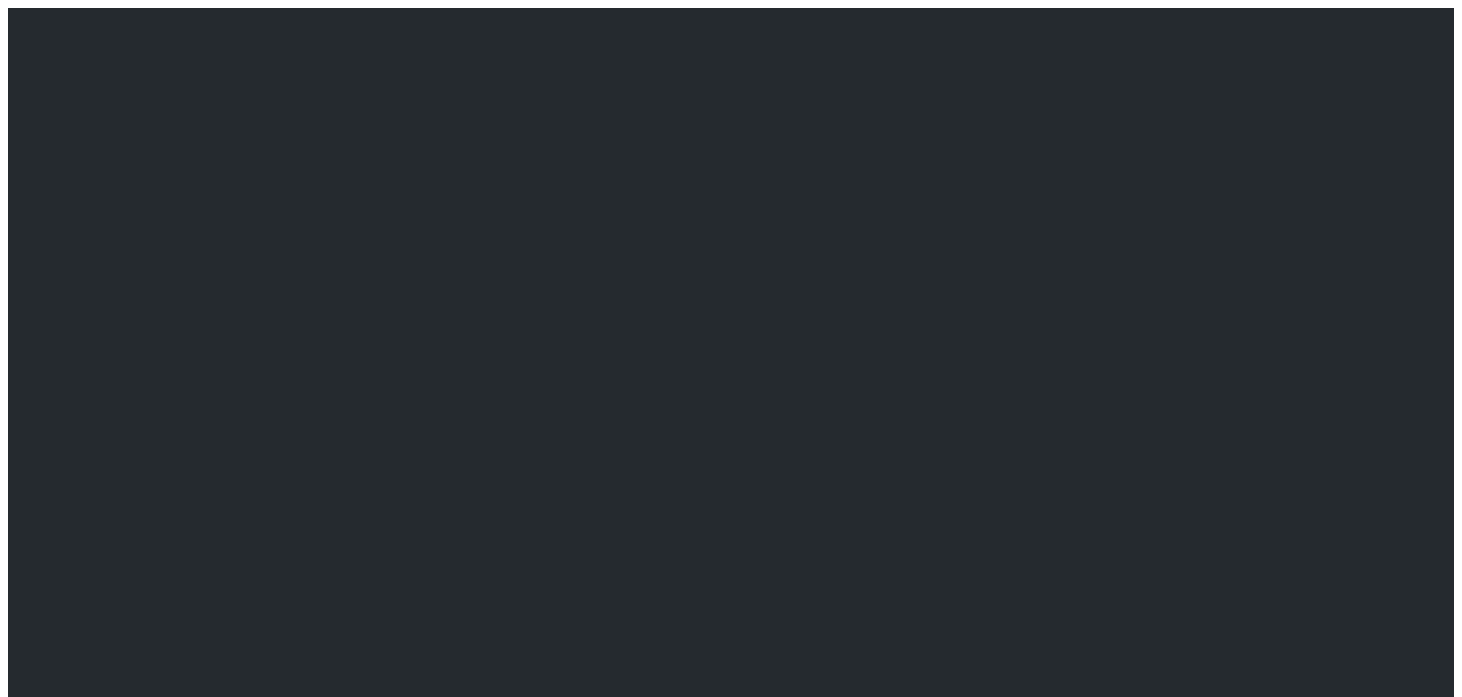 scroll, scrollTop: 0, scrollLeft: 0, axis: both 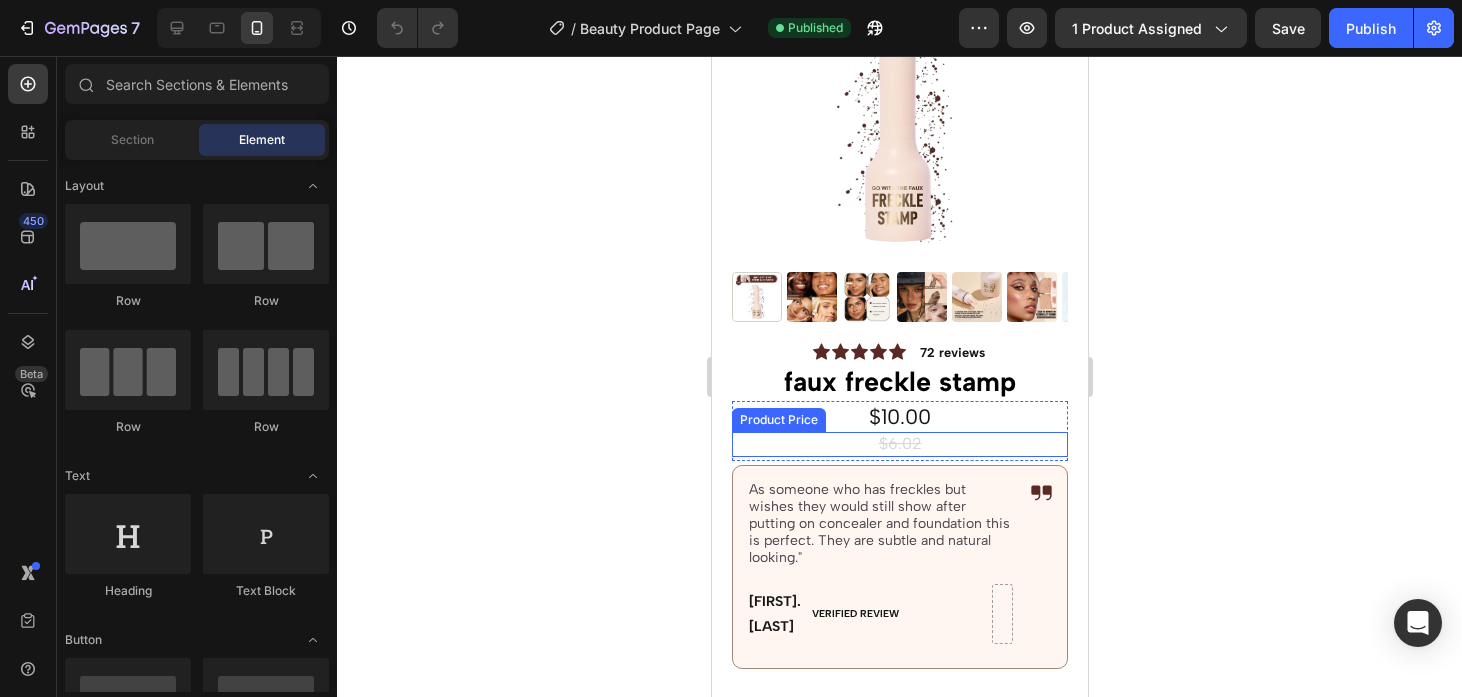 click on "$6.02" at bounding box center (899, 444) 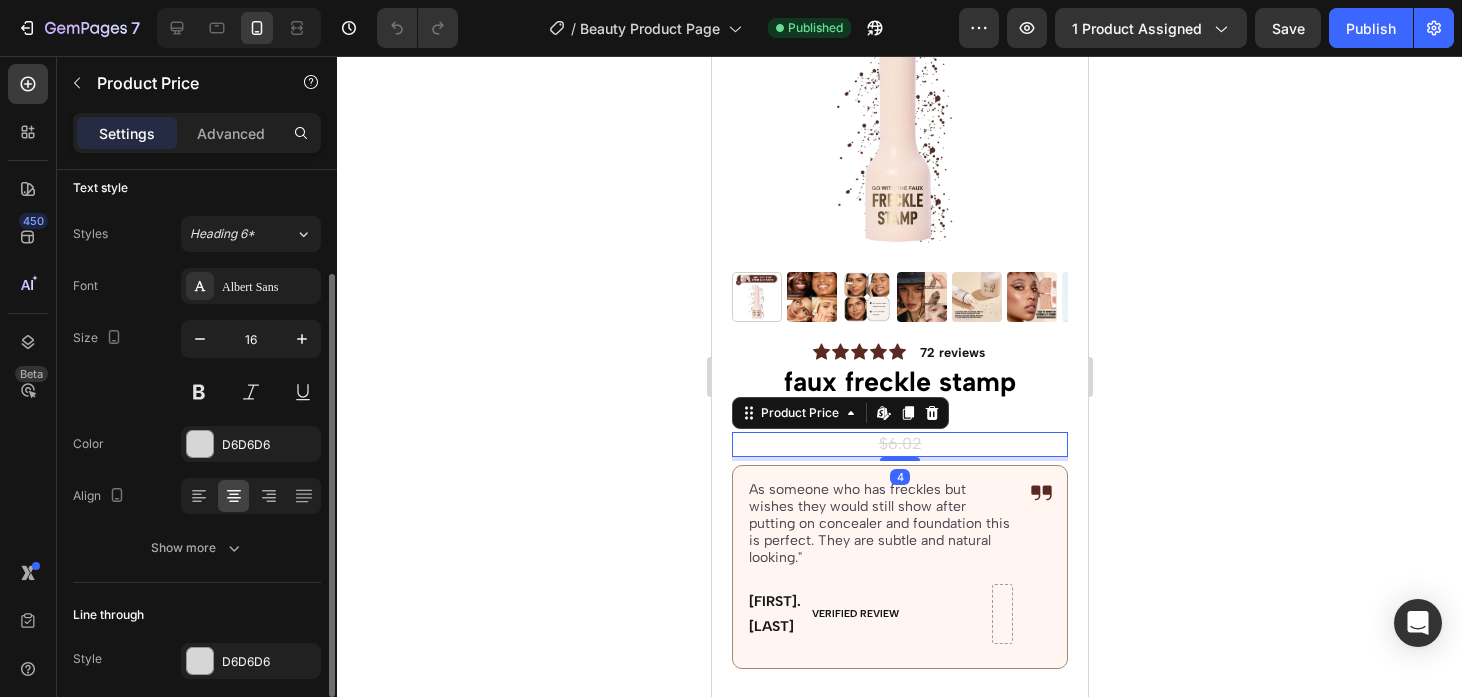 scroll, scrollTop: 142, scrollLeft: 0, axis: vertical 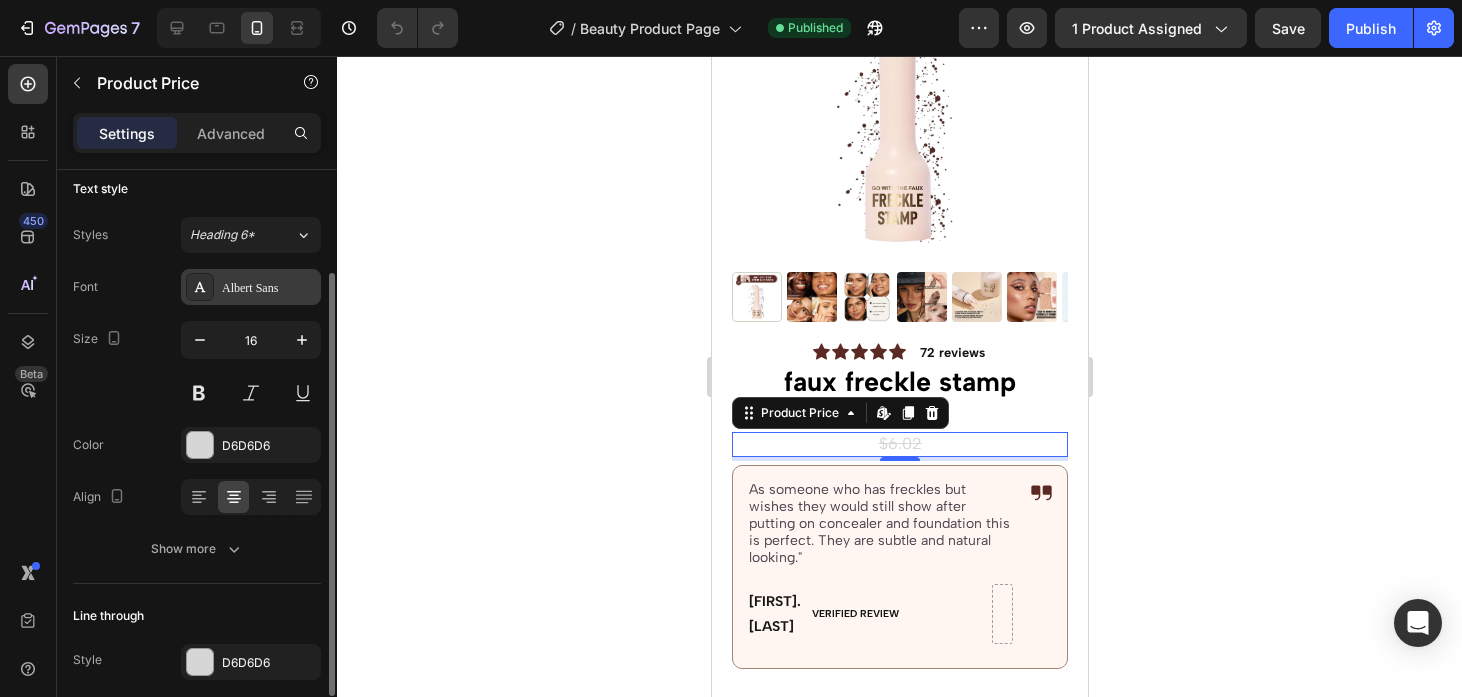 click on "Albert Sans" at bounding box center (251, 287) 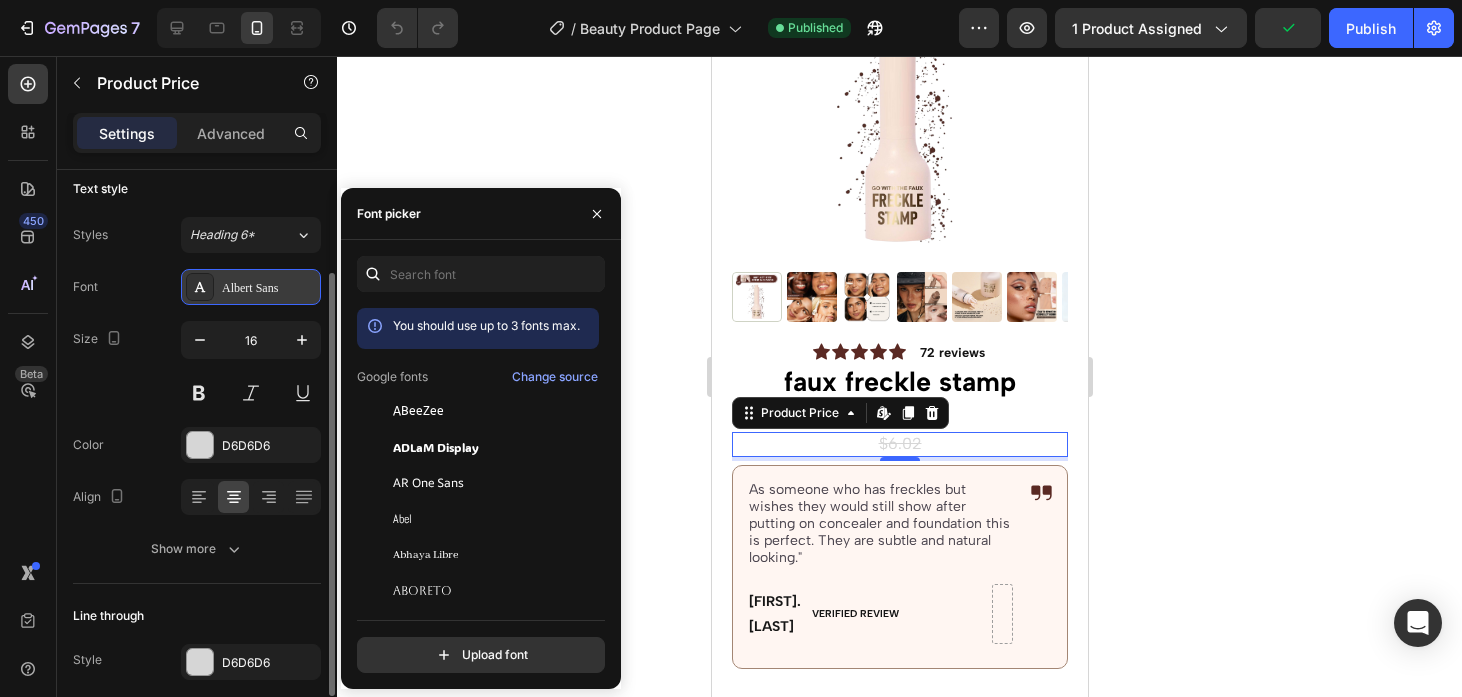 click on "Albert Sans" at bounding box center (251, 287) 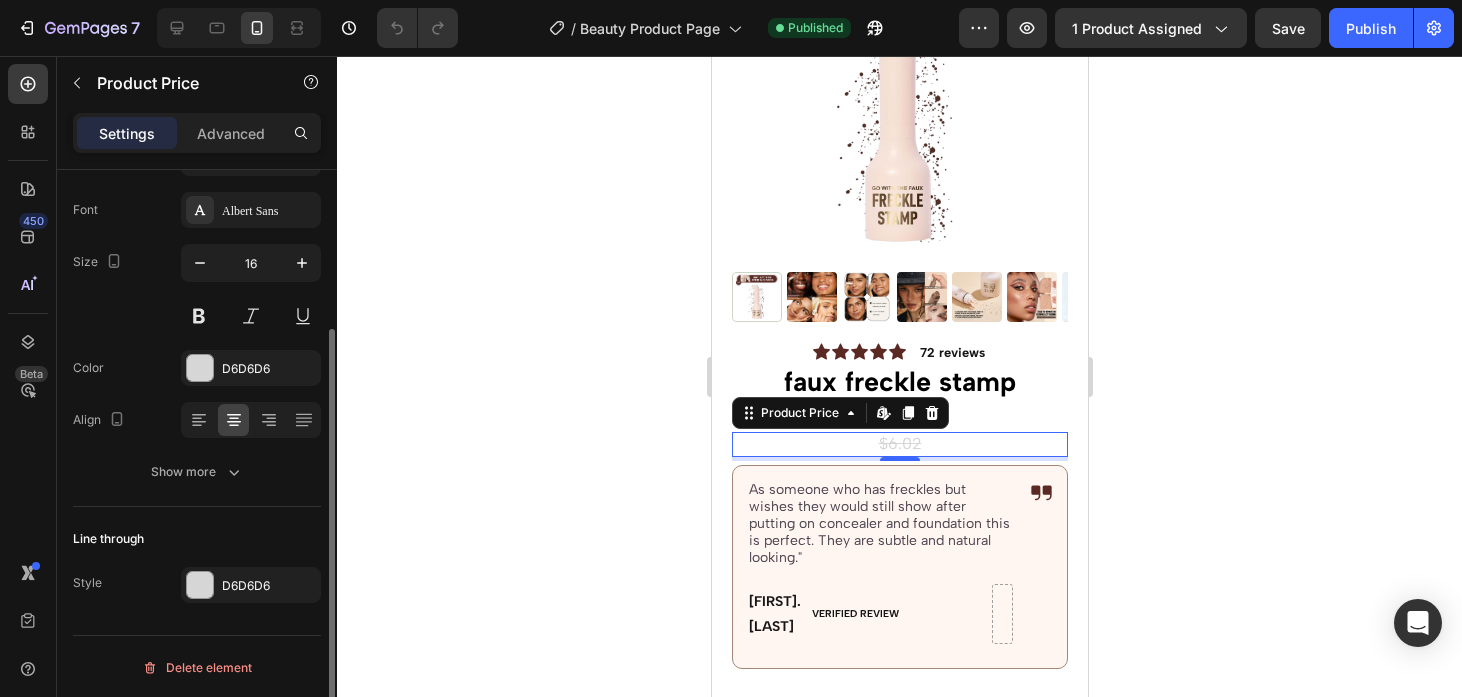 scroll, scrollTop: 221, scrollLeft: 0, axis: vertical 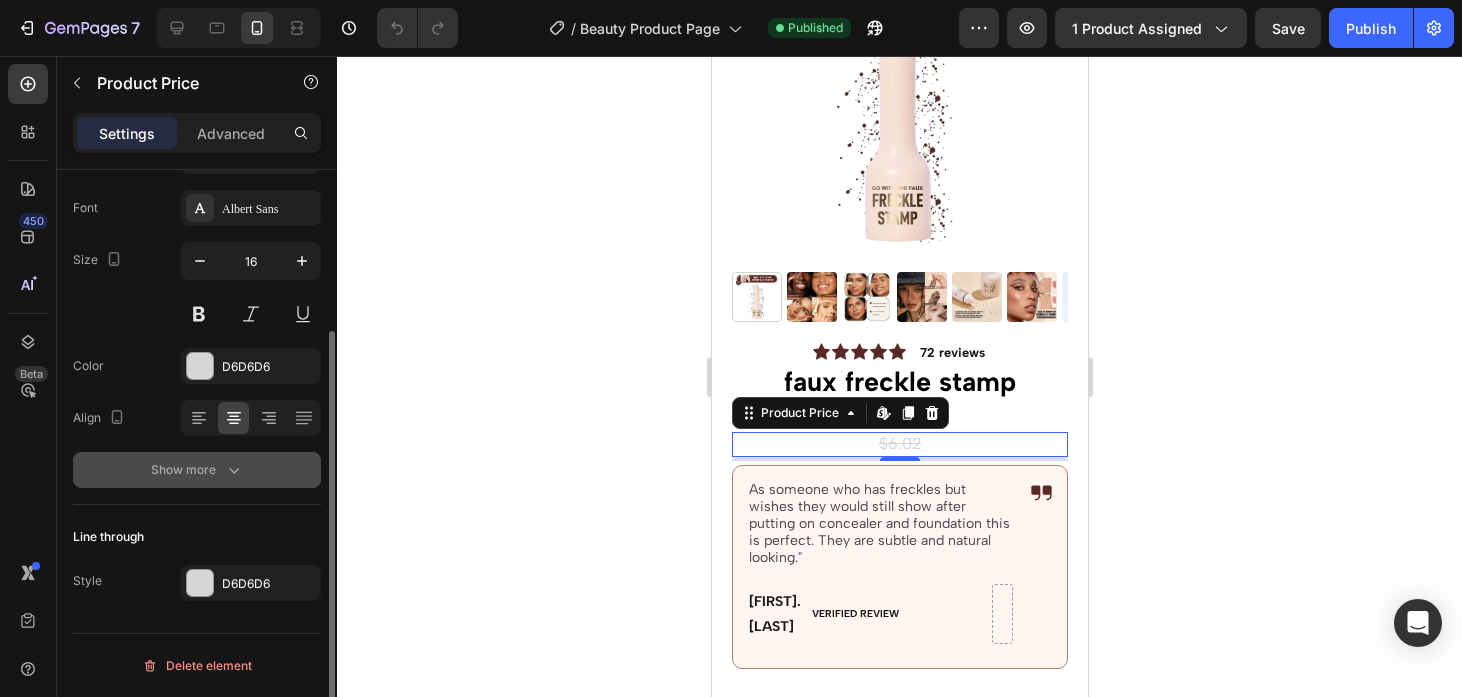 click on "Show more" at bounding box center [197, 470] 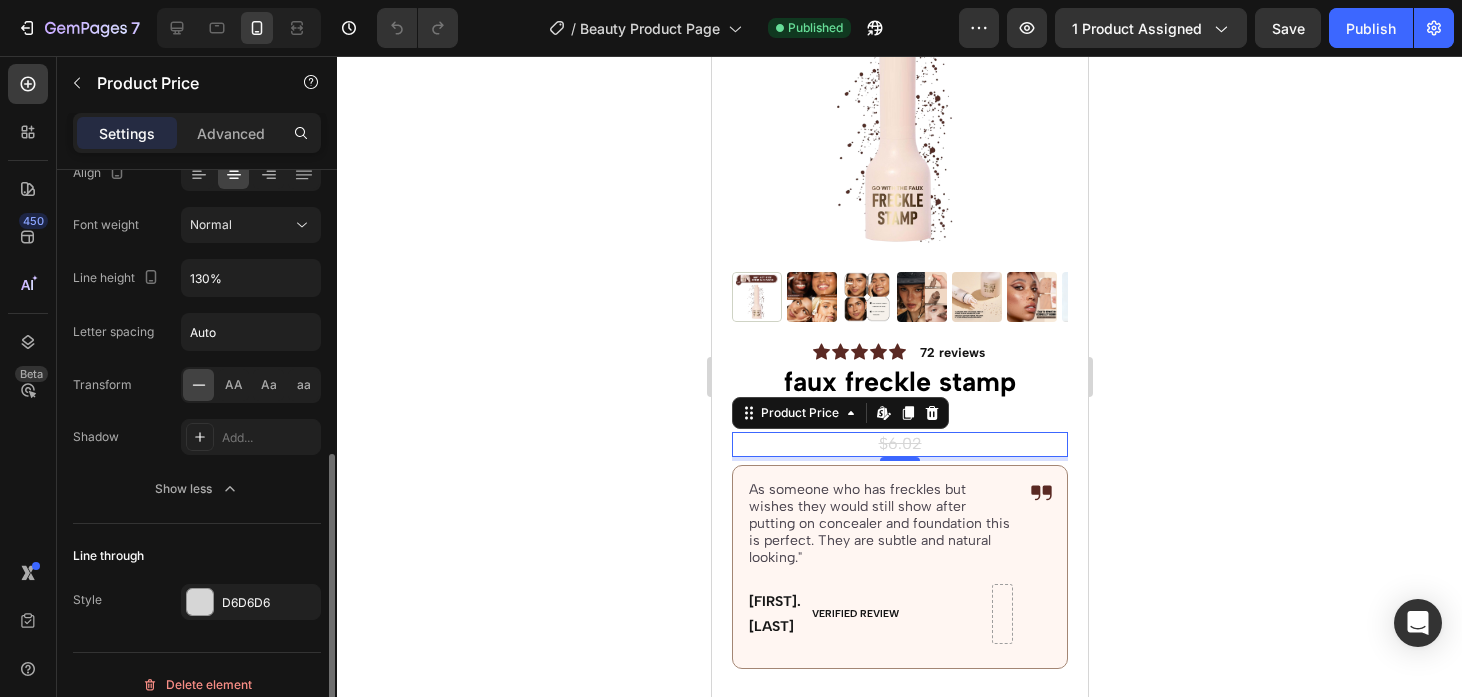 scroll, scrollTop: 485, scrollLeft: 0, axis: vertical 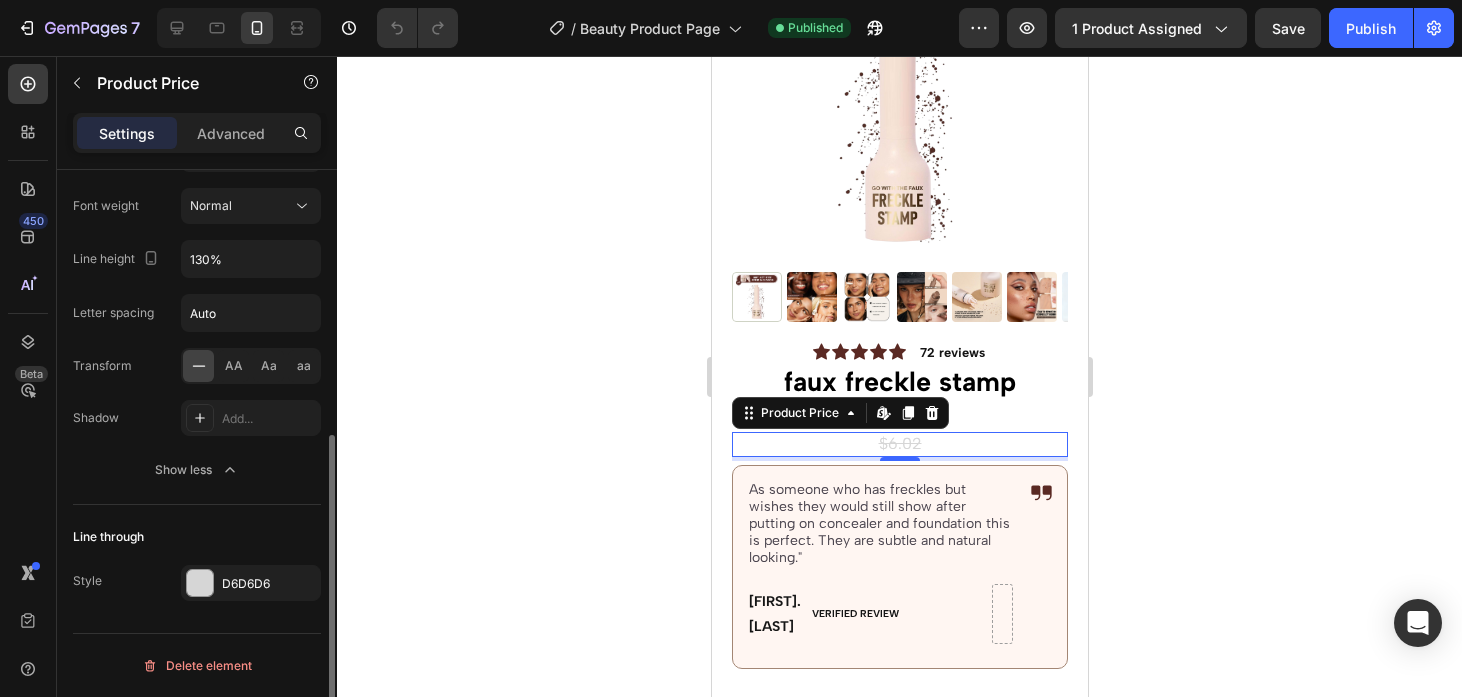 click on "Line through" at bounding box center (197, 537) 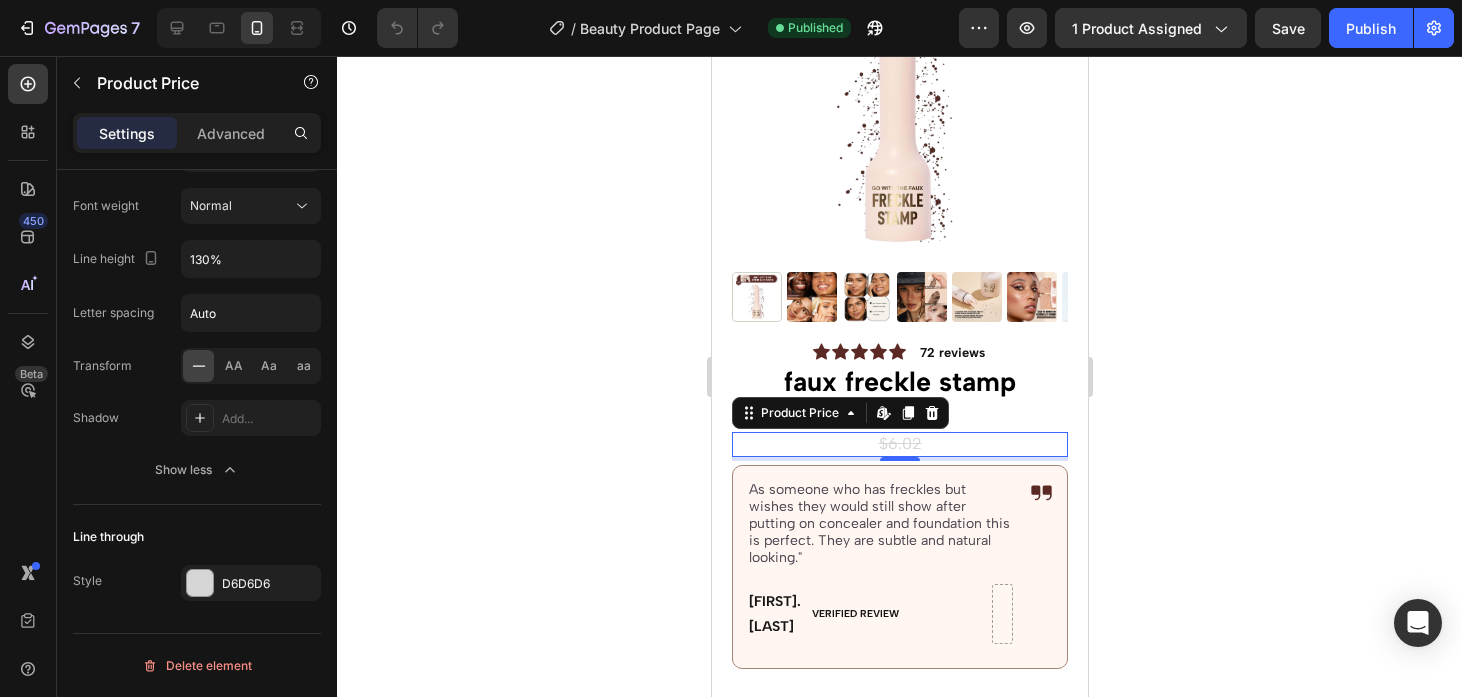 click on "$6.02" at bounding box center [899, 444] 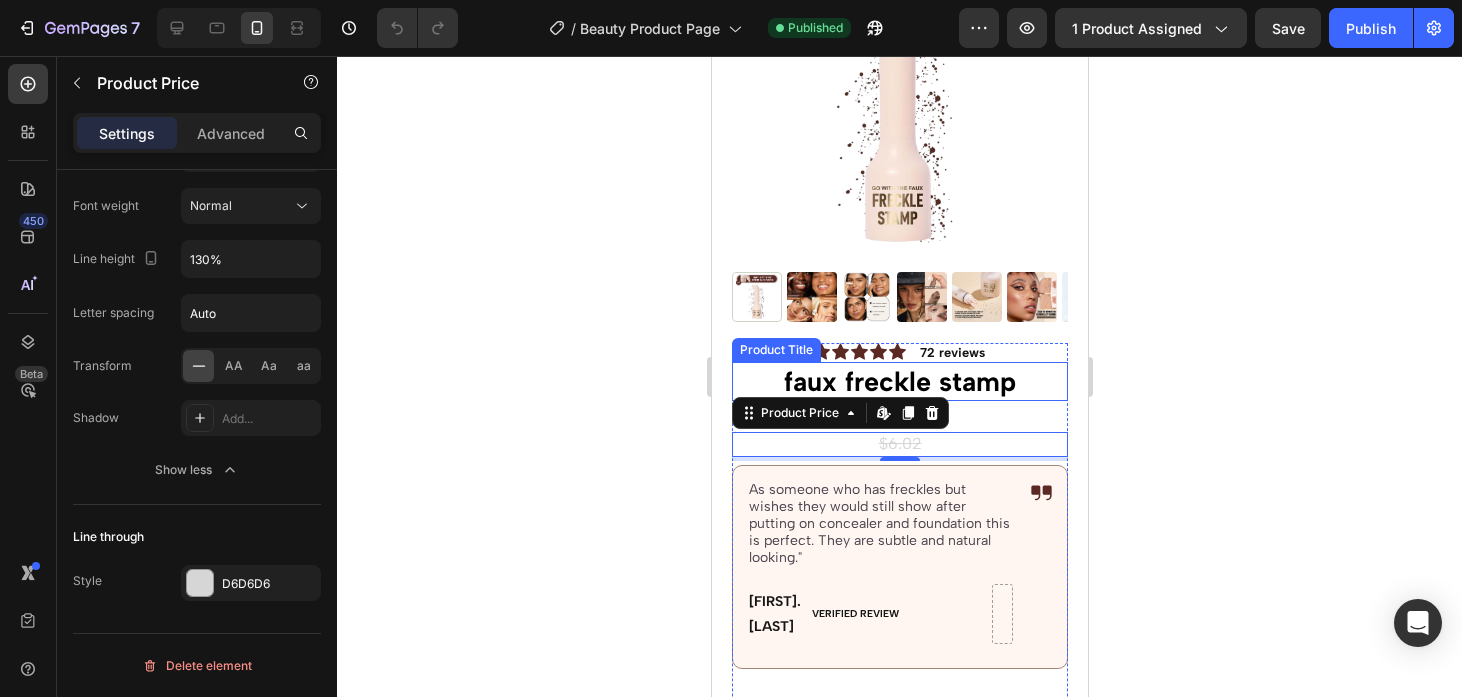 click on "faux freckle stamp" at bounding box center [899, 381] 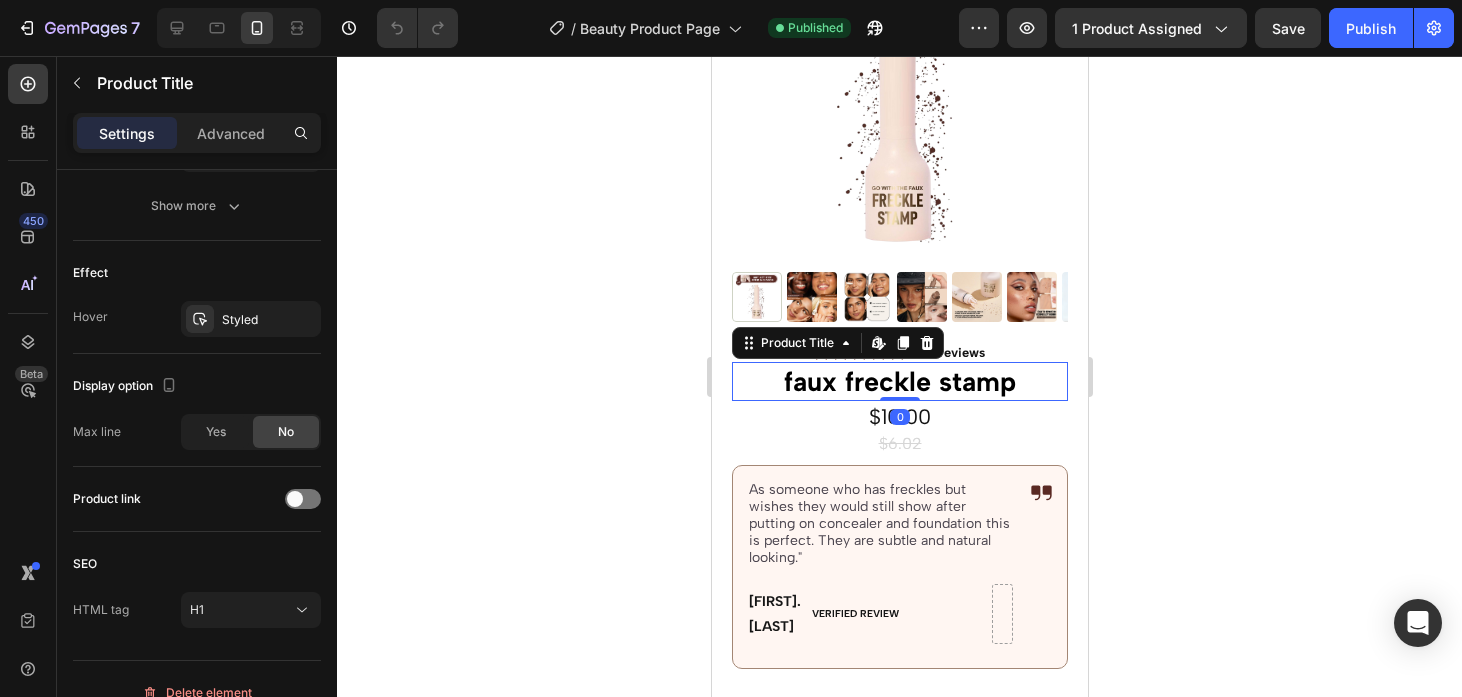 scroll, scrollTop: 0, scrollLeft: 0, axis: both 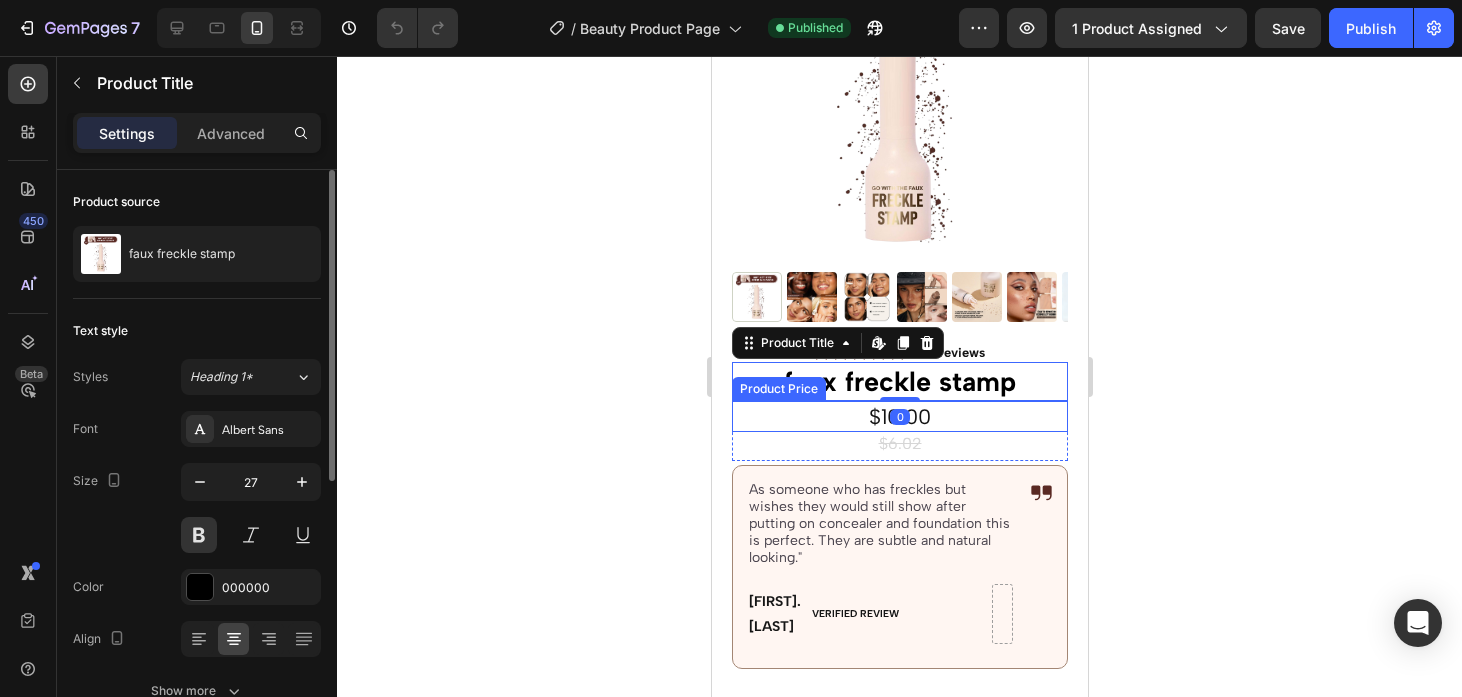 click on "$10.00" at bounding box center [899, 416] 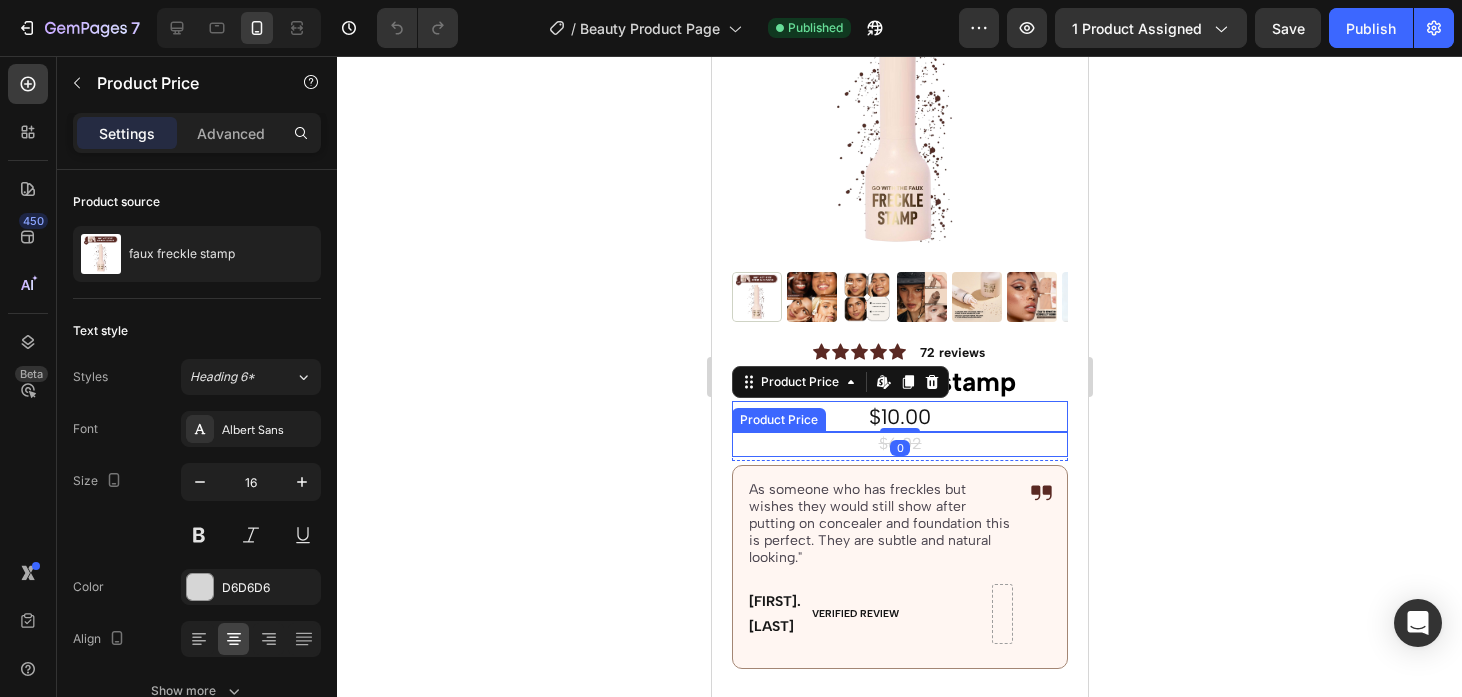 click on "$6.02" at bounding box center (899, 444) 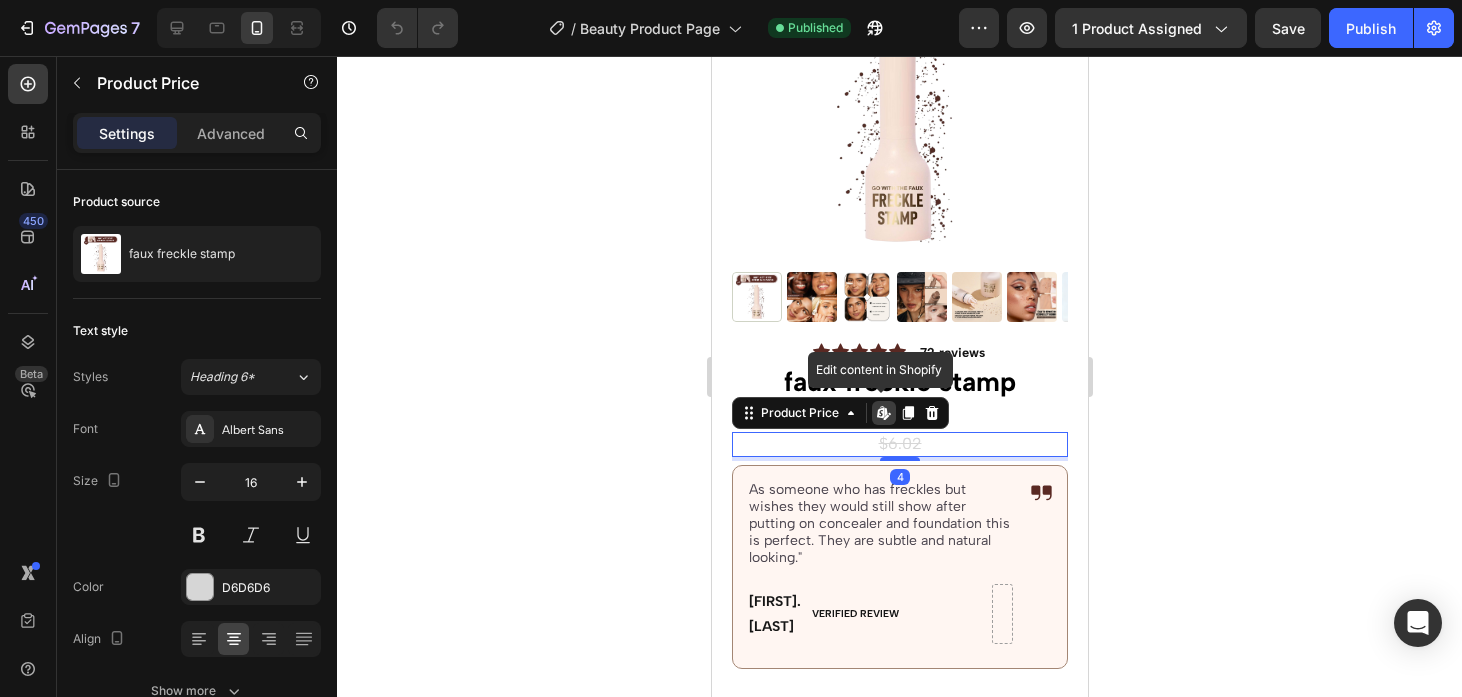 click 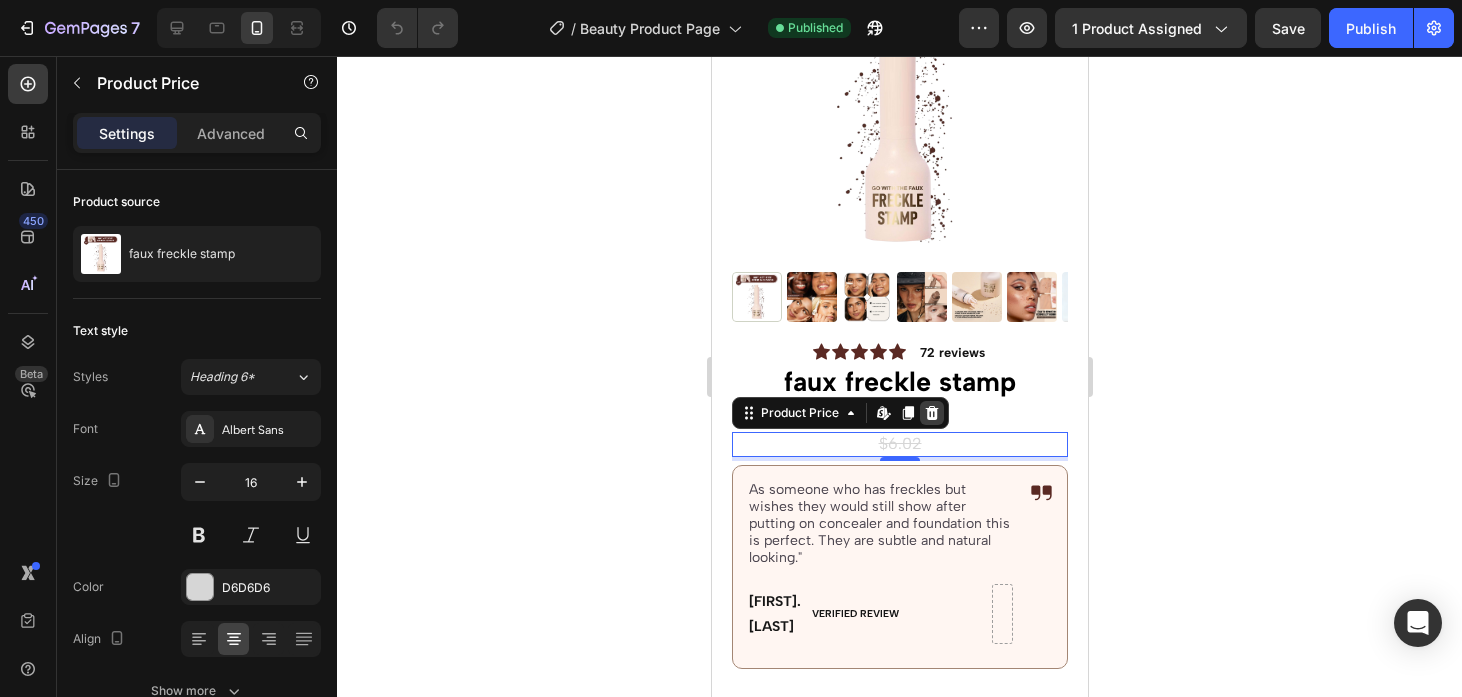 click 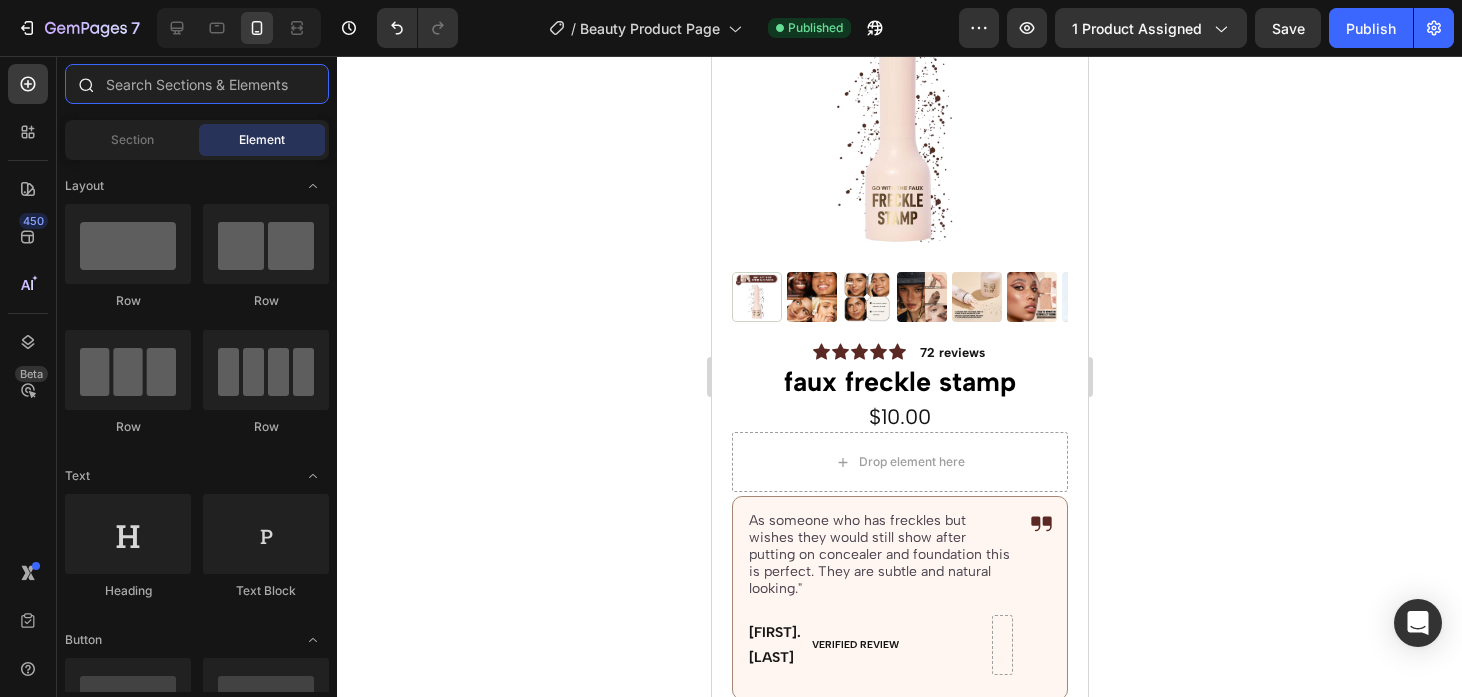 click at bounding box center [197, 84] 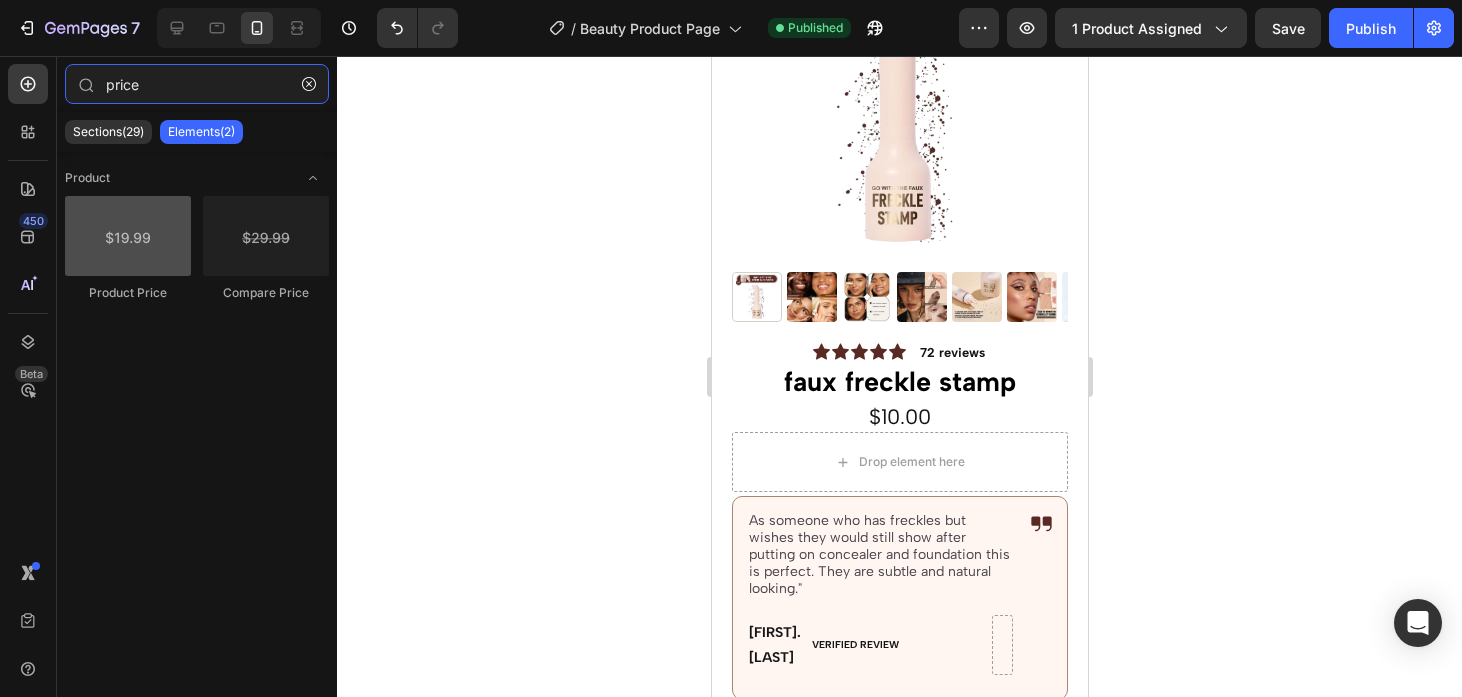 type on "price" 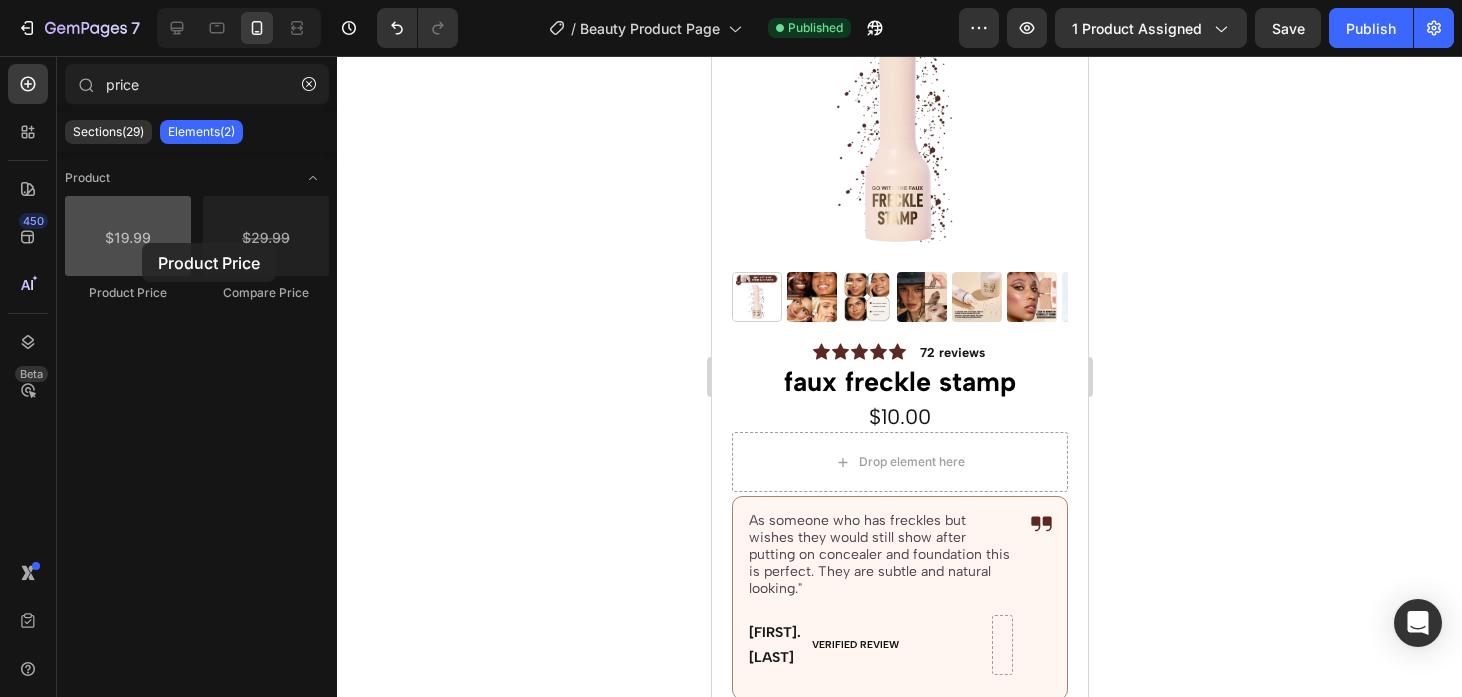 drag, startPoint x: 116, startPoint y: 243, endPoint x: 133, endPoint y: 242, distance: 17.029387 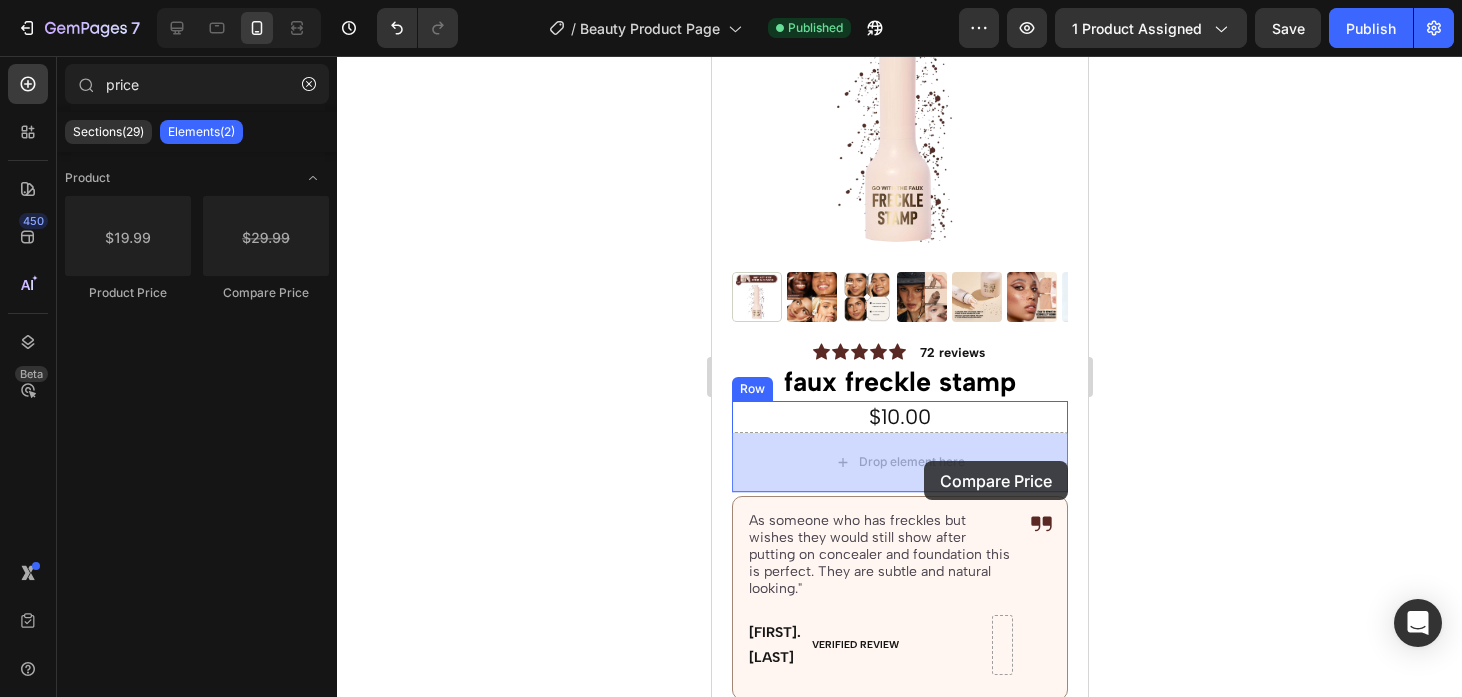 drag, startPoint x: 992, startPoint y: 299, endPoint x: 923, endPoint y: 461, distance: 176.08237 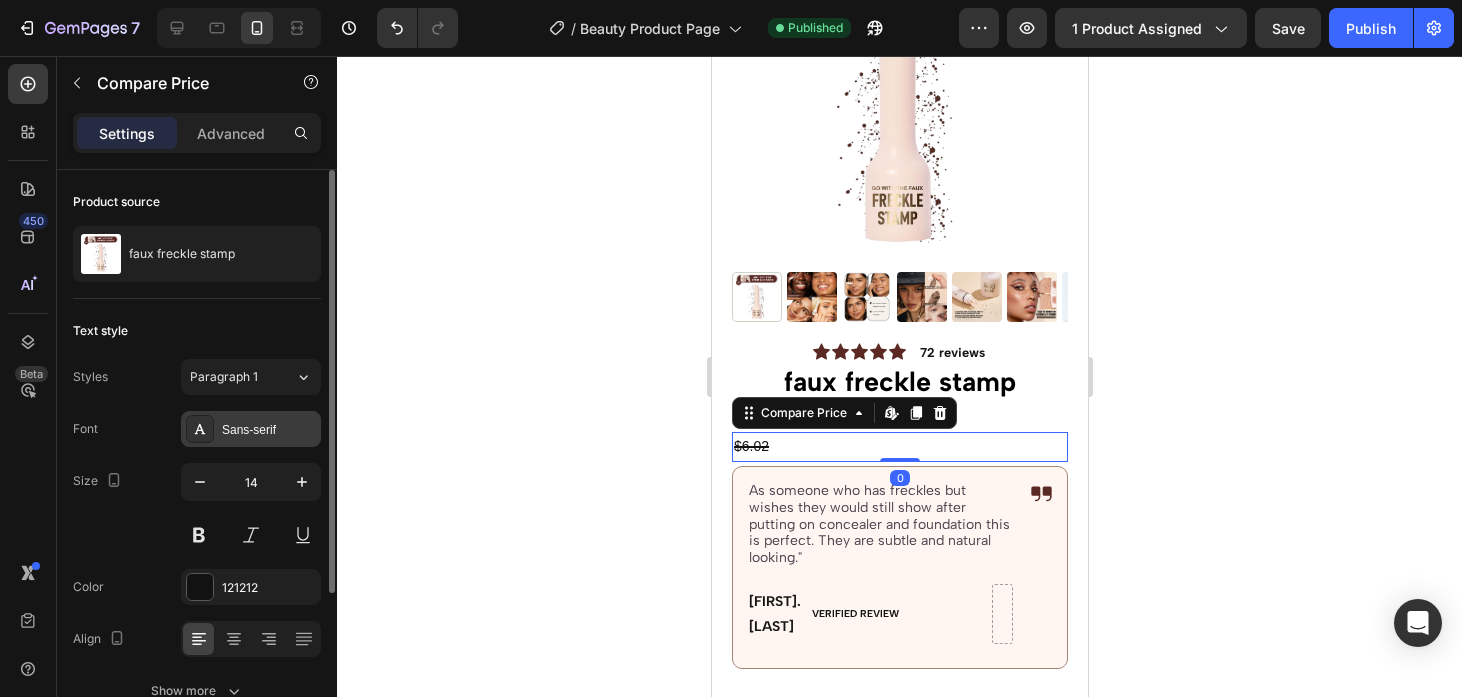 click on "Sans-serif" at bounding box center (269, 430) 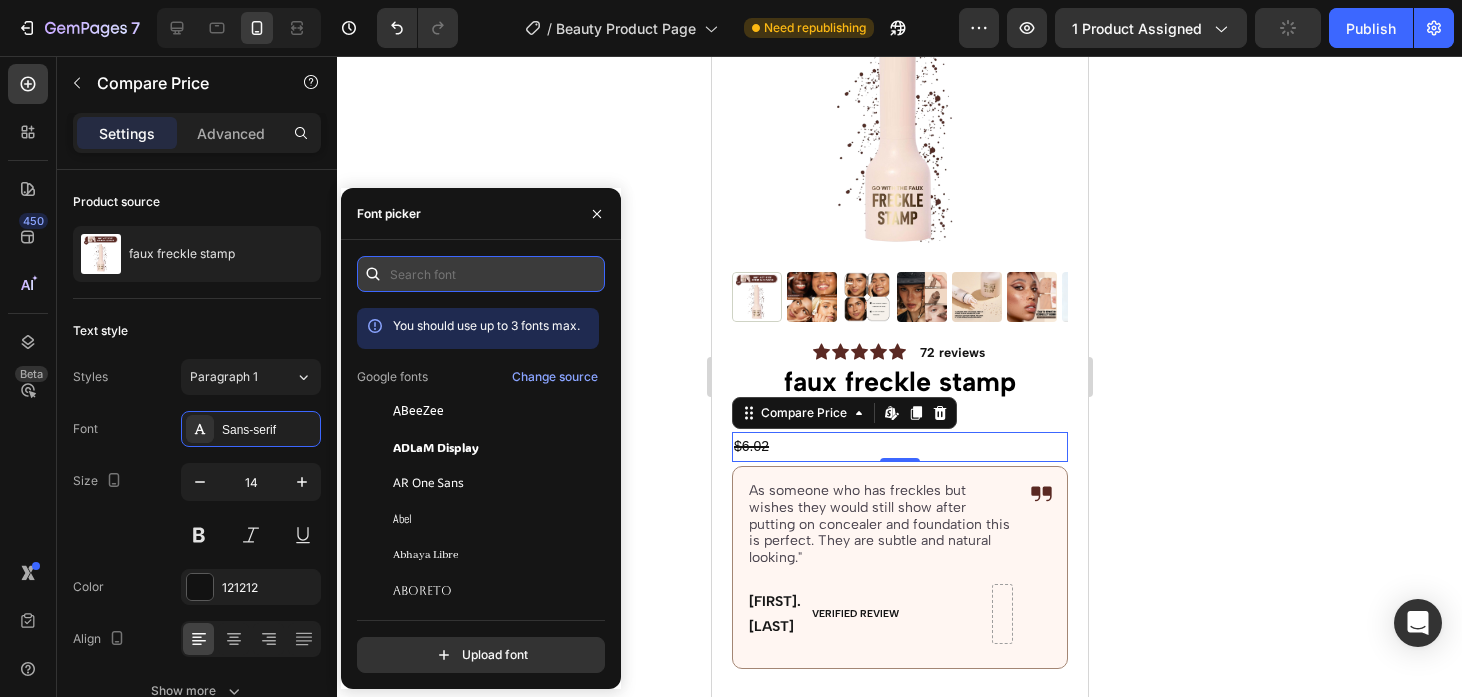 click at bounding box center (481, 274) 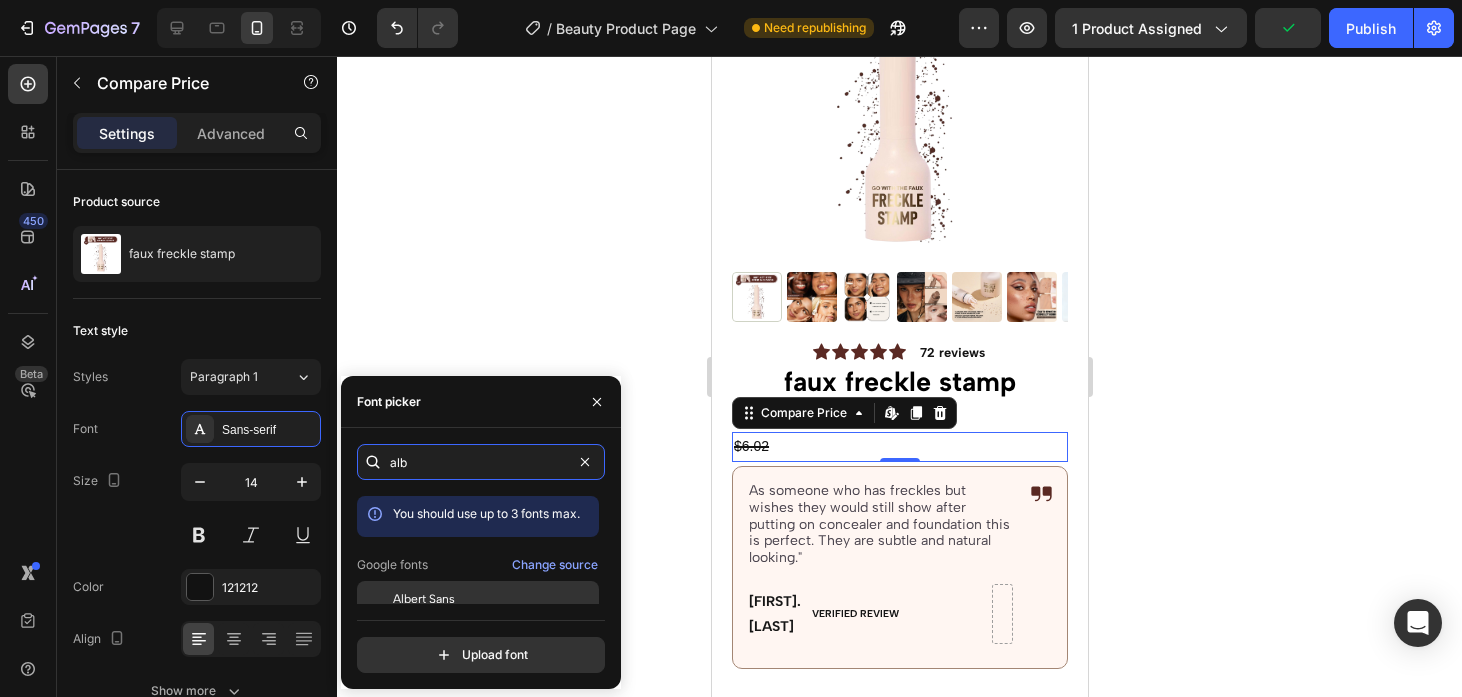 type on "alb" 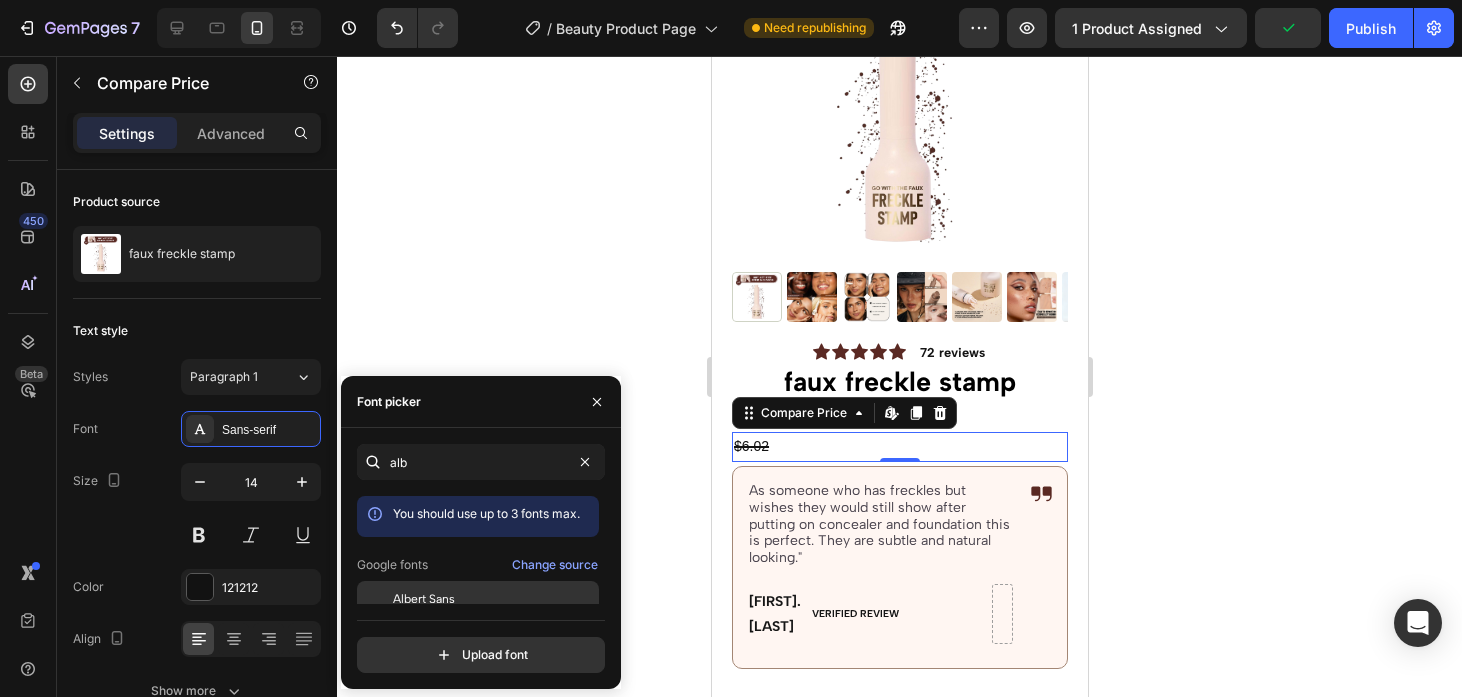 click on "Albert Sans" at bounding box center [424, 599] 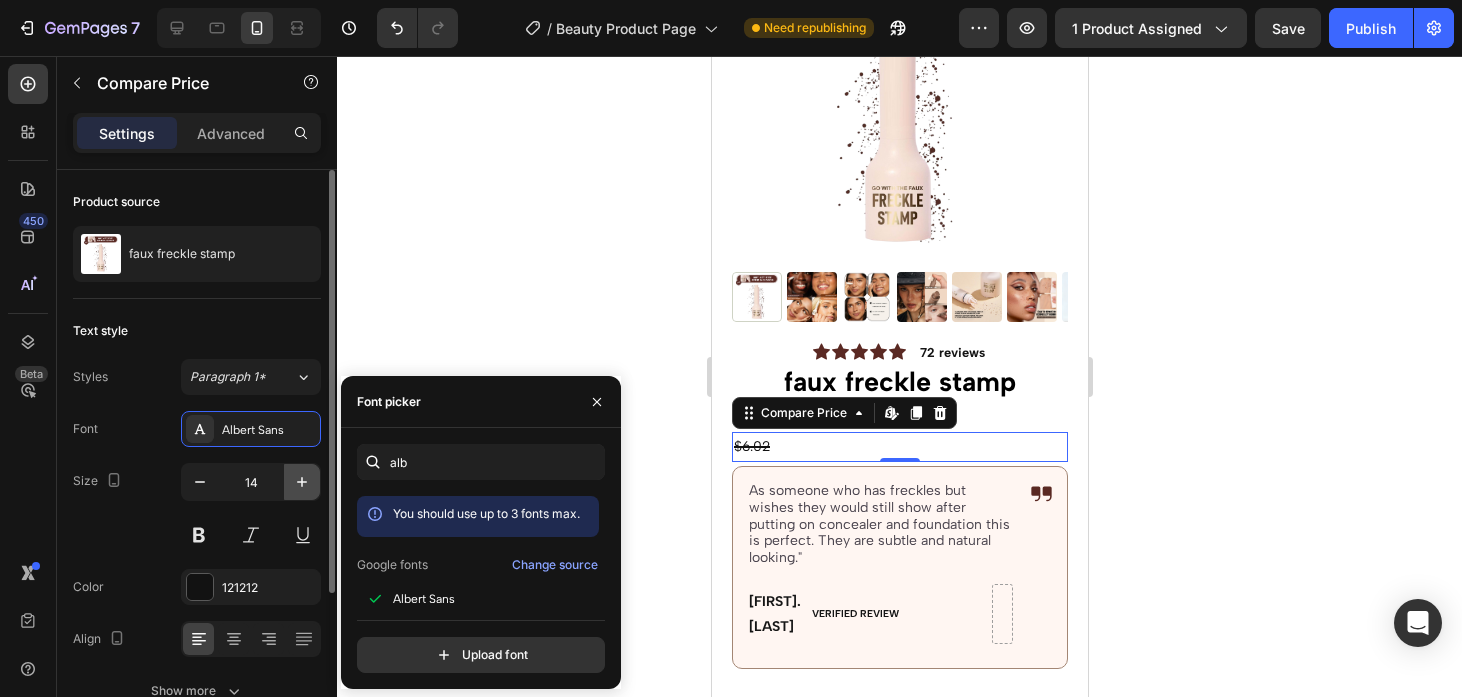 click 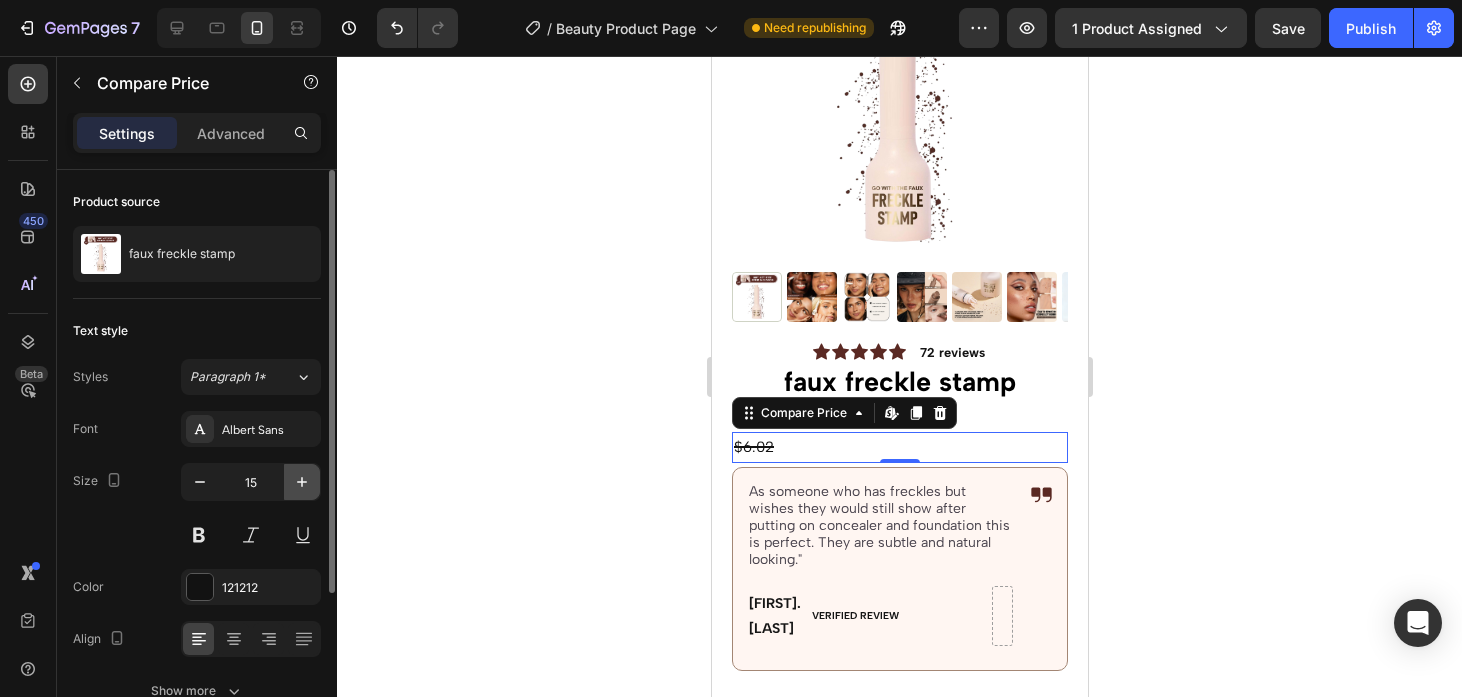 click 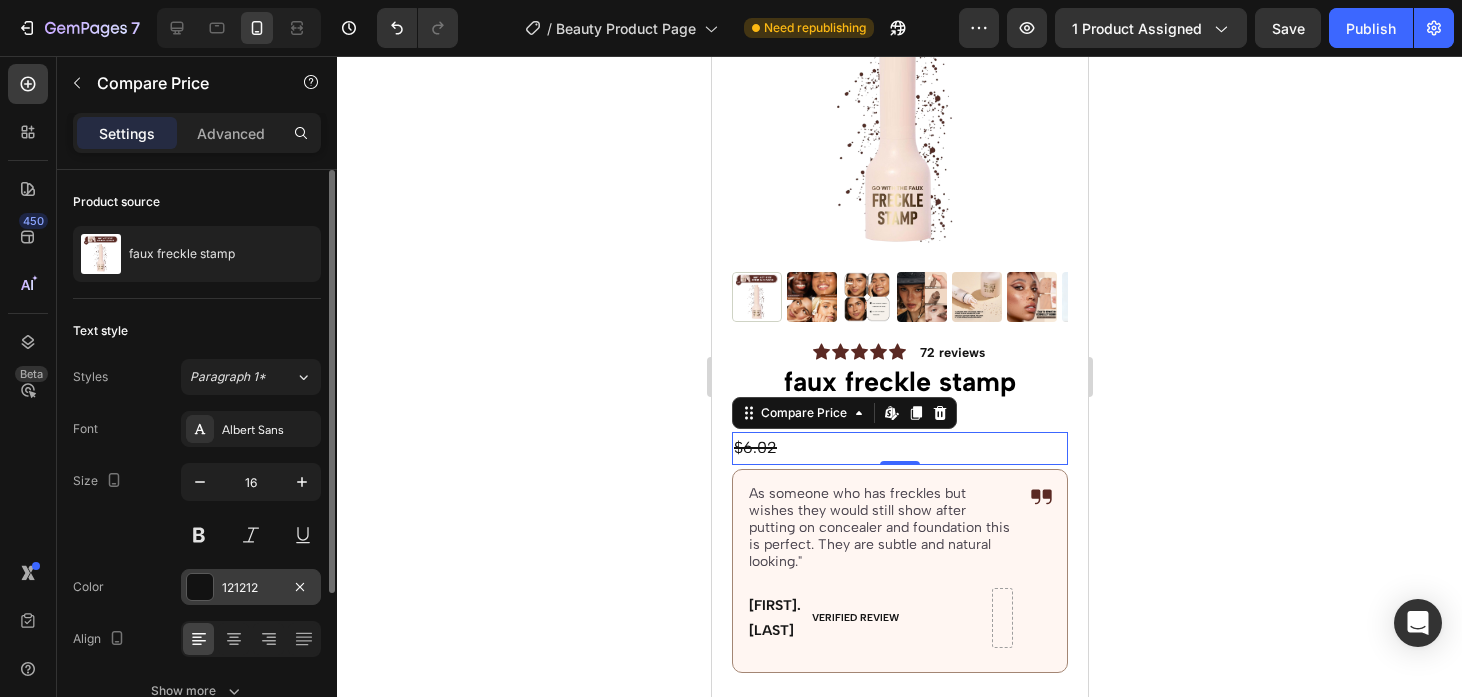 click at bounding box center [200, 587] 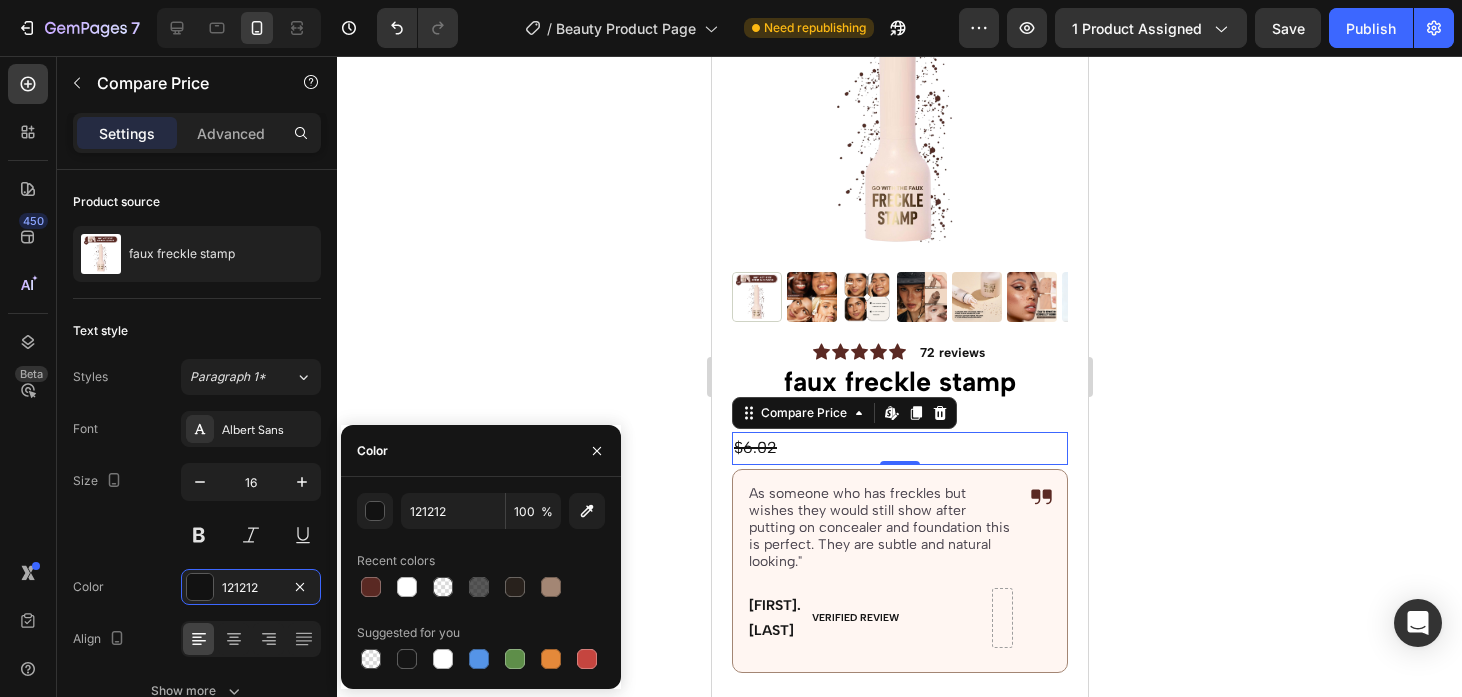 click 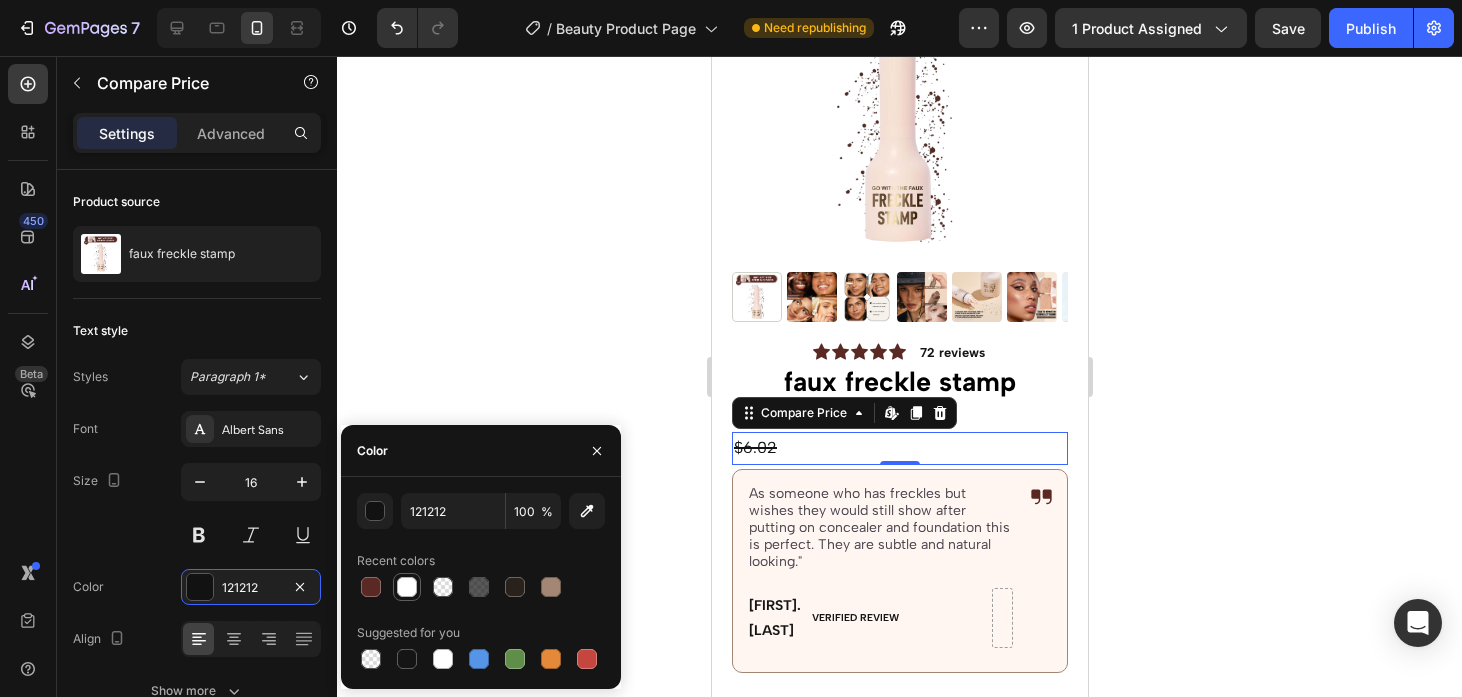 click at bounding box center (407, 587) 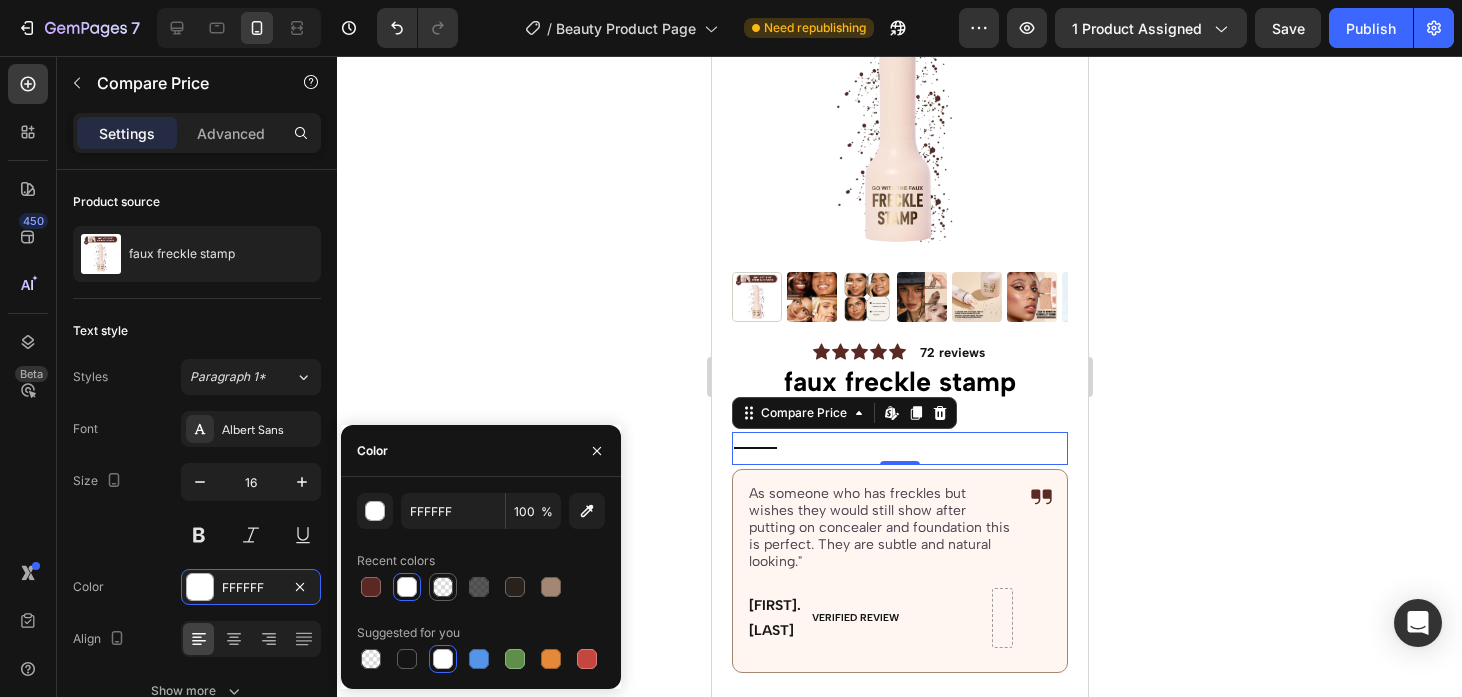 click at bounding box center (443, 587) 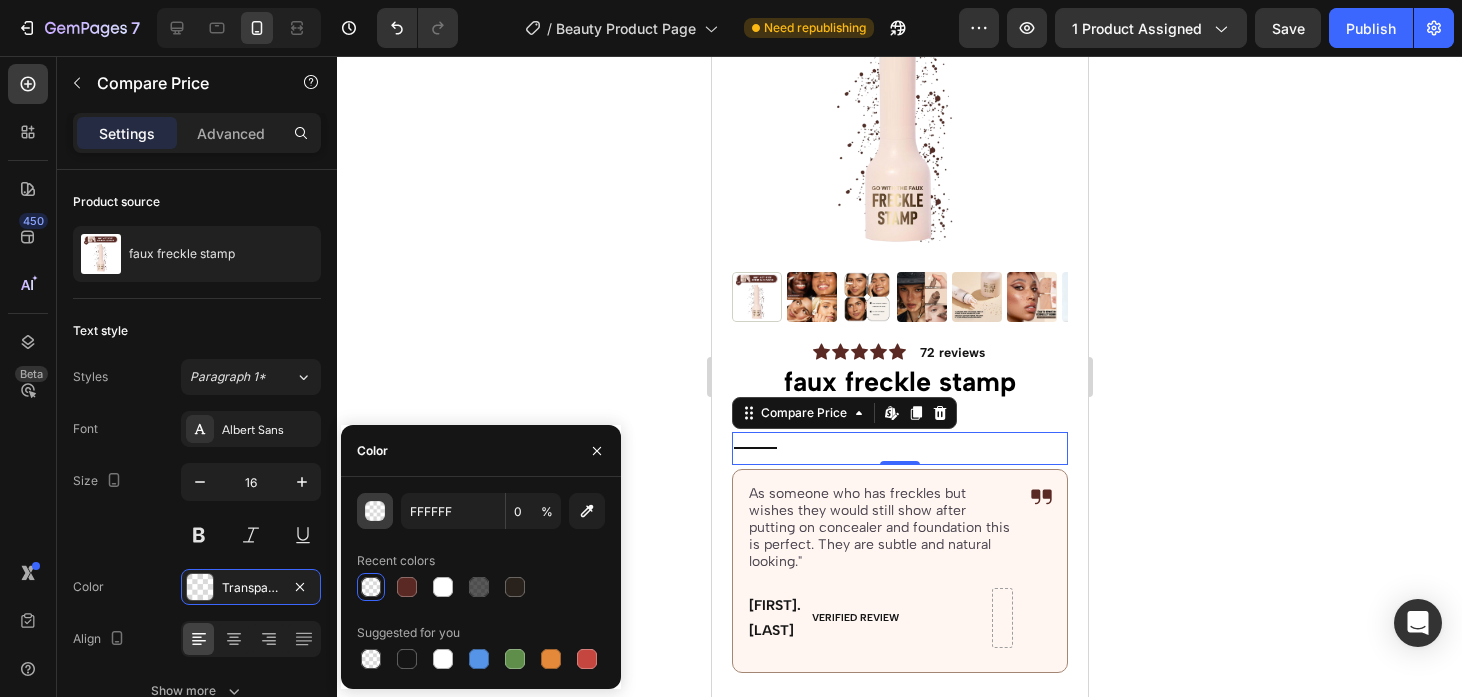 click at bounding box center (375, 511) 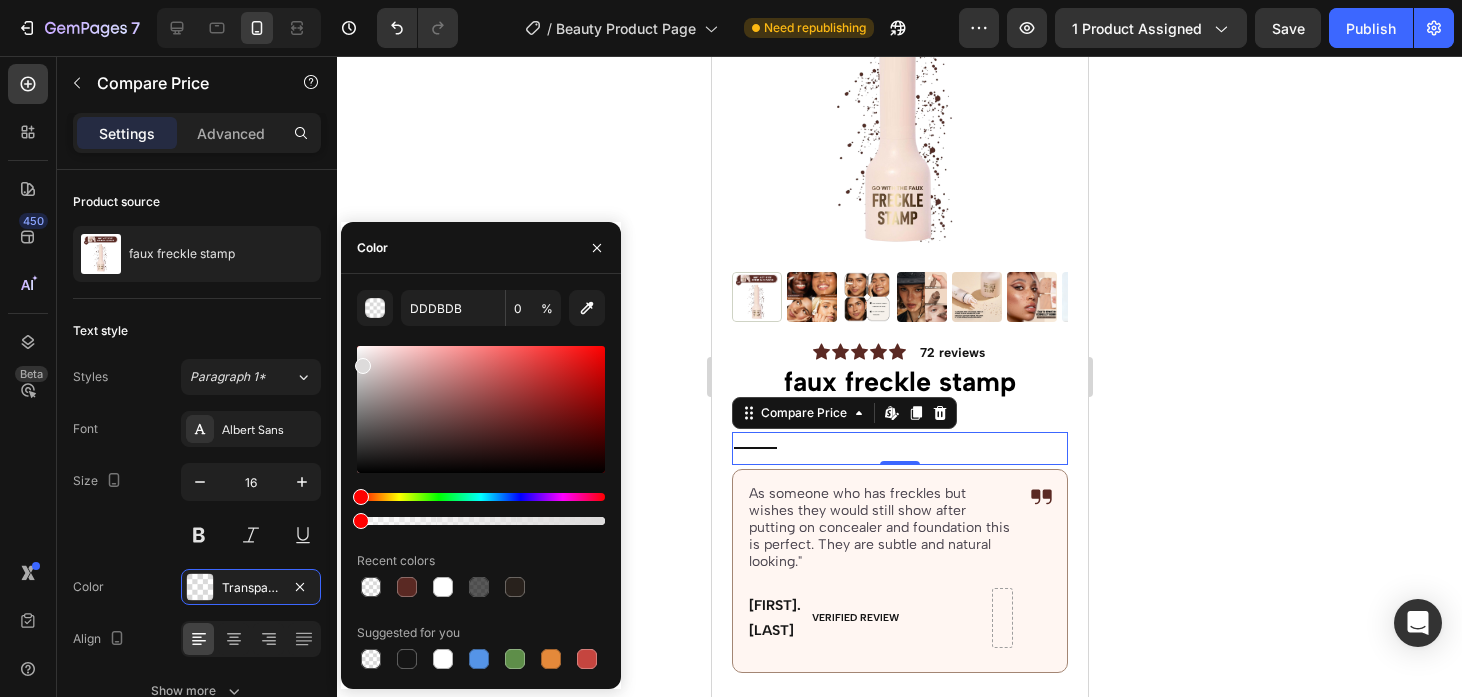 click at bounding box center (363, 366) 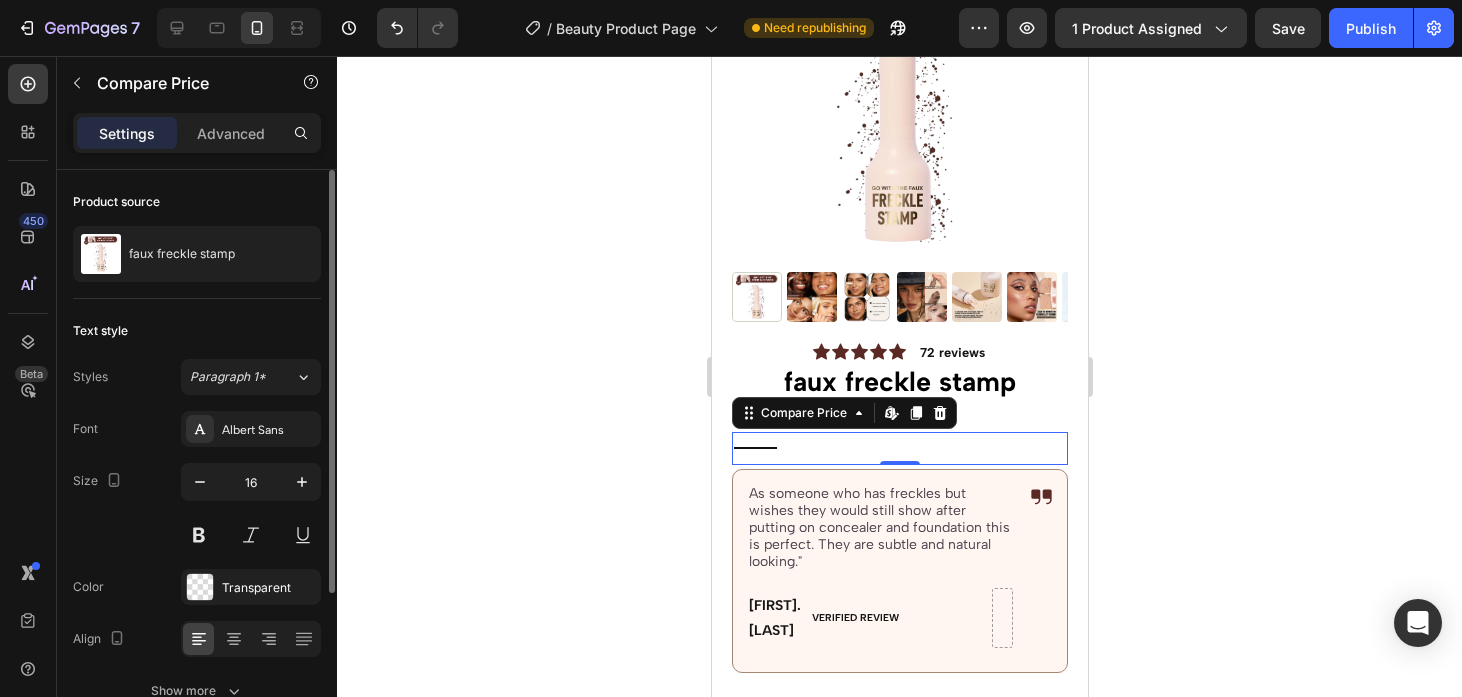 click on "Size 16" at bounding box center (197, 508) 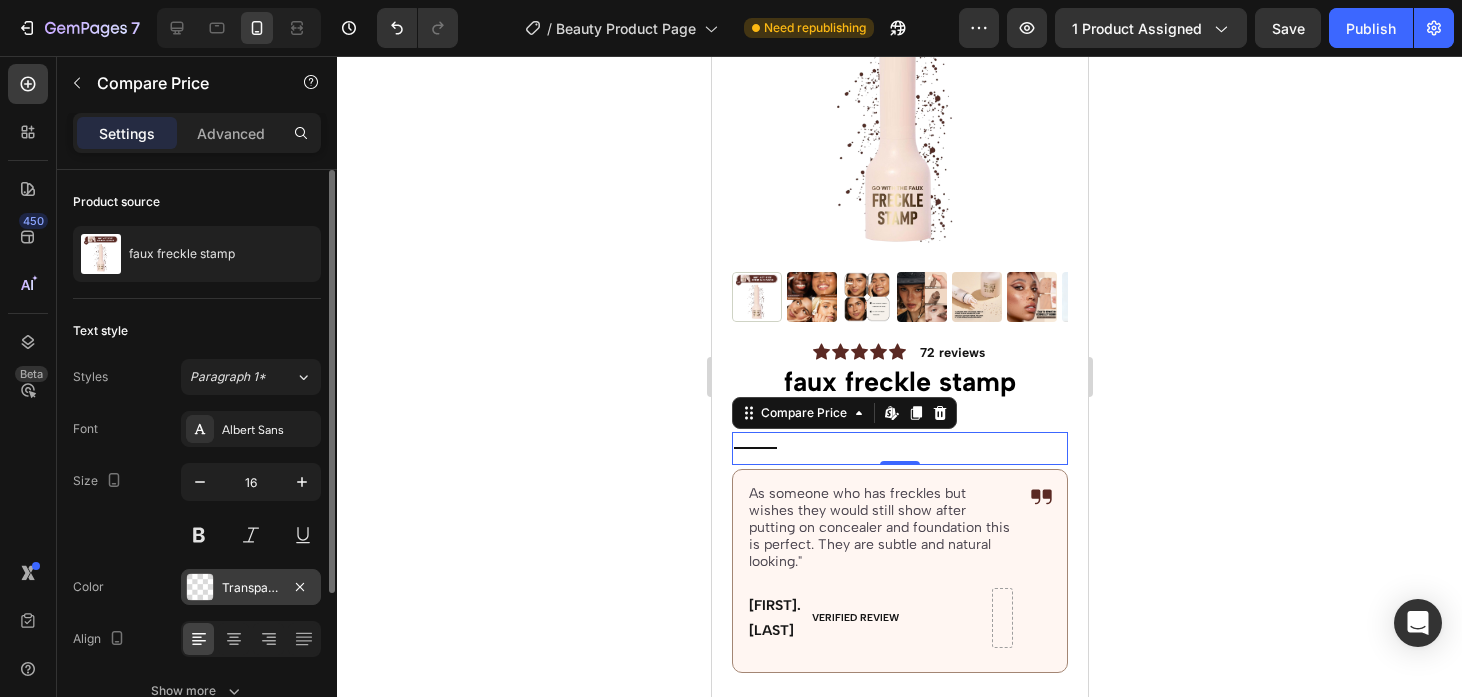 click at bounding box center [200, 587] 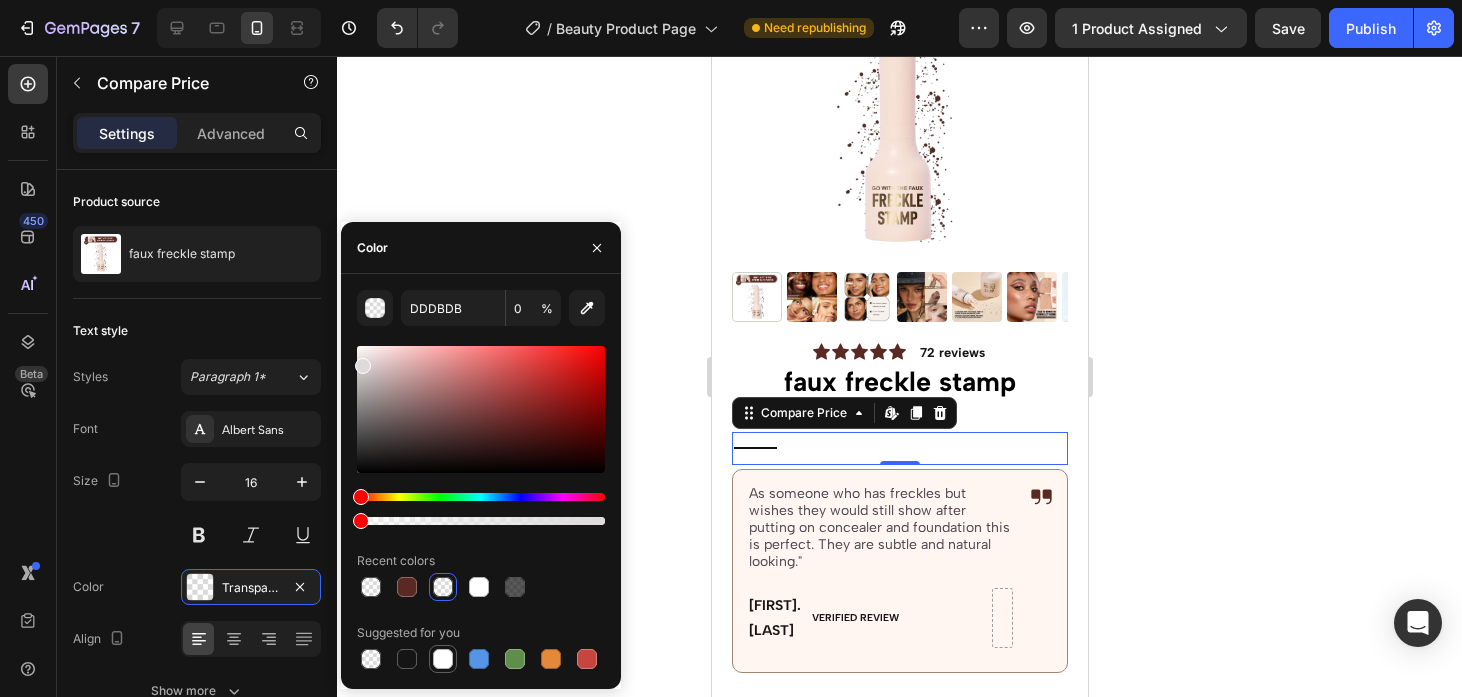 click at bounding box center (443, 659) 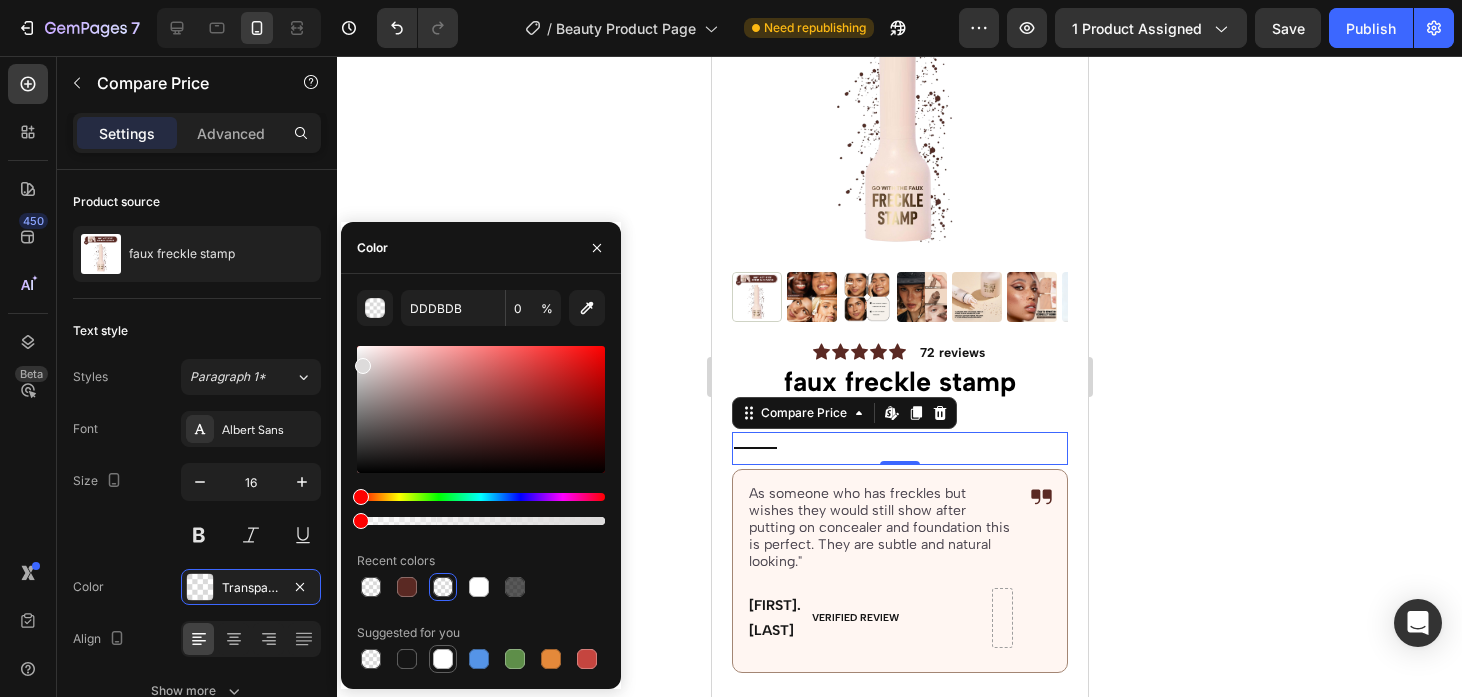 type on "FFFFFF" 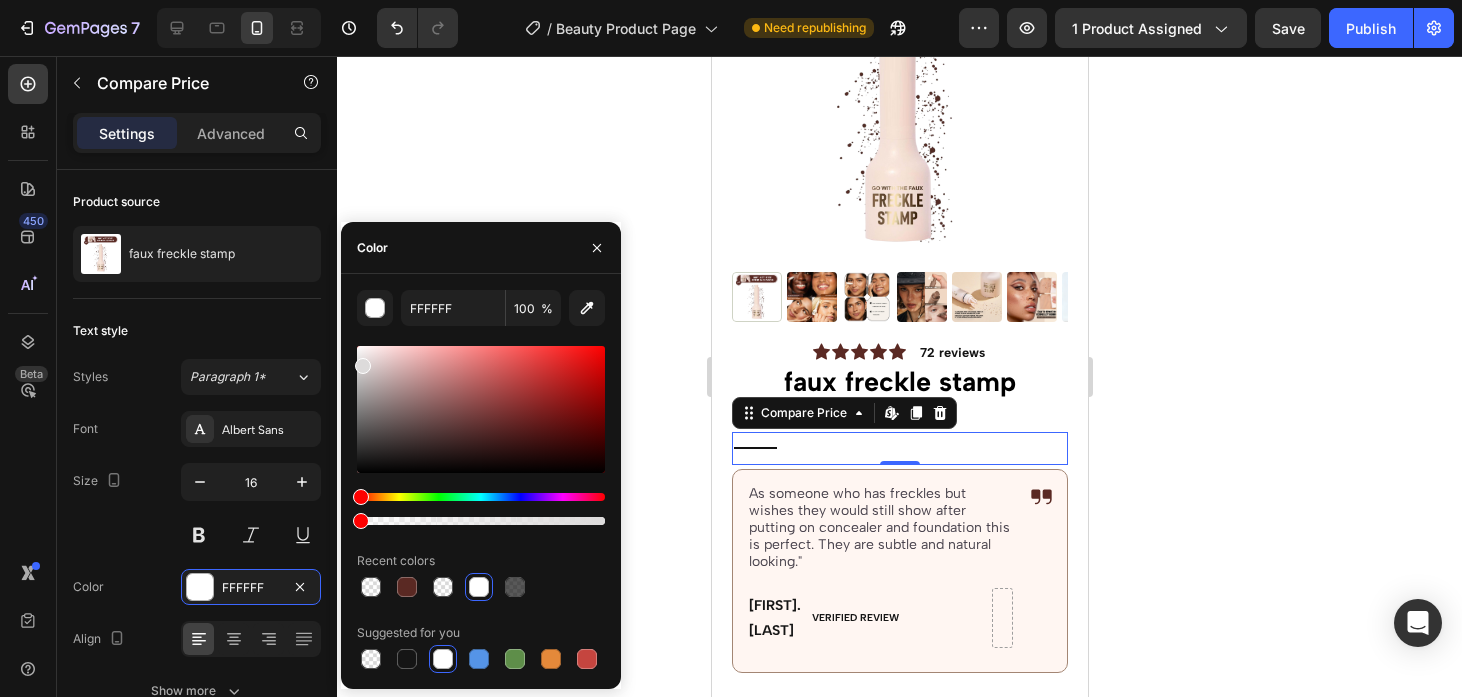 type on "DDDBDB" 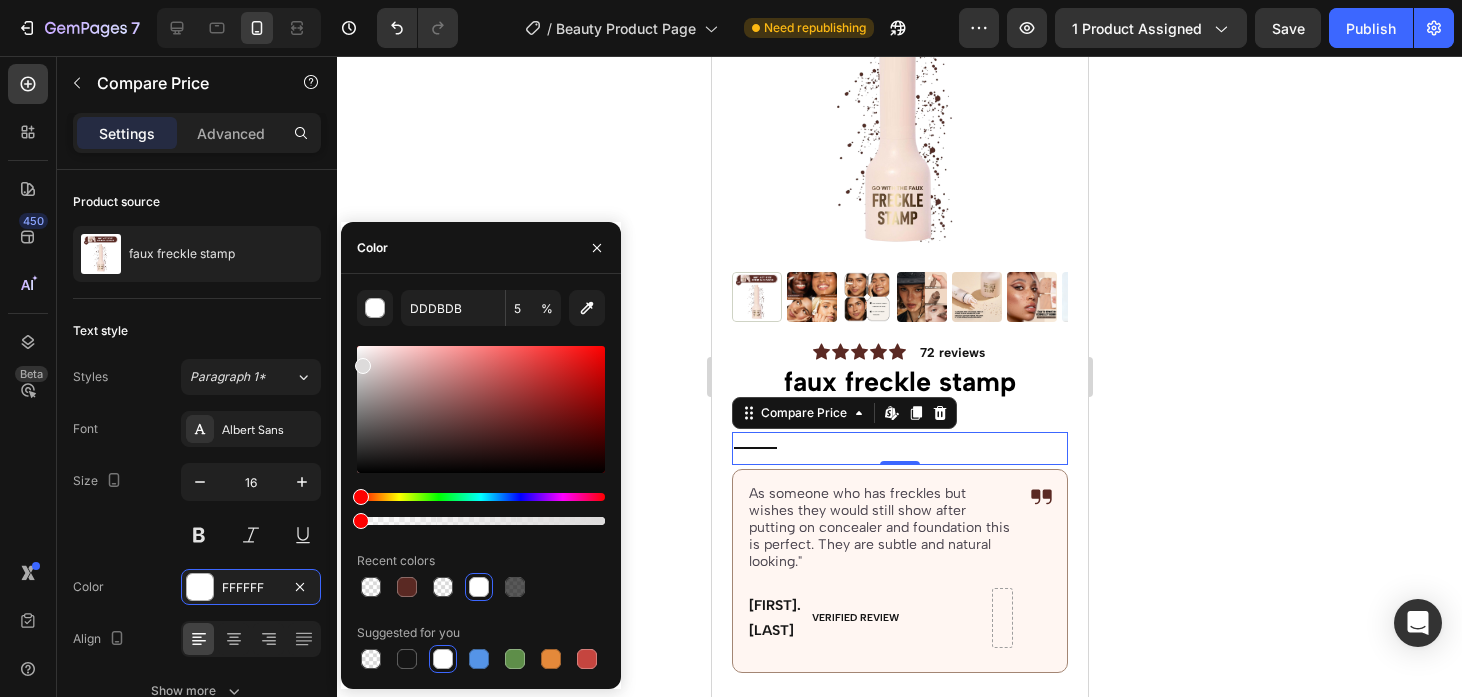 type on "100" 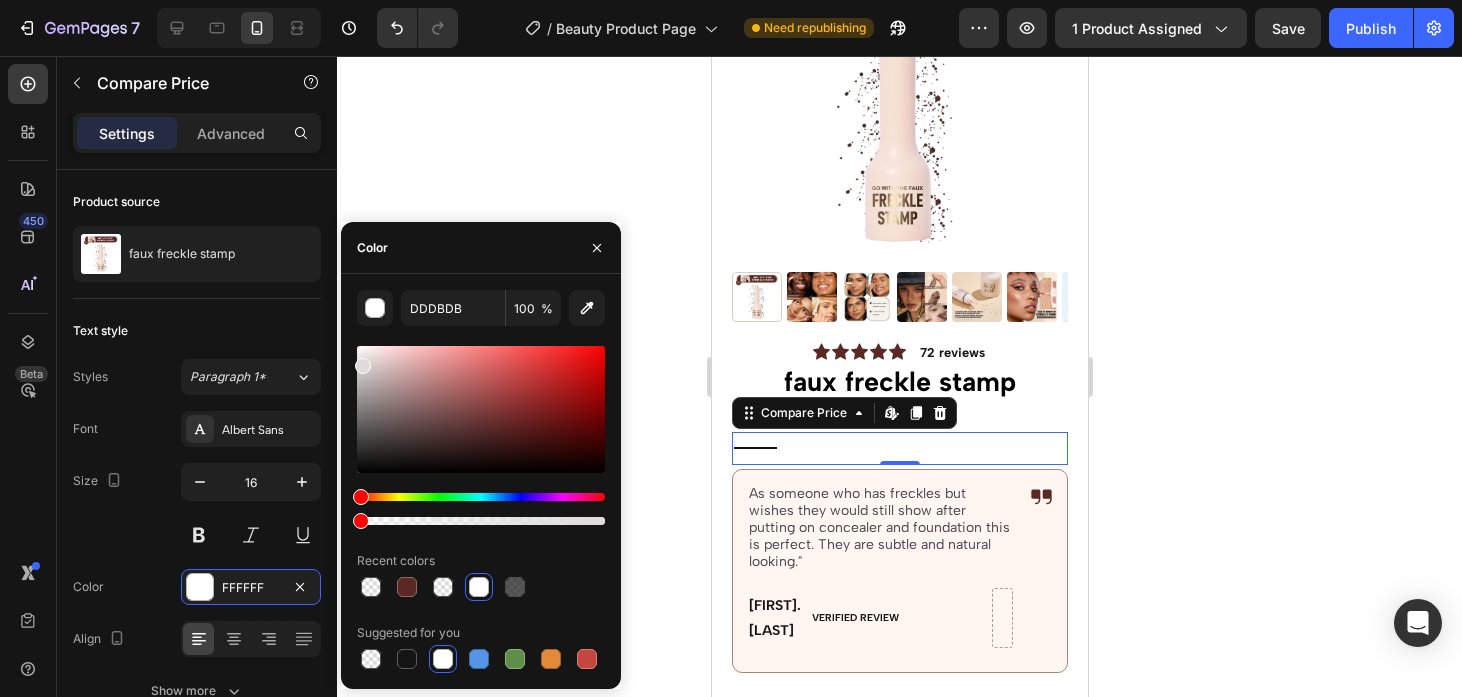 drag, startPoint x: 369, startPoint y: 523, endPoint x: 669, endPoint y: 521, distance: 300.00665 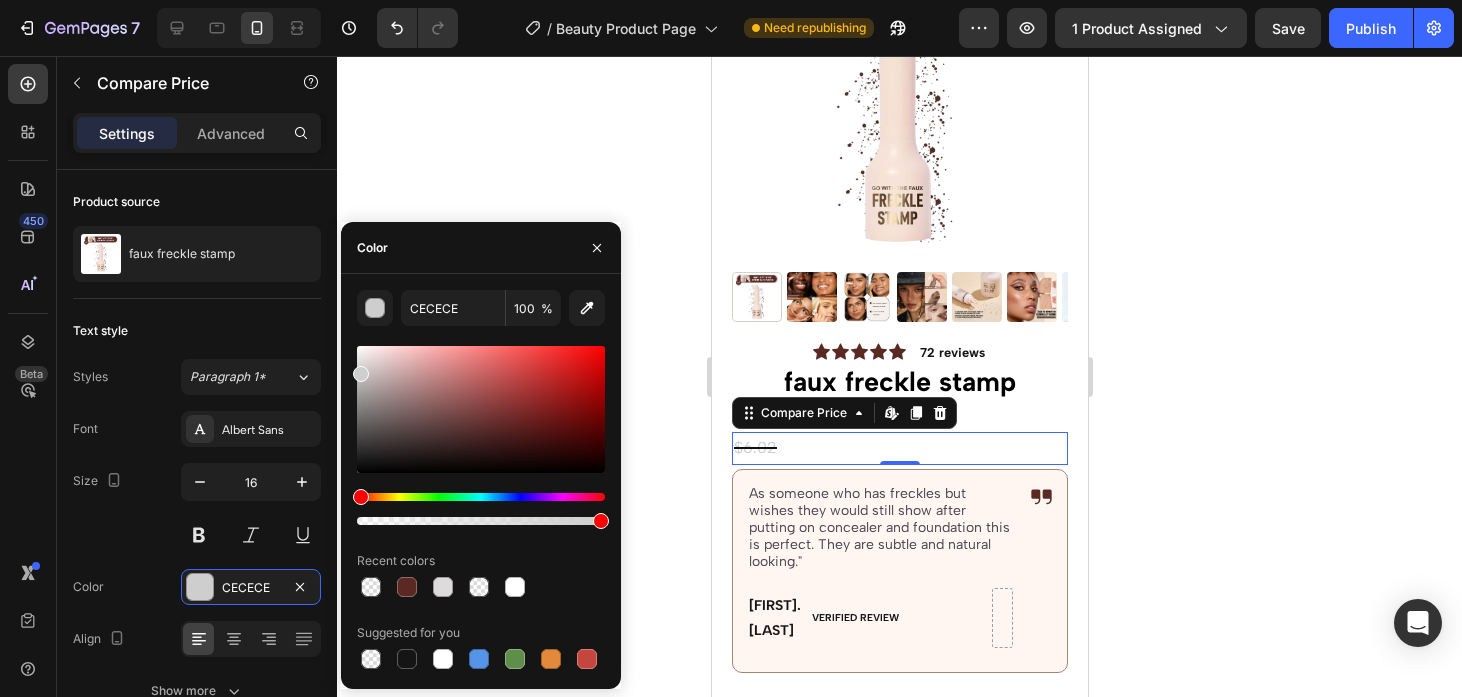 type on "CCCCCC" 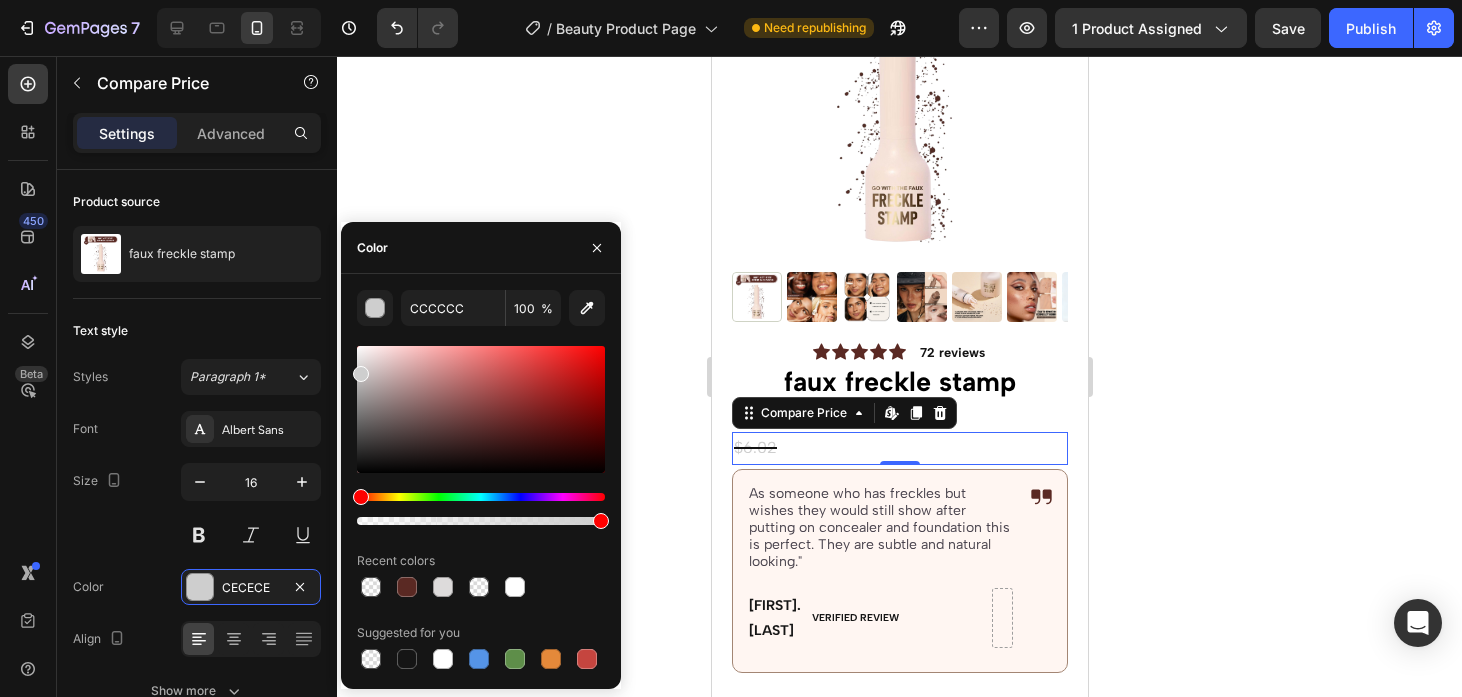 click at bounding box center (361, 374) 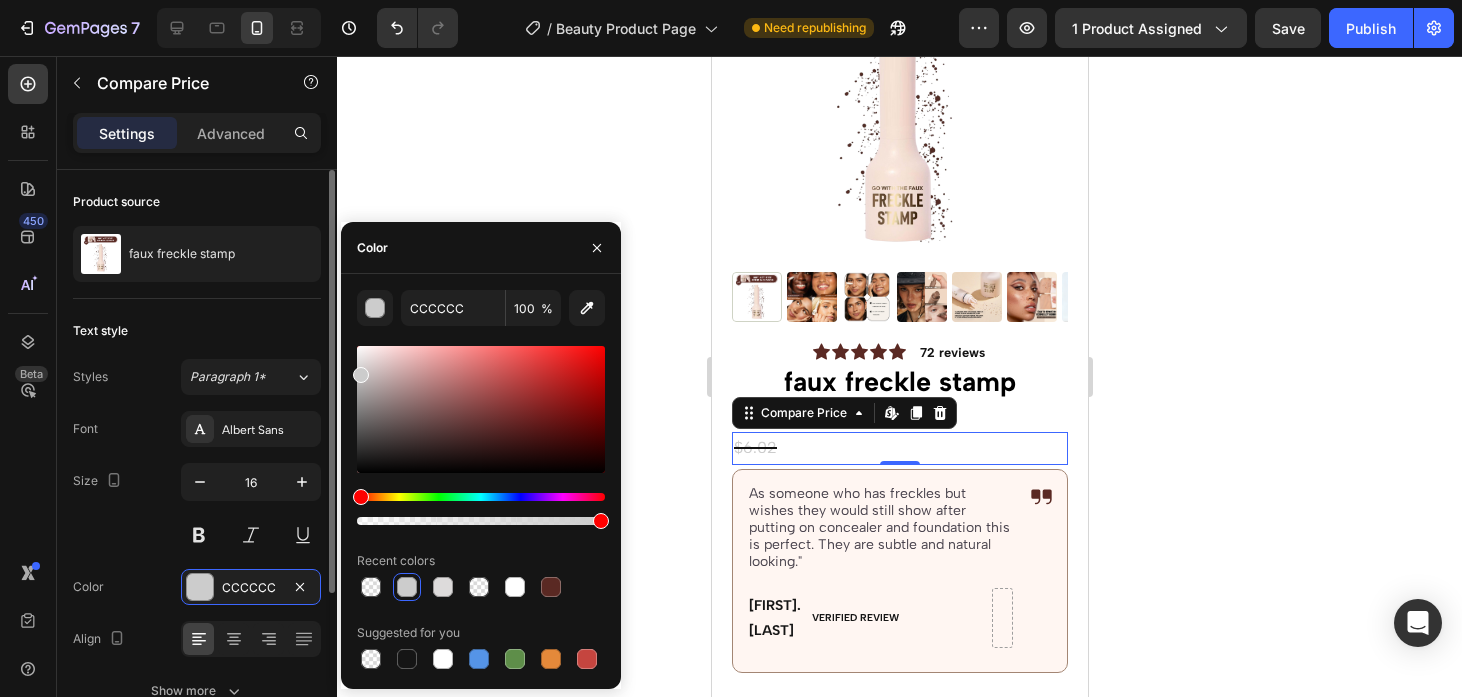 click on "Color CCCCCC" at bounding box center [197, 587] 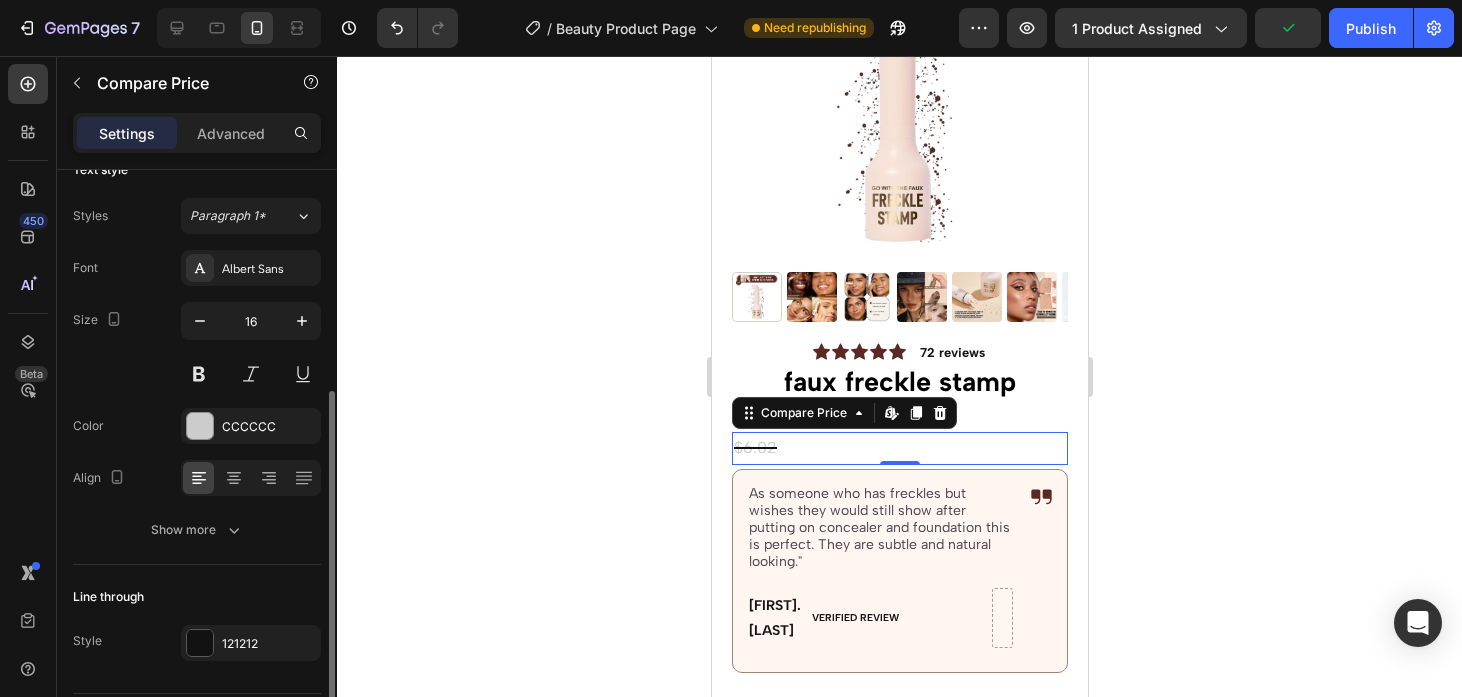 scroll, scrollTop: 221, scrollLeft: 0, axis: vertical 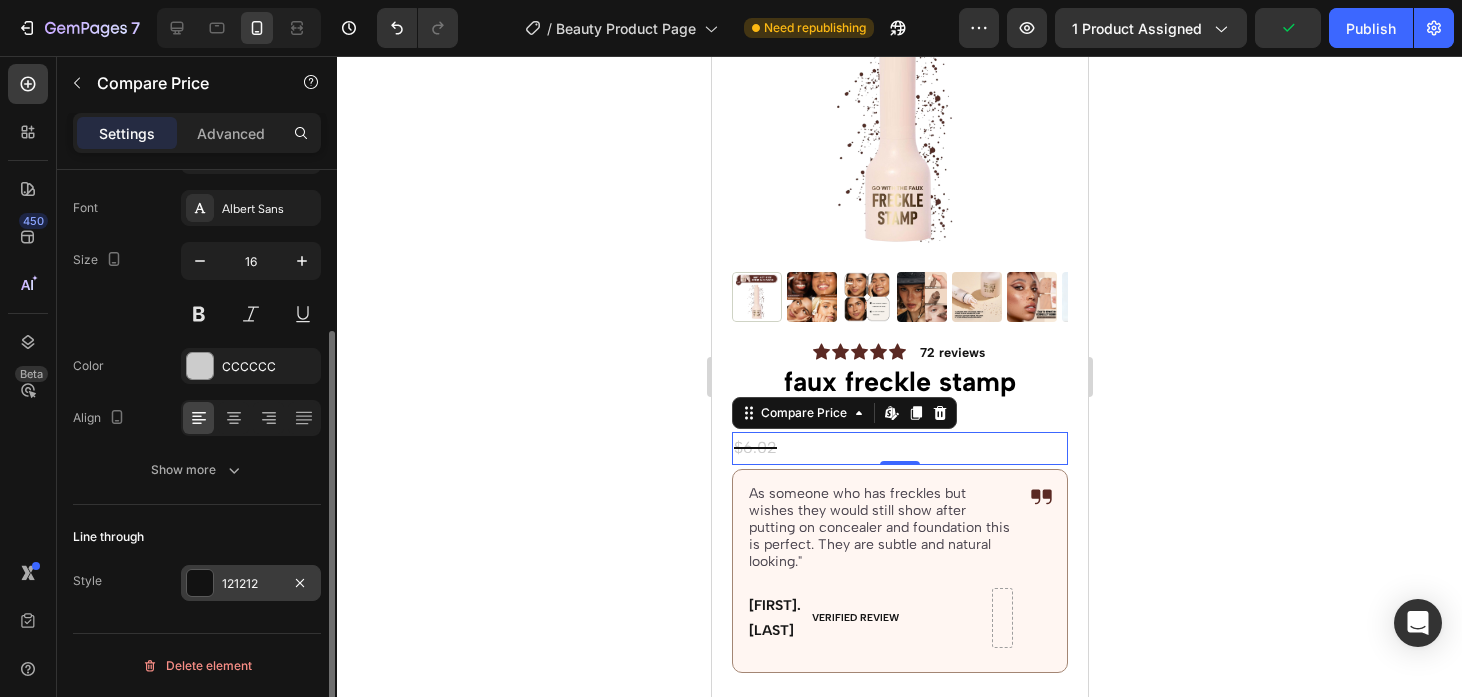 click at bounding box center (200, 583) 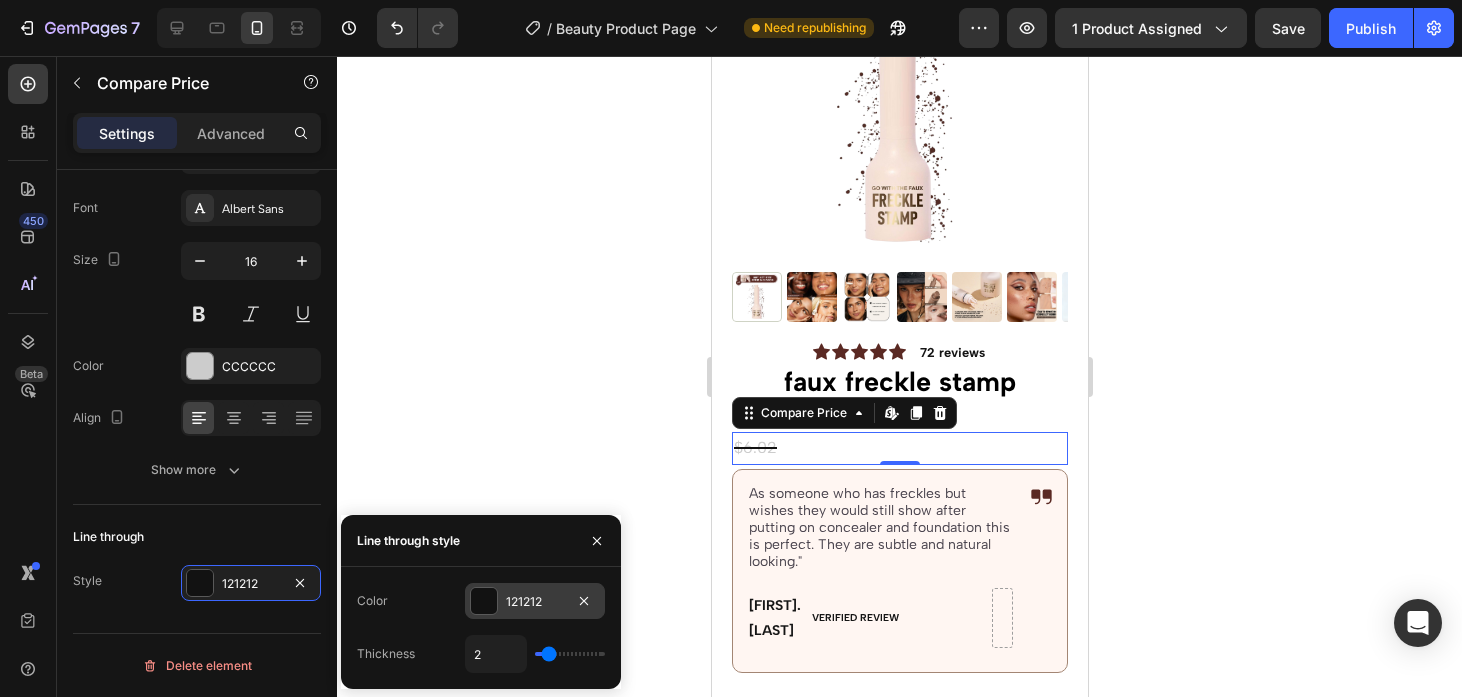 click at bounding box center [484, 601] 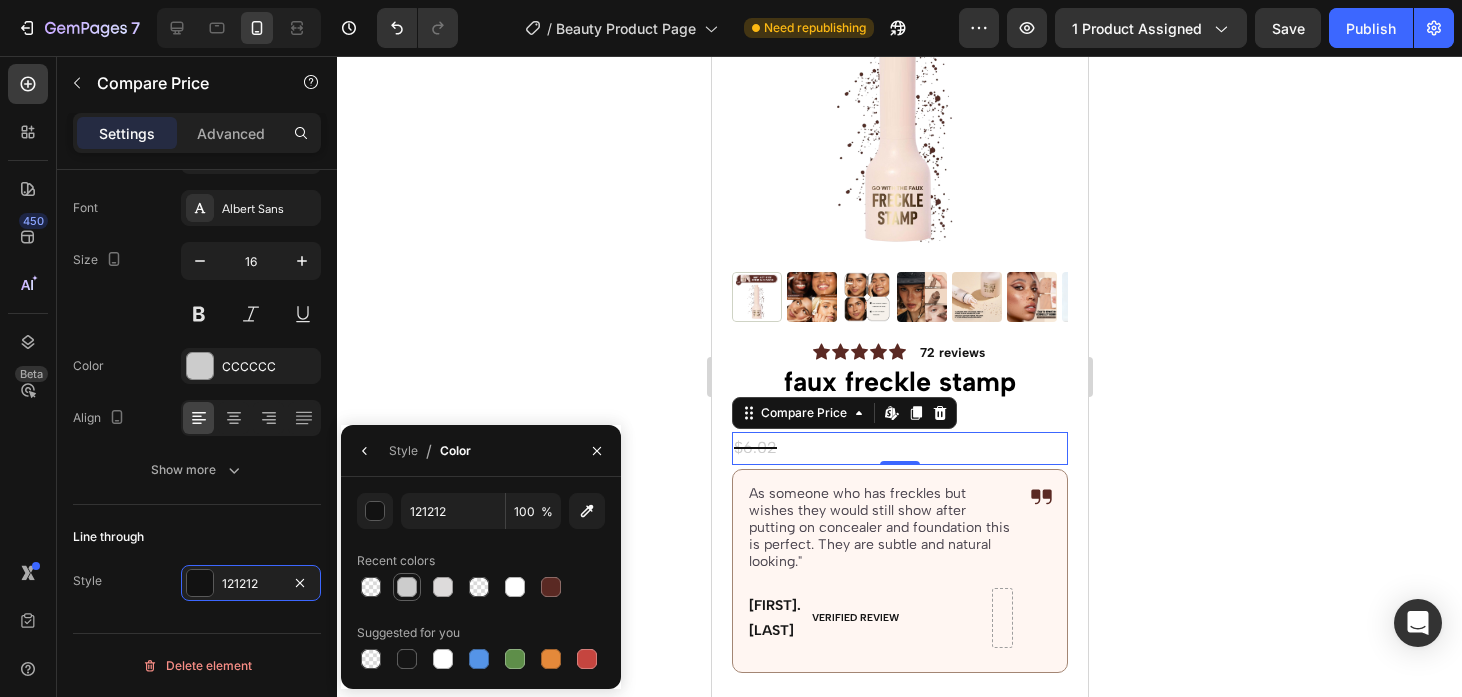 click at bounding box center (407, 587) 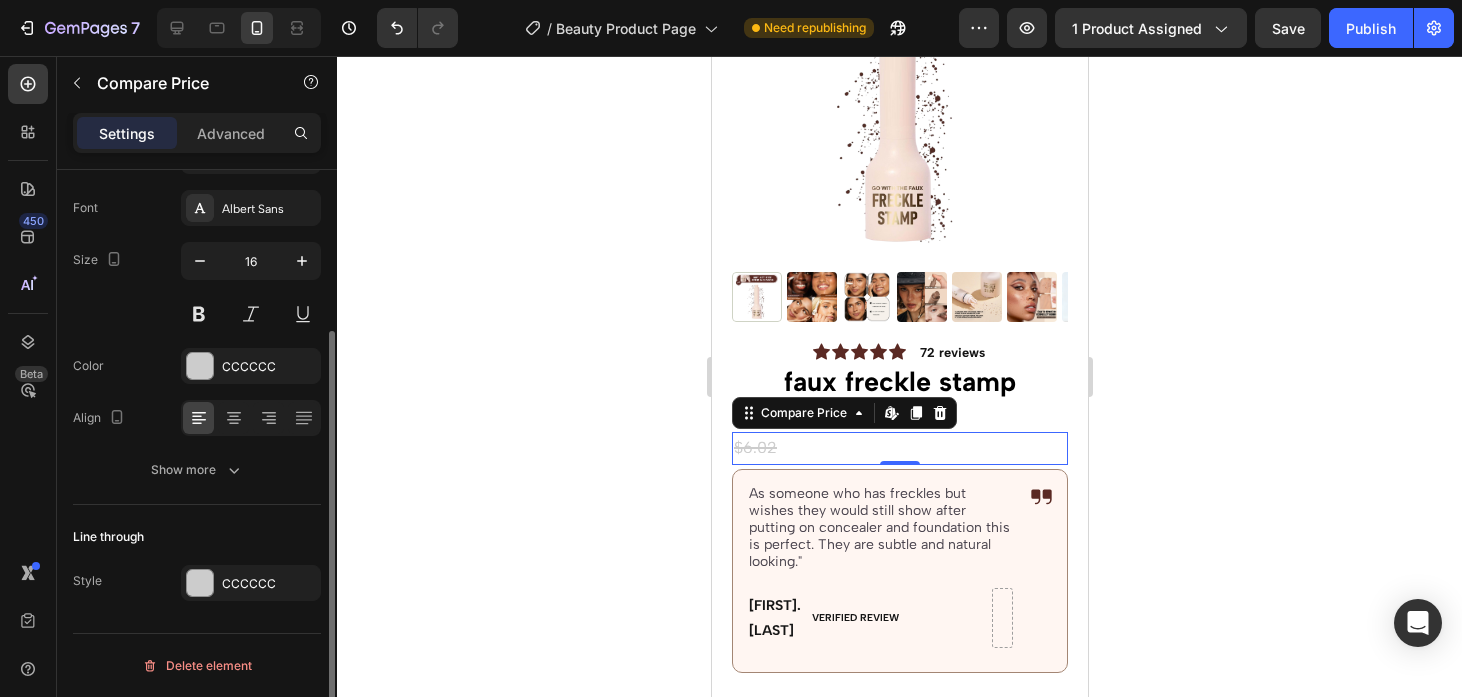 click on "Line through Style CCCCCC" 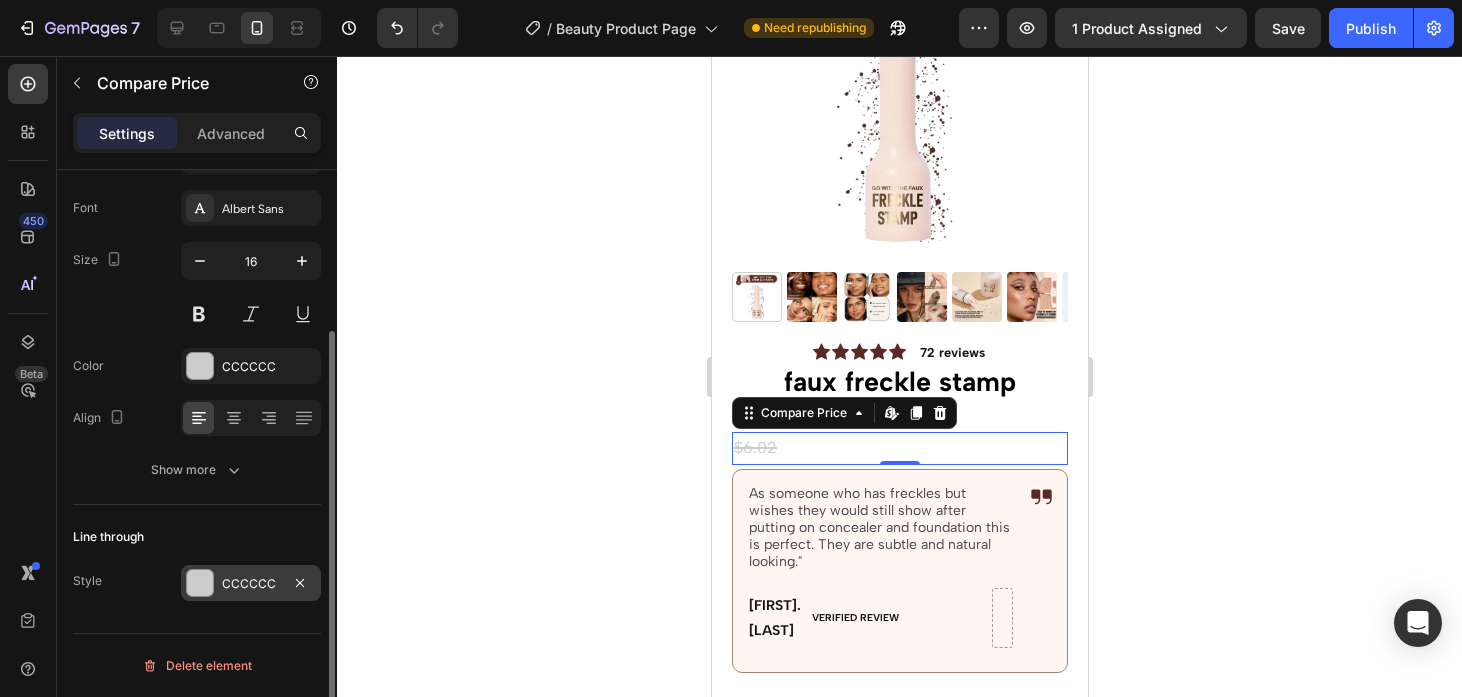 click on "CCCCCC" at bounding box center [251, 583] 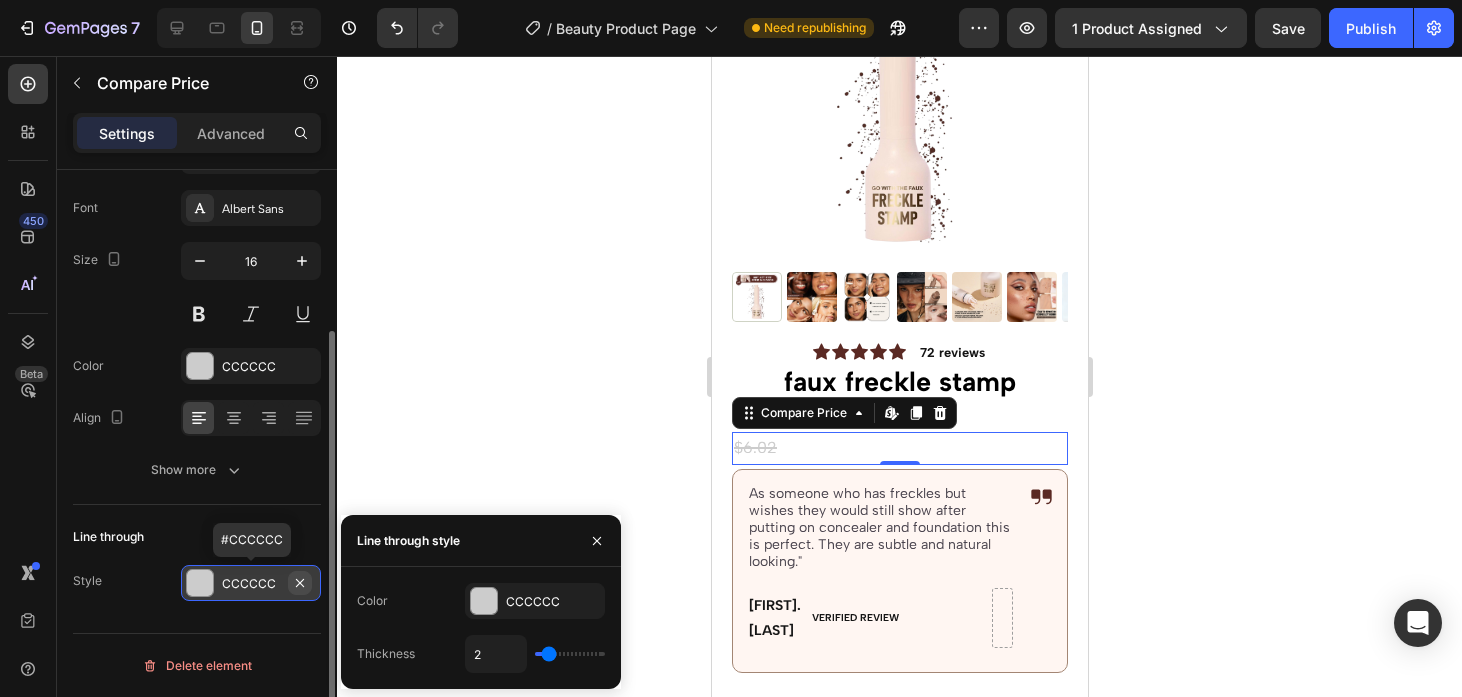 click 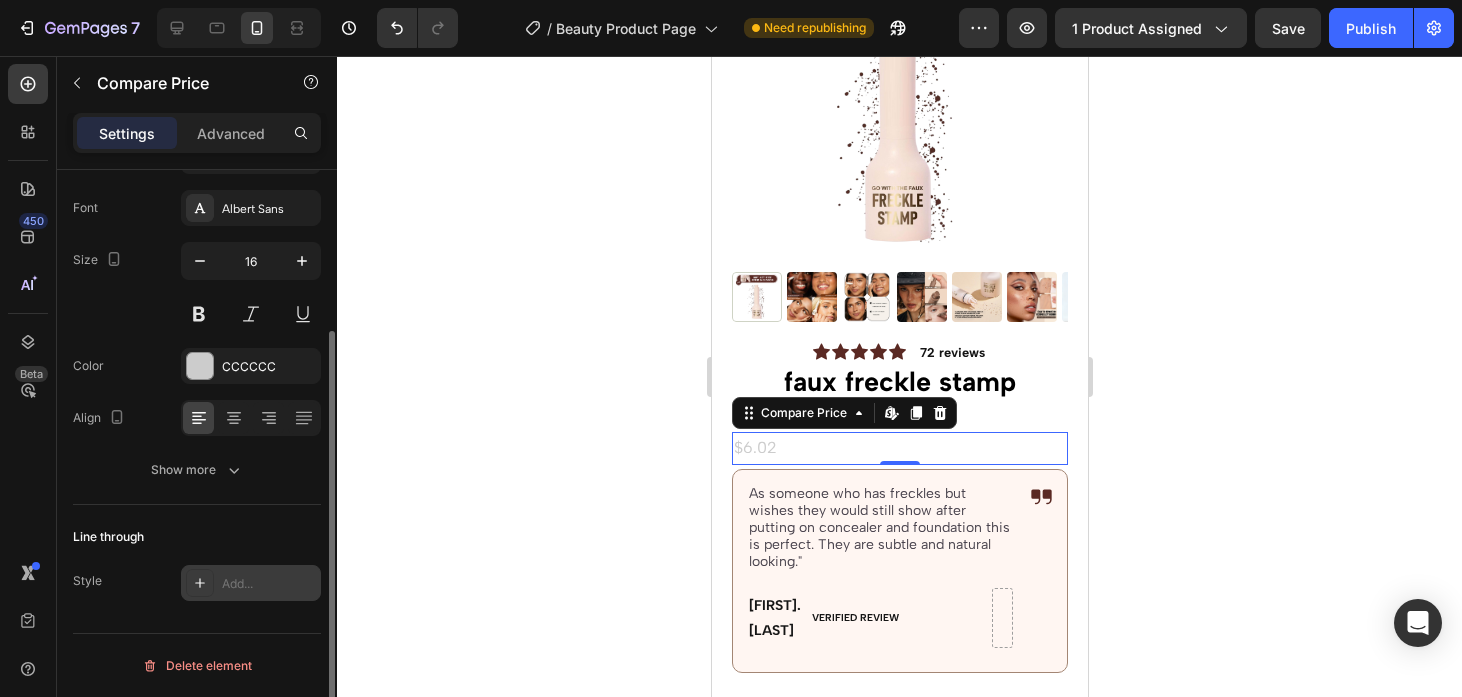 click on "Line through" at bounding box center (197, 537) 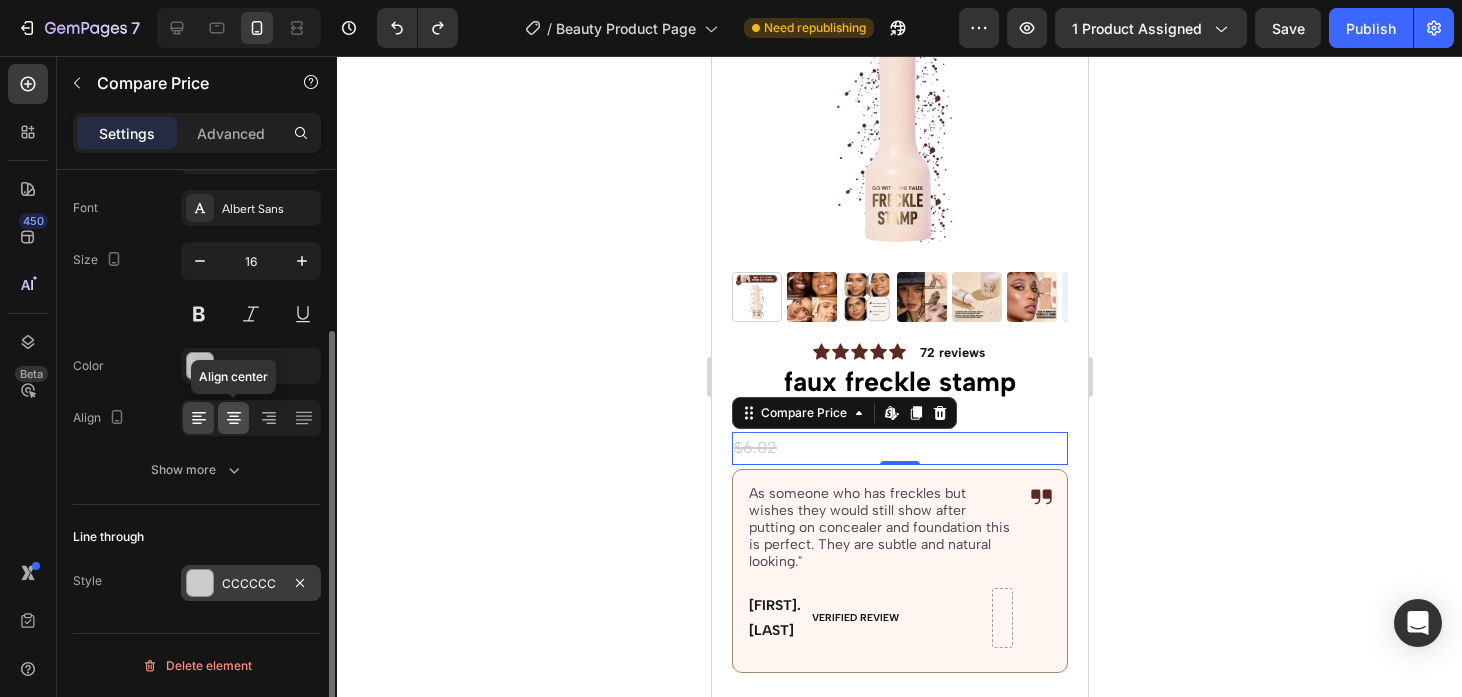 click 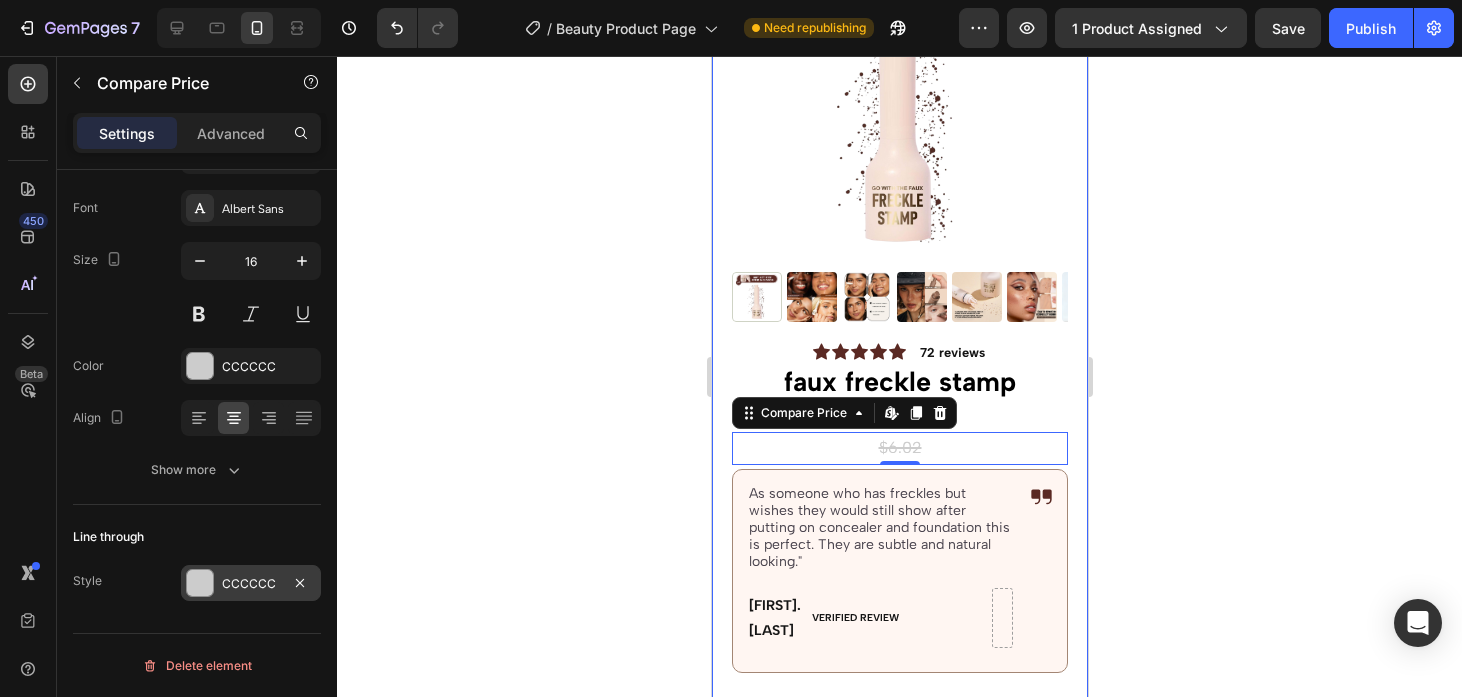 click 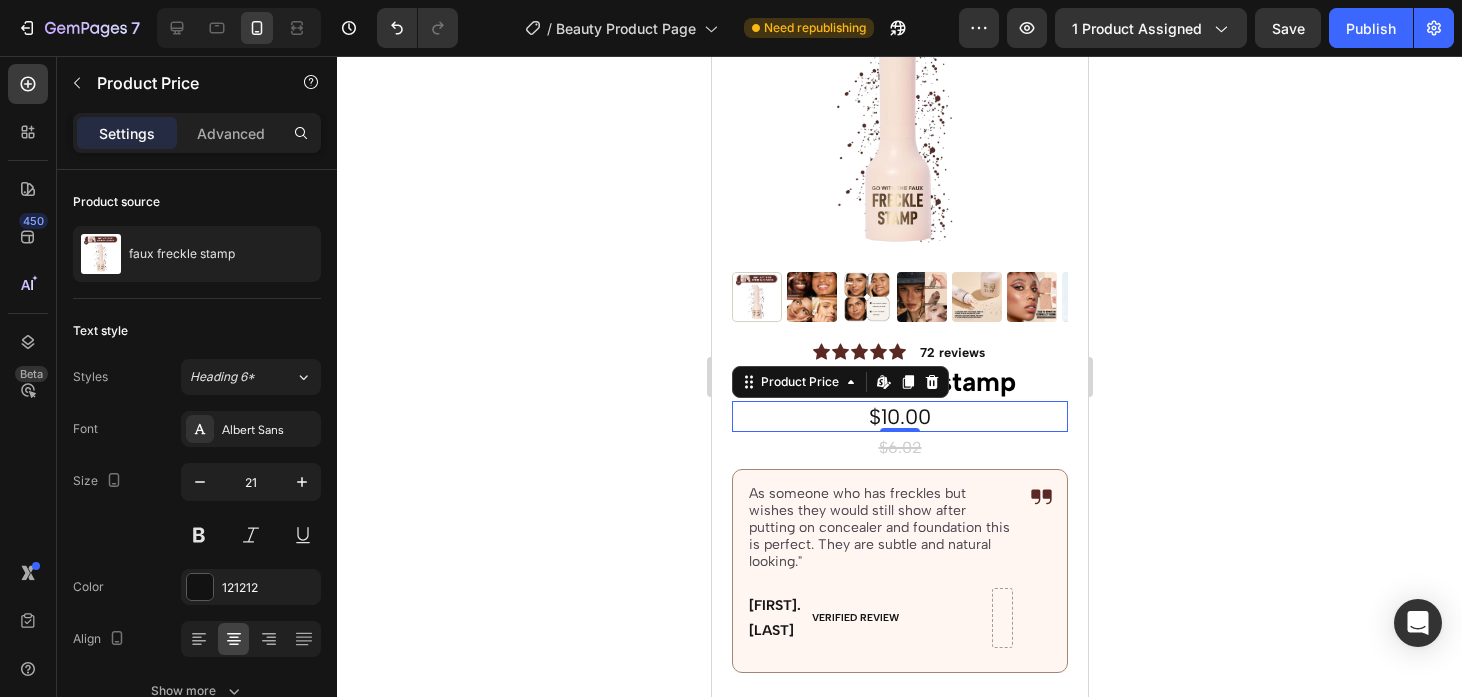 click on "$10.00" at bounding box center [899, 416] 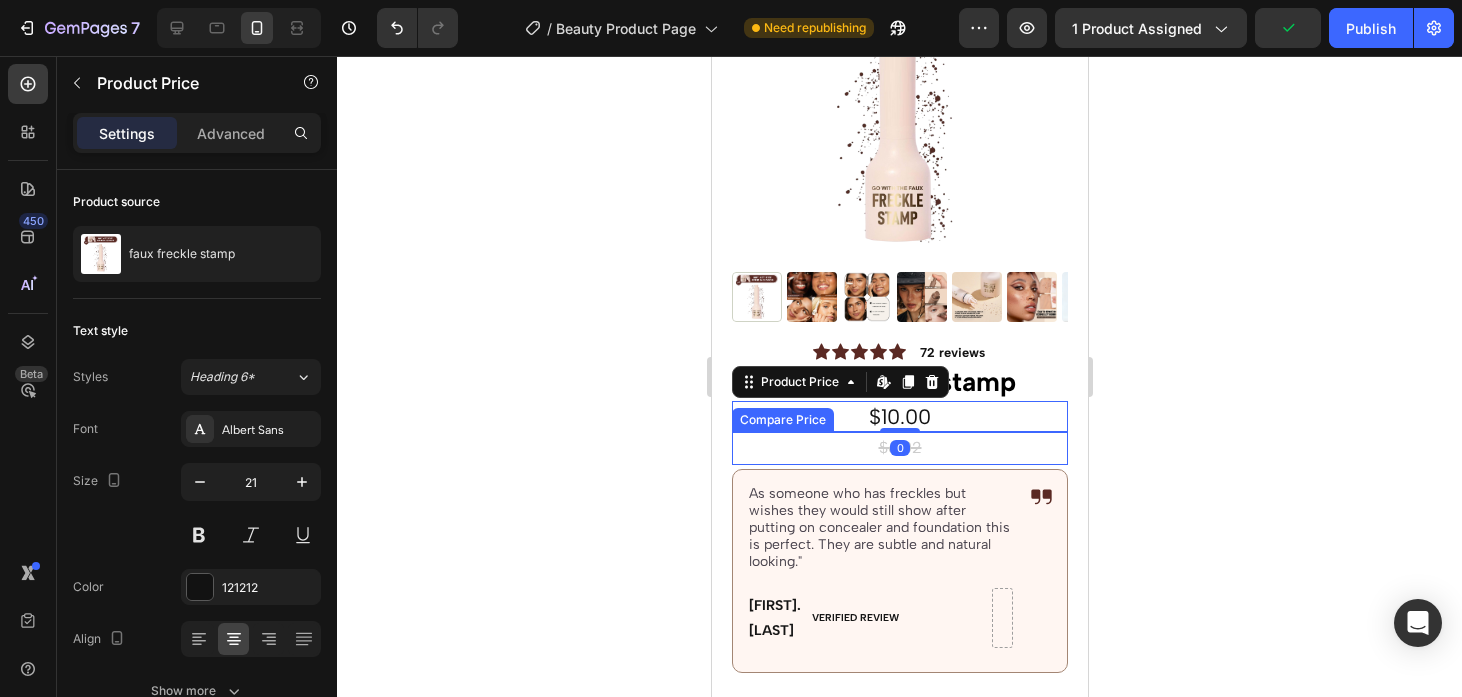 scroll, scrollTop: 108, scrollLeft: 0, axis: vertical 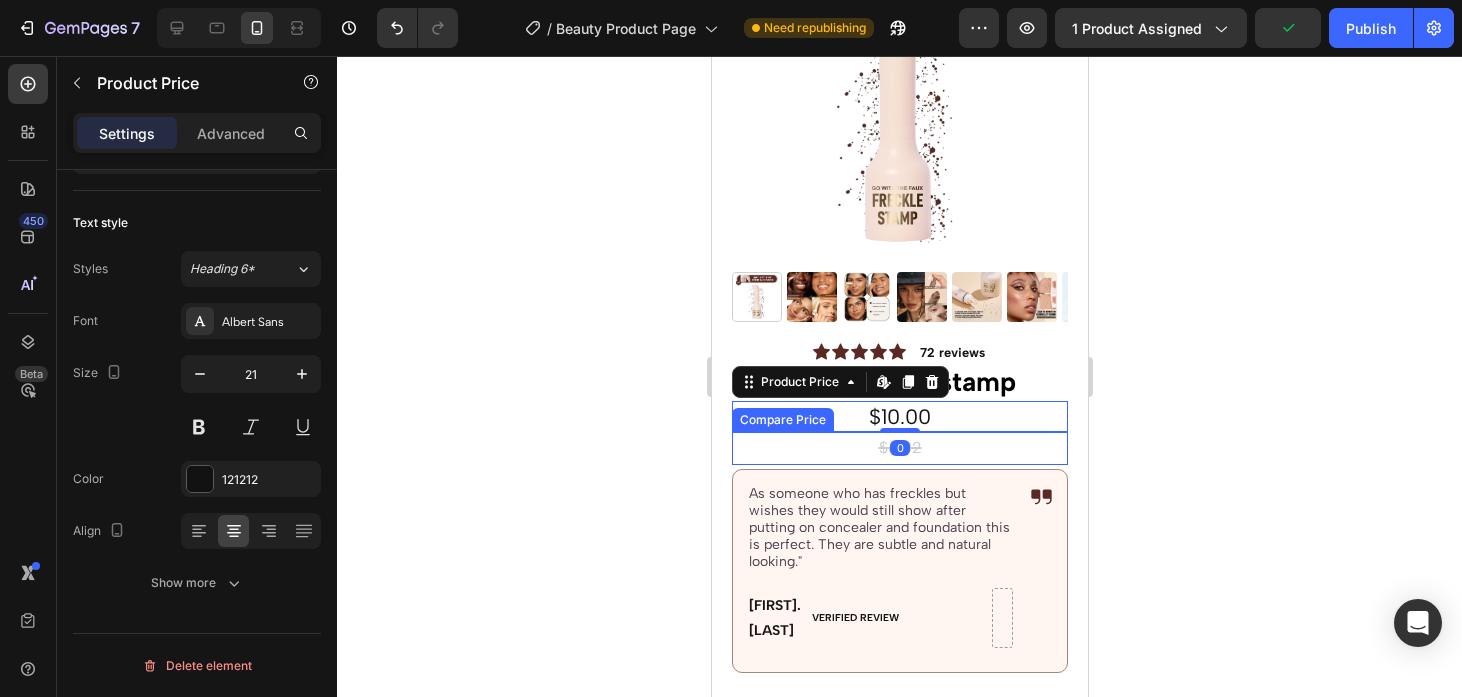 click on "$6.02" at bounding box center (899, 448) 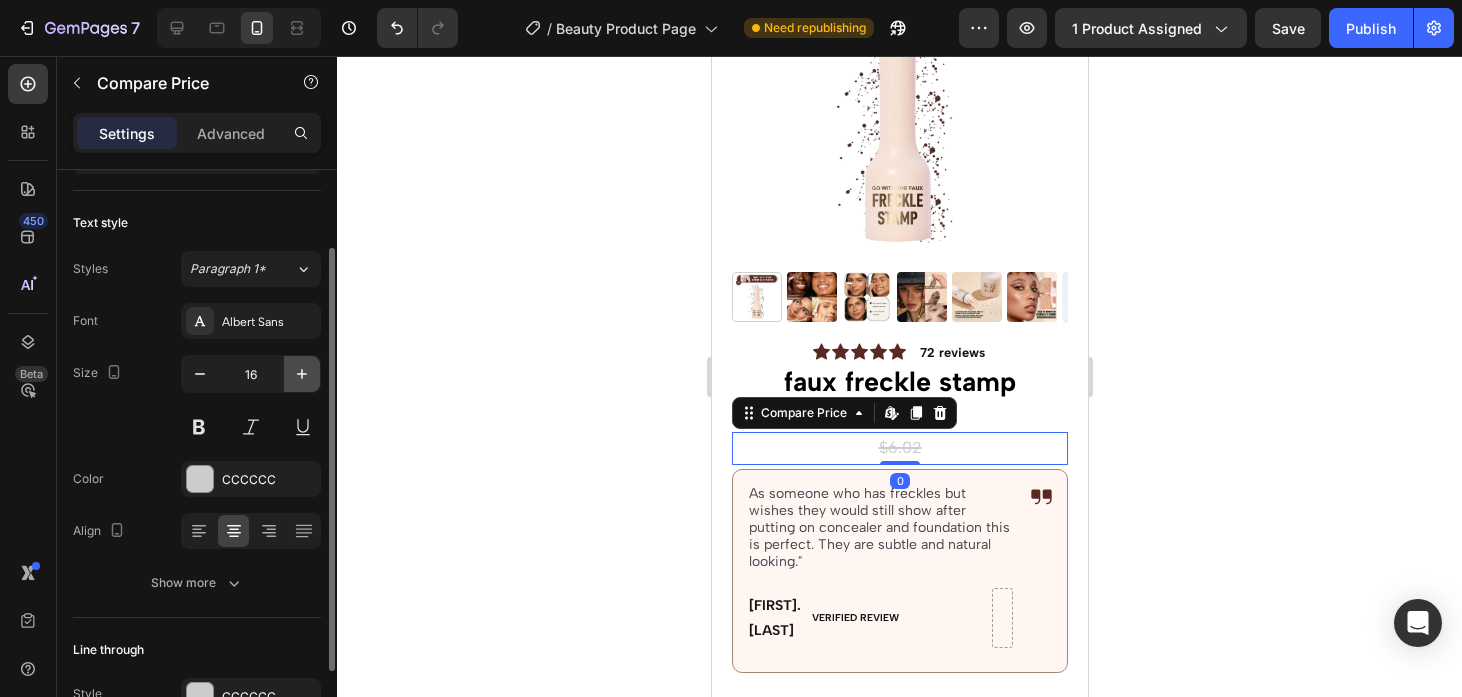 click 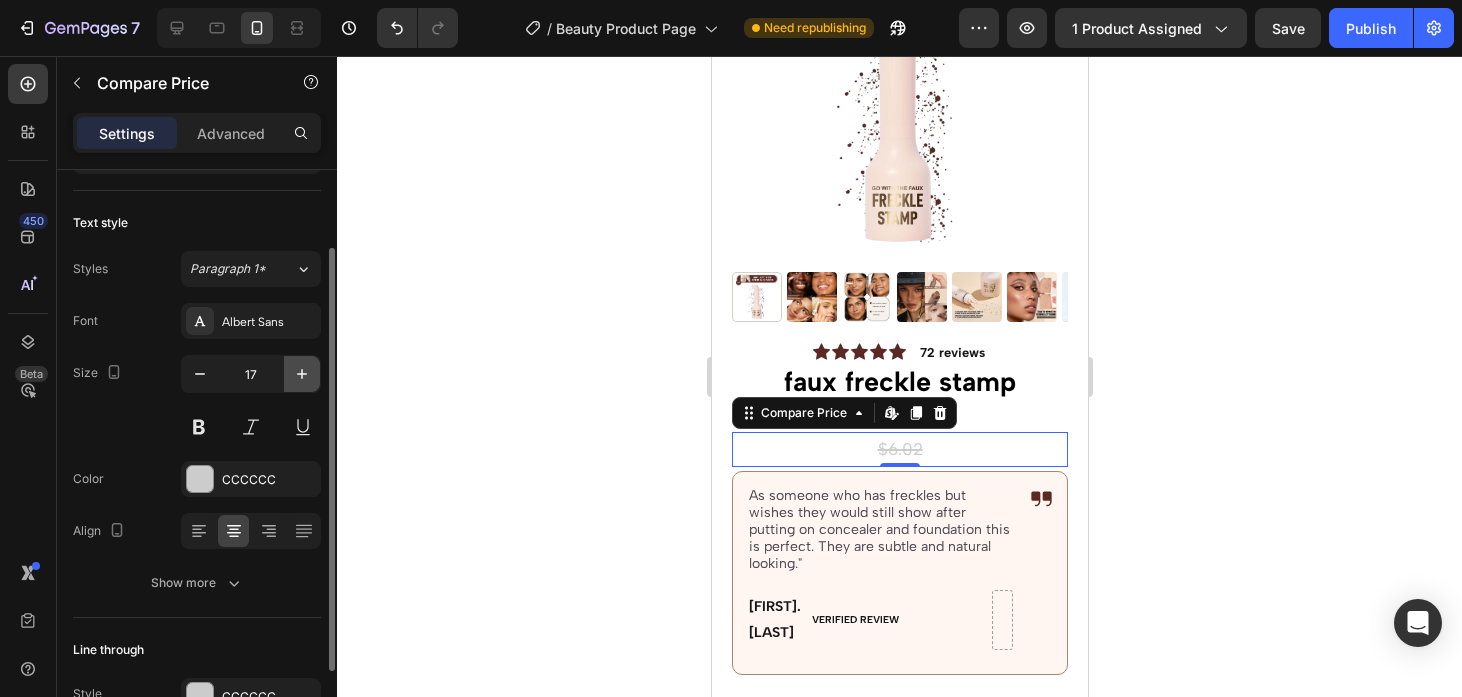 click 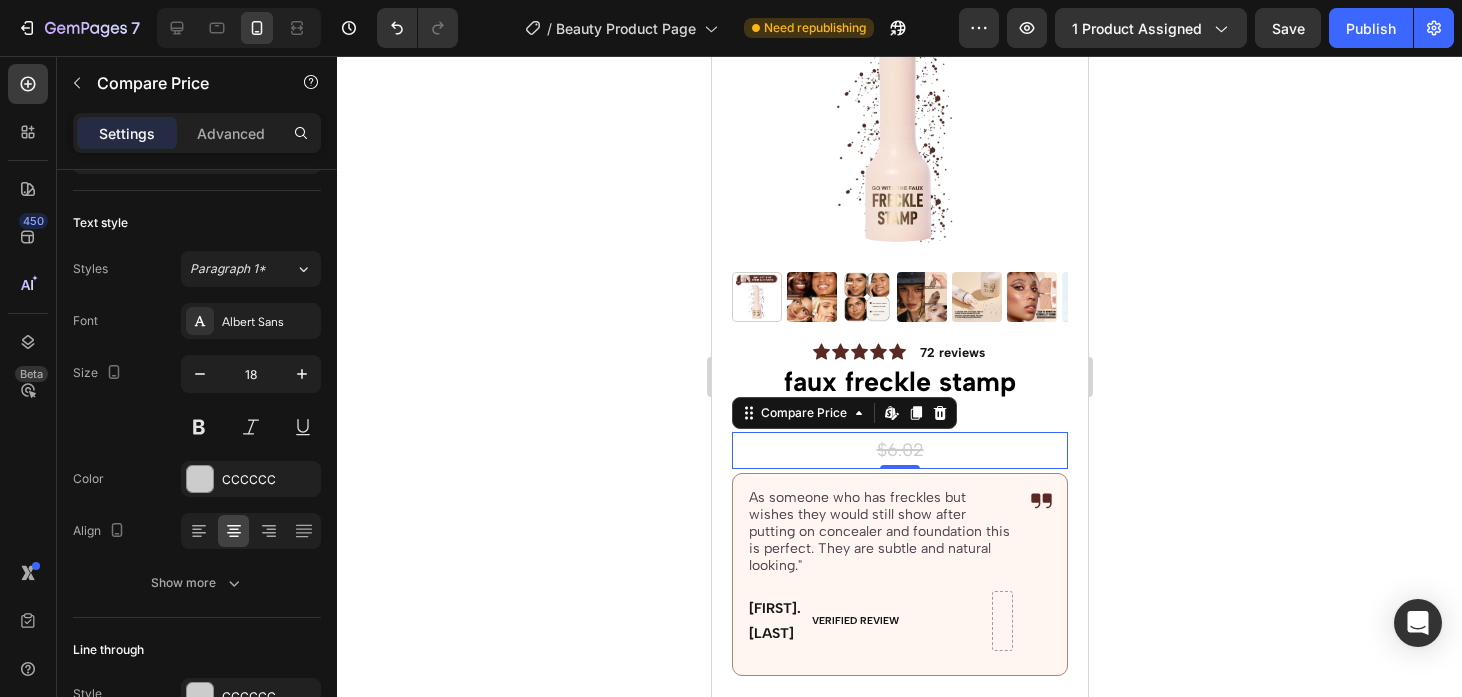 click 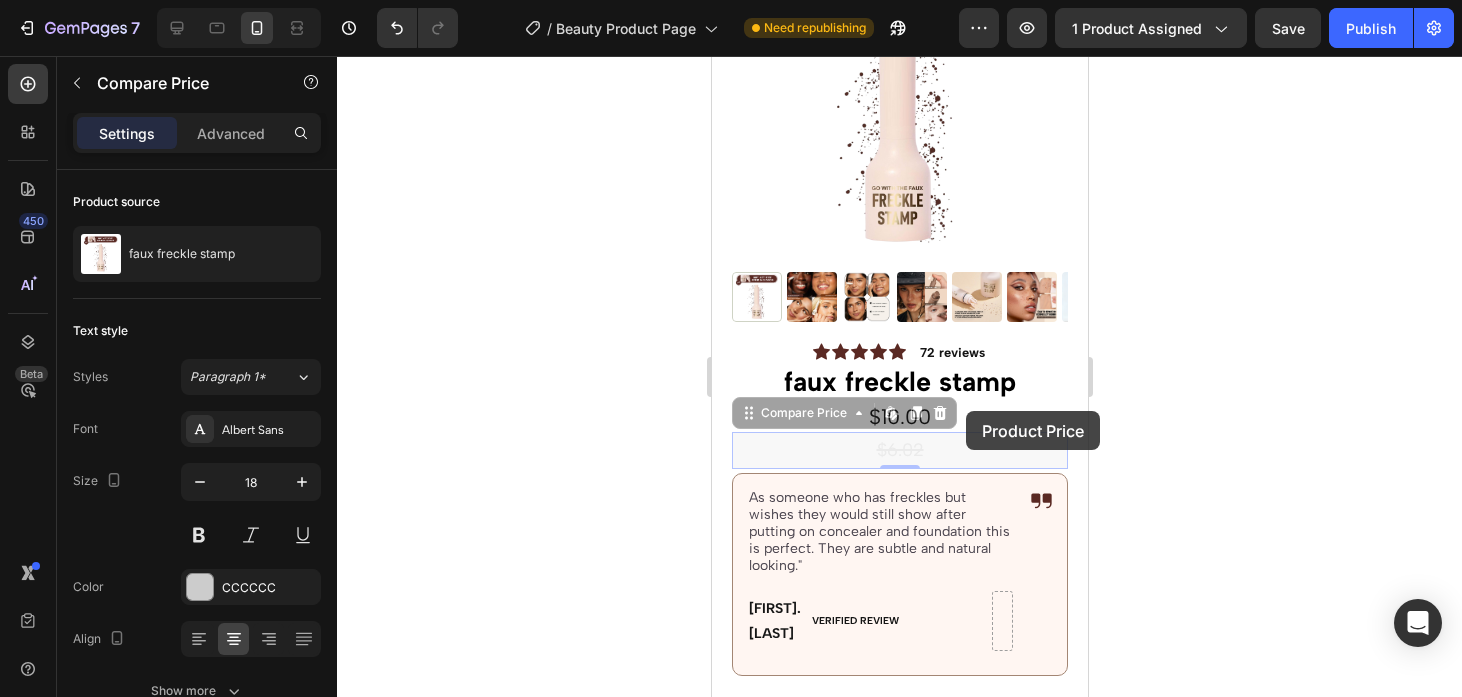 drag, startPoint x: 824, startPoint y: 458, endPoint x: 966, endPoint y: 416, distance: 148.08105 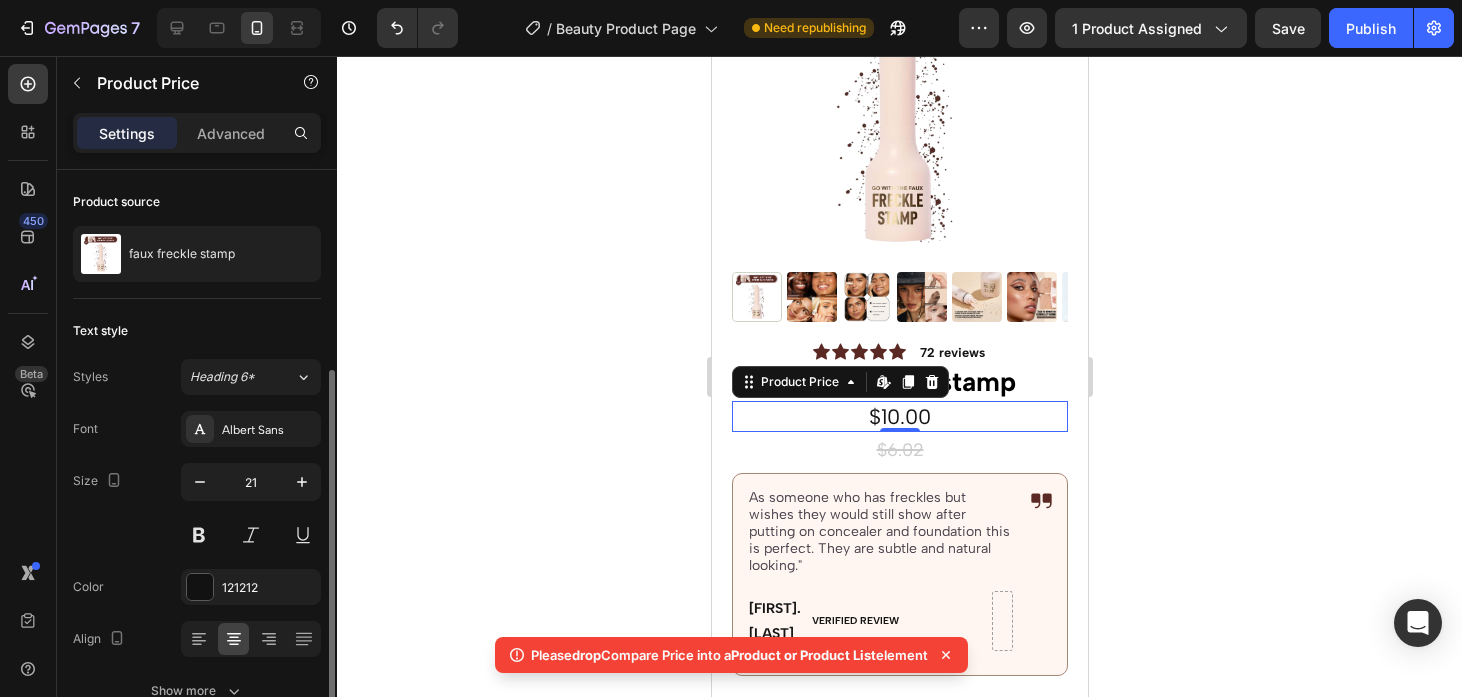 click on "$10.00" at bounding box center [899, 416] 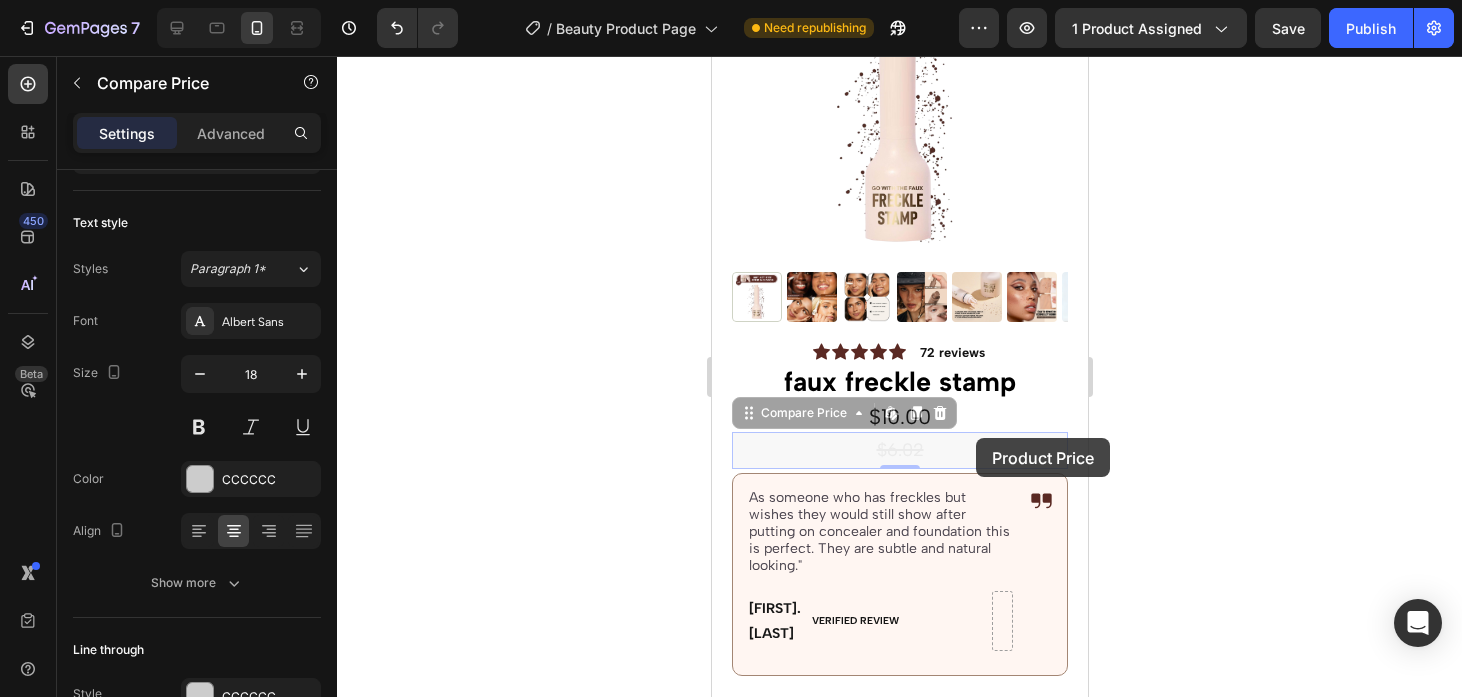 drag, startPoint x: 827, startPoint y: 447, endPoint x: 975, endPoint y: 438, distance: 148.27339 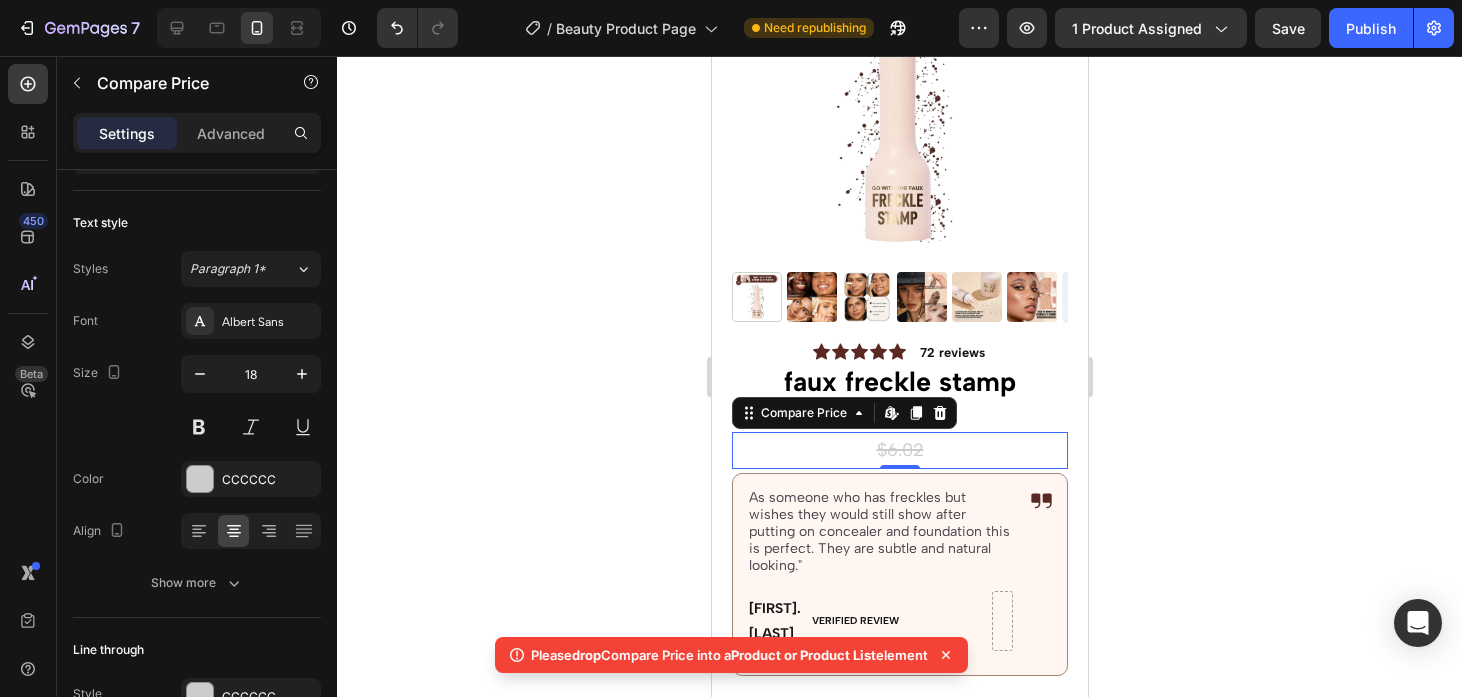 click 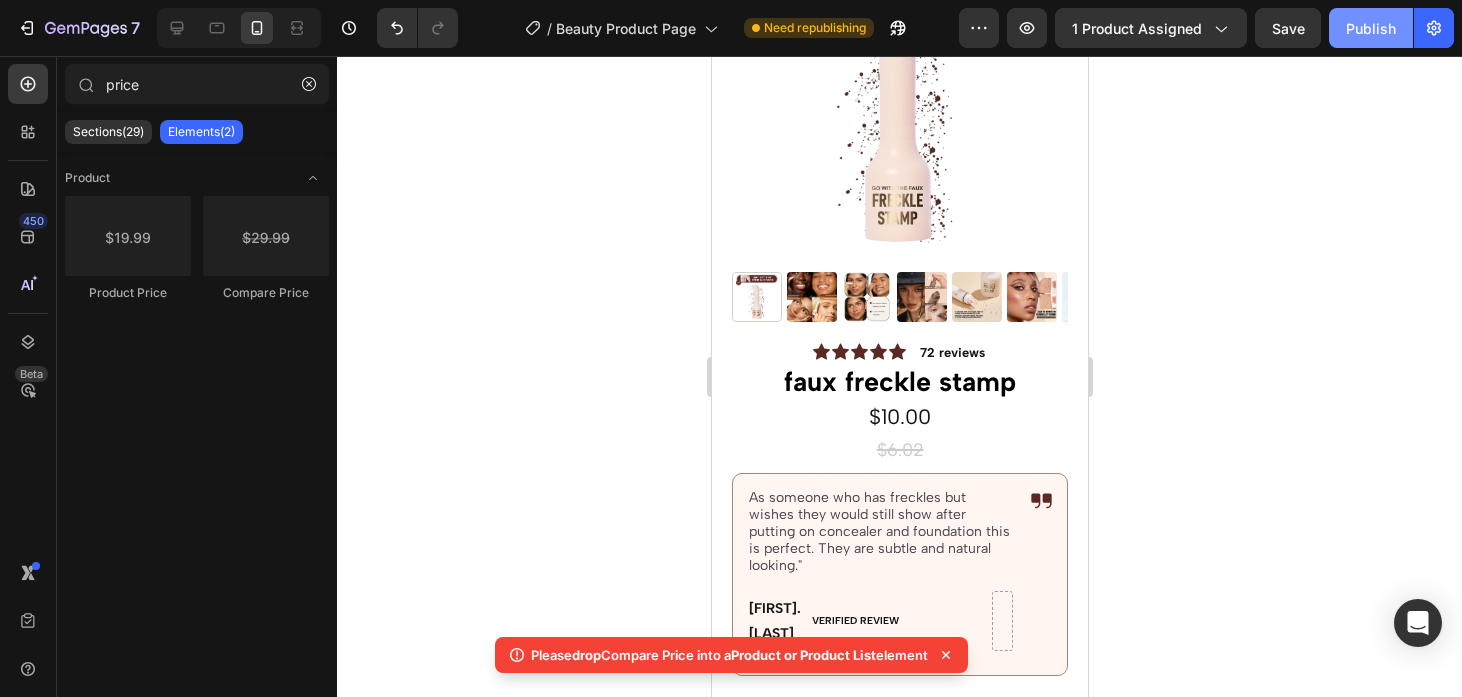 click on "Publish" at bounding box center [1371, 28] 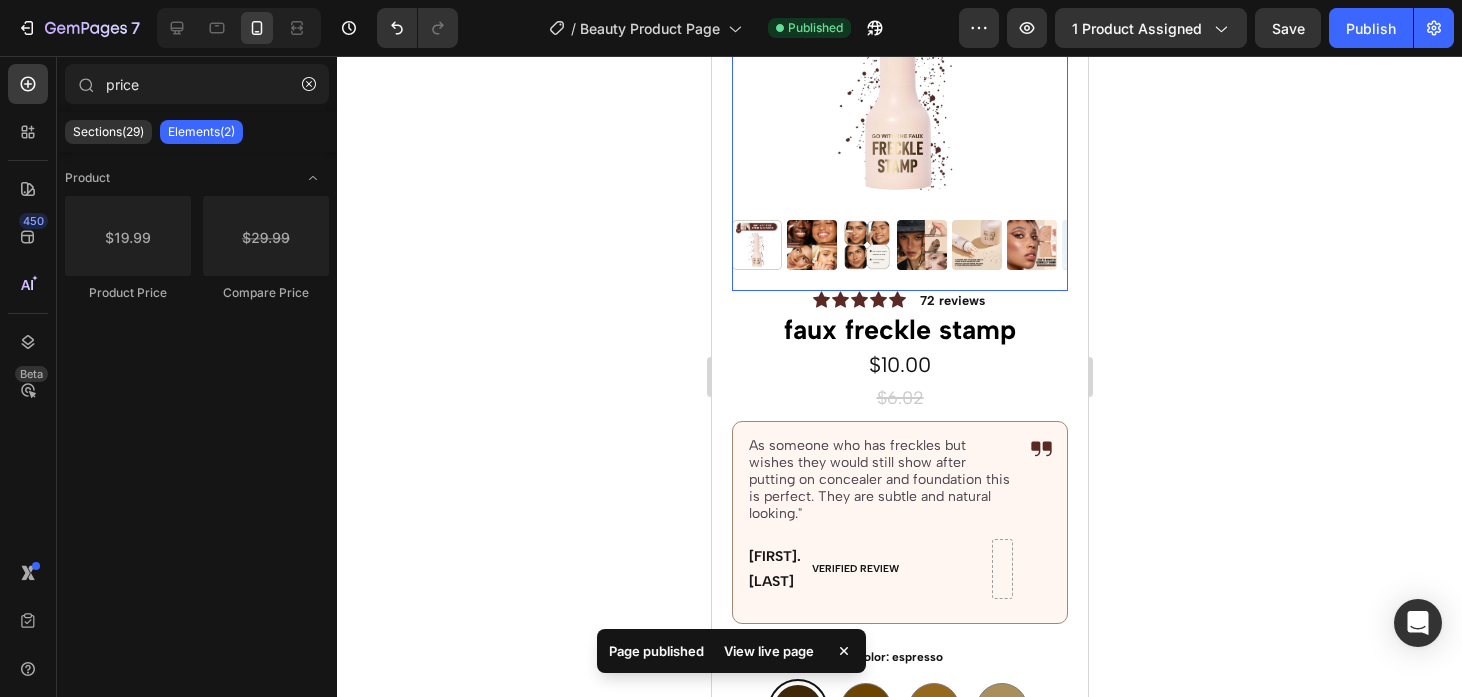 scroll, scrollTop: 267, scrollLeft: 0, axis: vertical 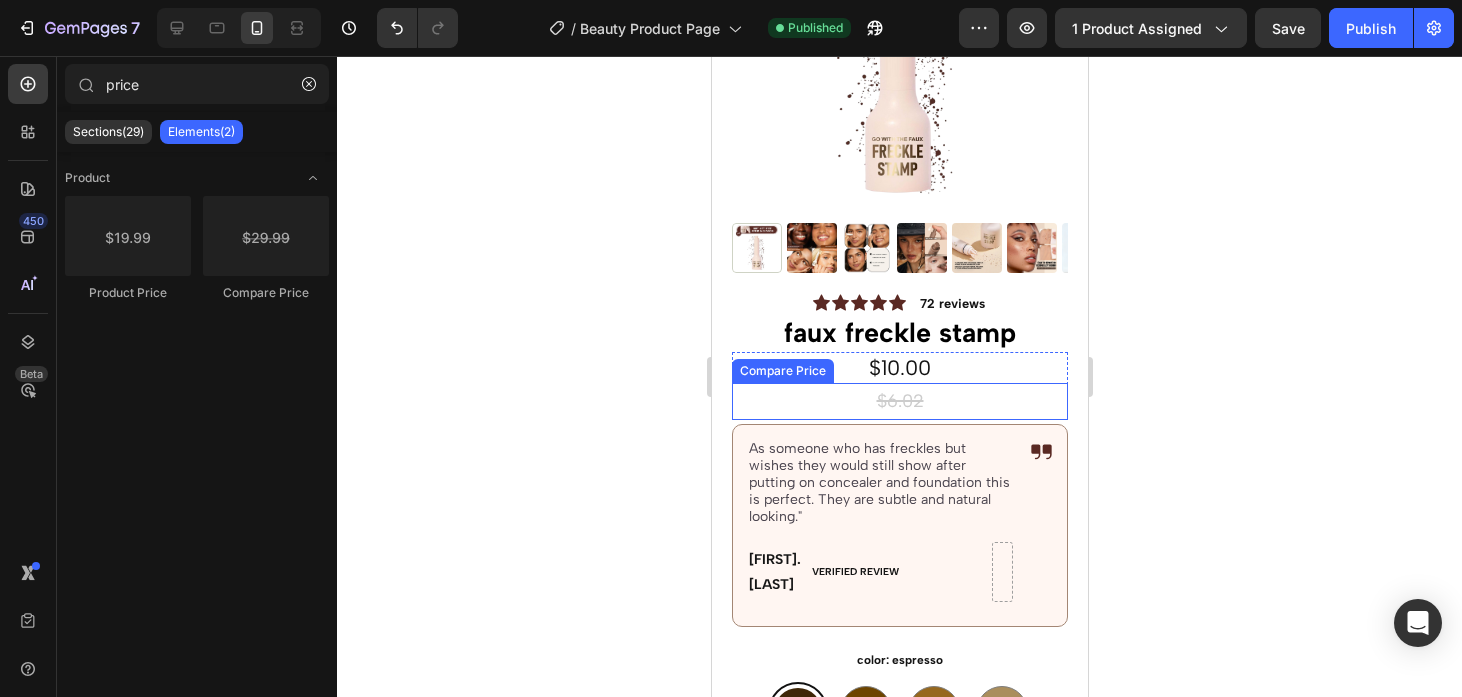 click on "$6.02" at bounding box center [899, 401] 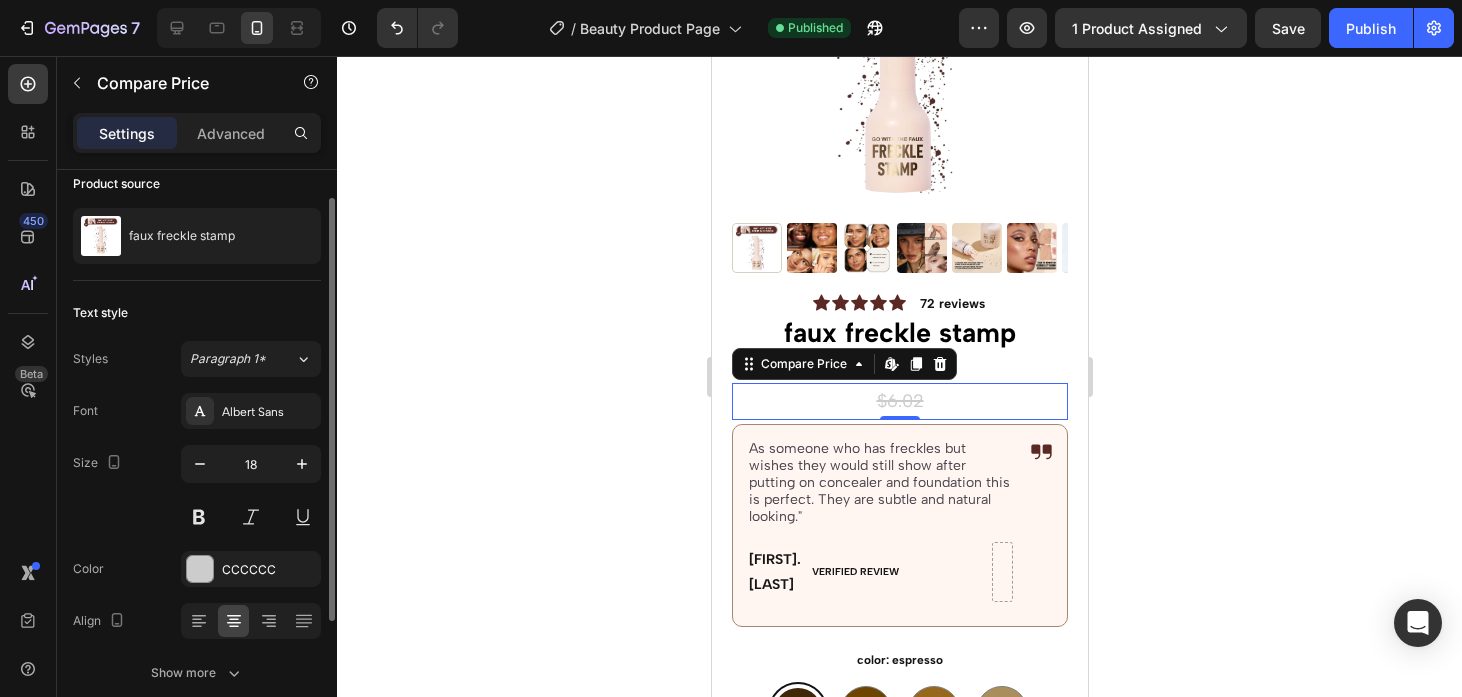 scroll, scrollTop: 27, scrollLeft: 0, axis: vertical 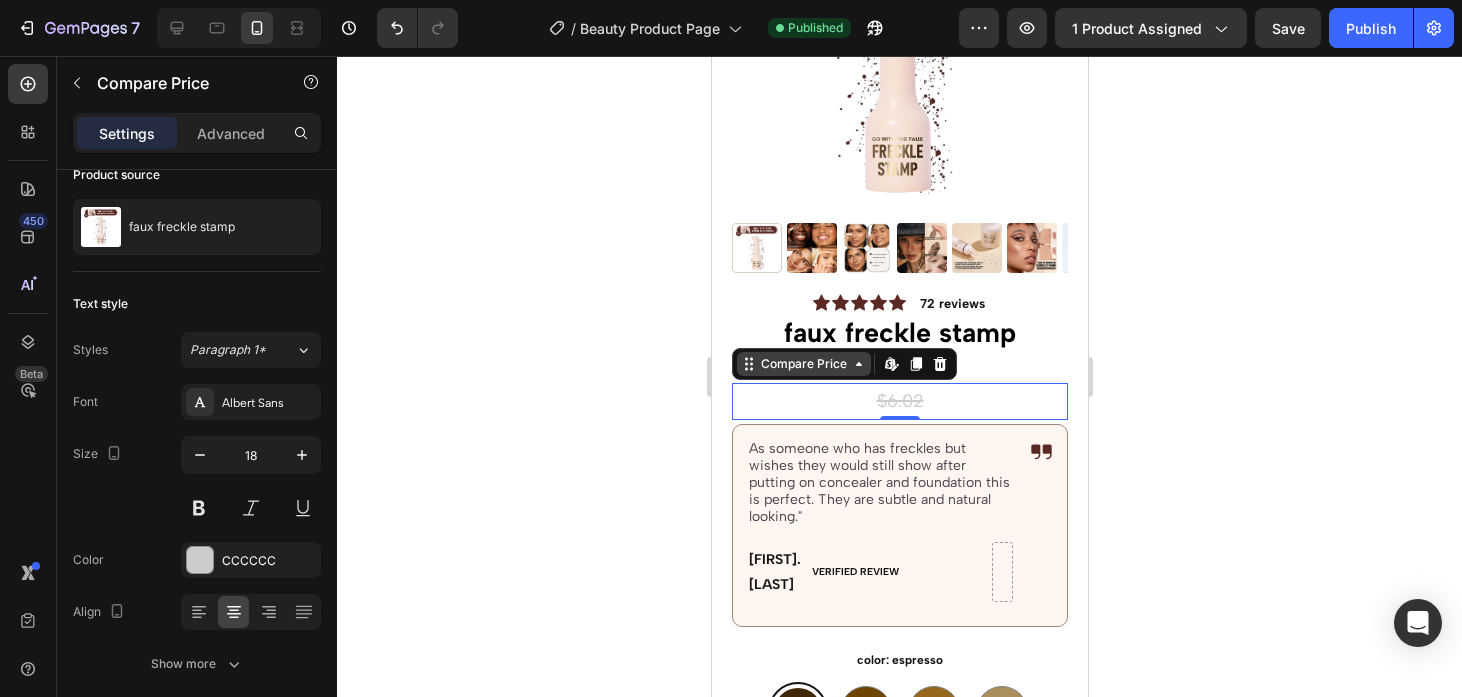 click 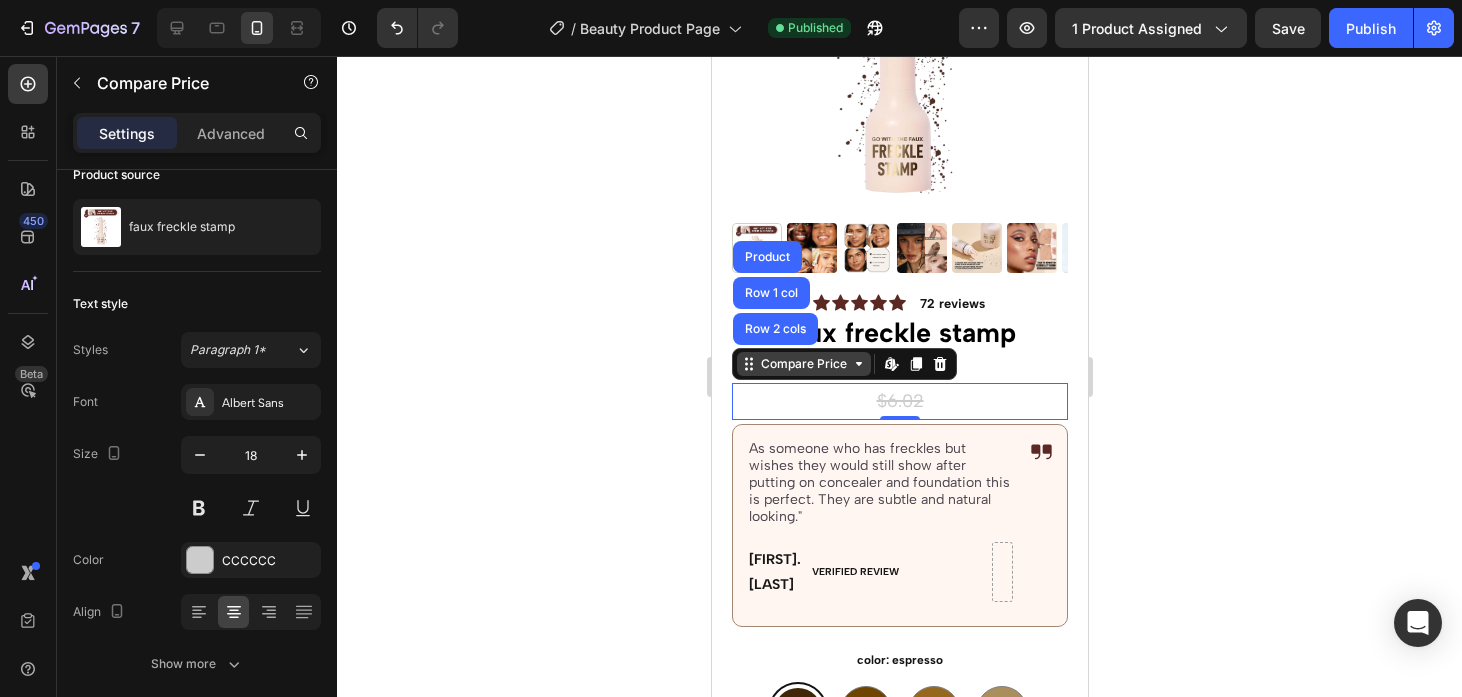 click 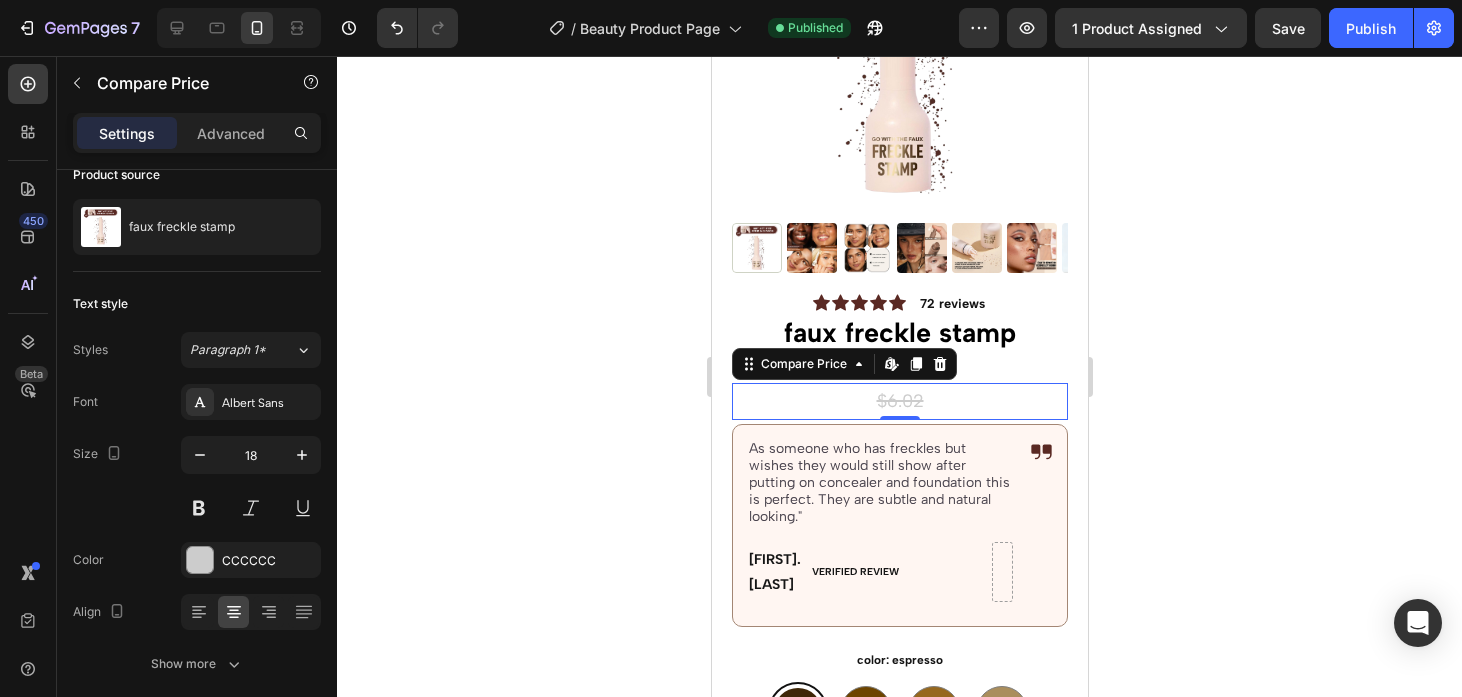 click on "$6.02" at bounding box center (899, 401) 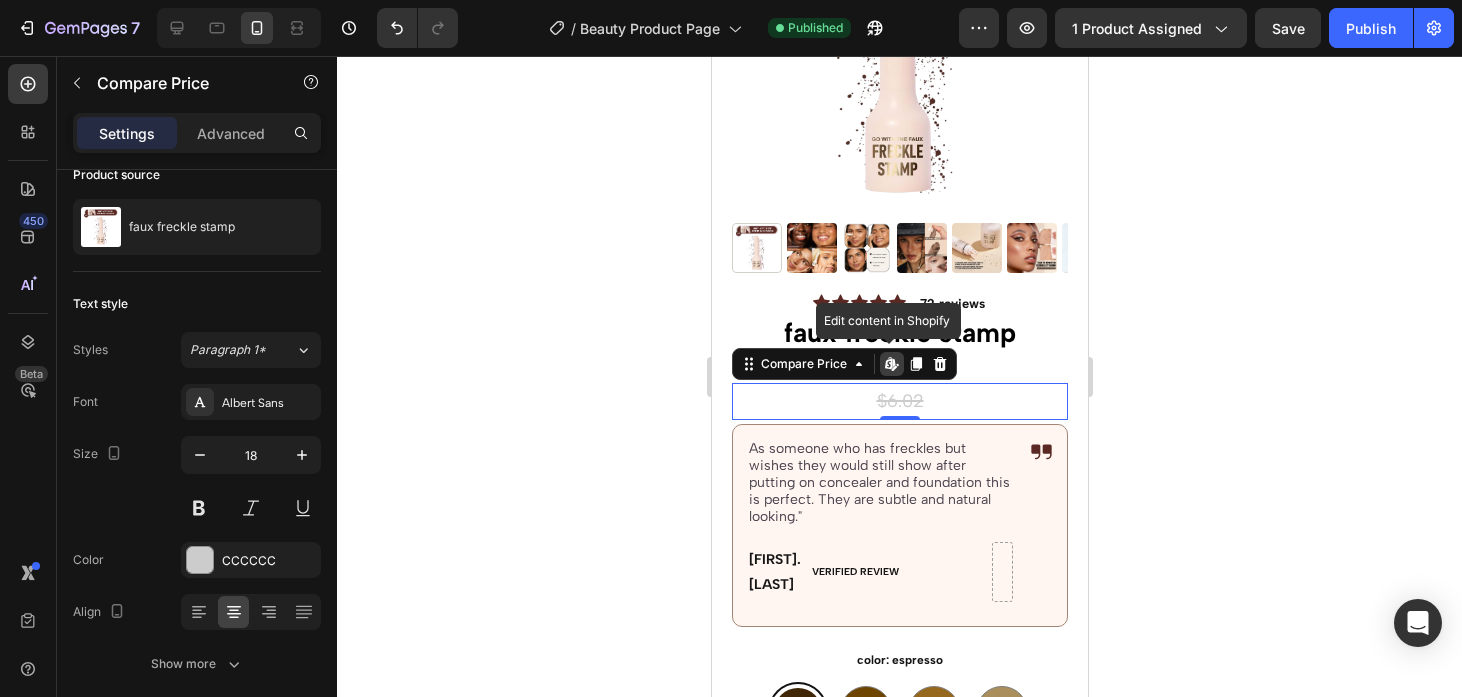 click on "Edit content in Shopify" at bounding box center (891, 364) 